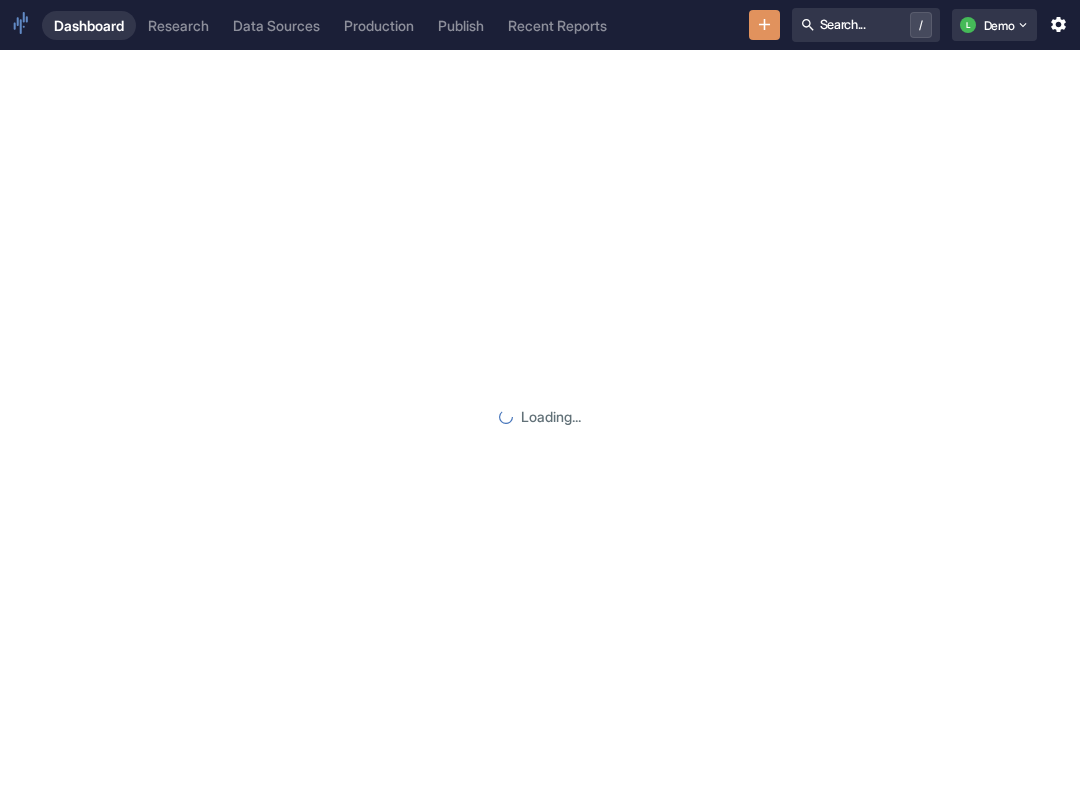 scroll, scrollTop: 0, scrollLeft: 0, axis: both 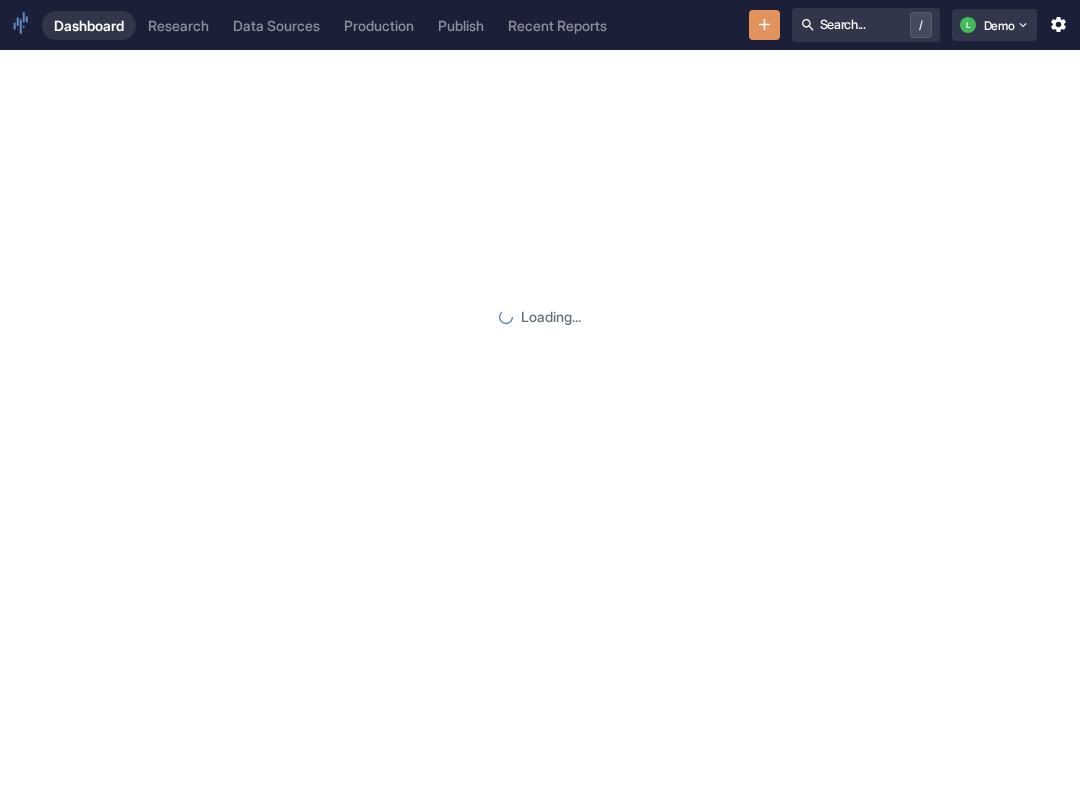 click on "Research" at bounding box center (178, 25) 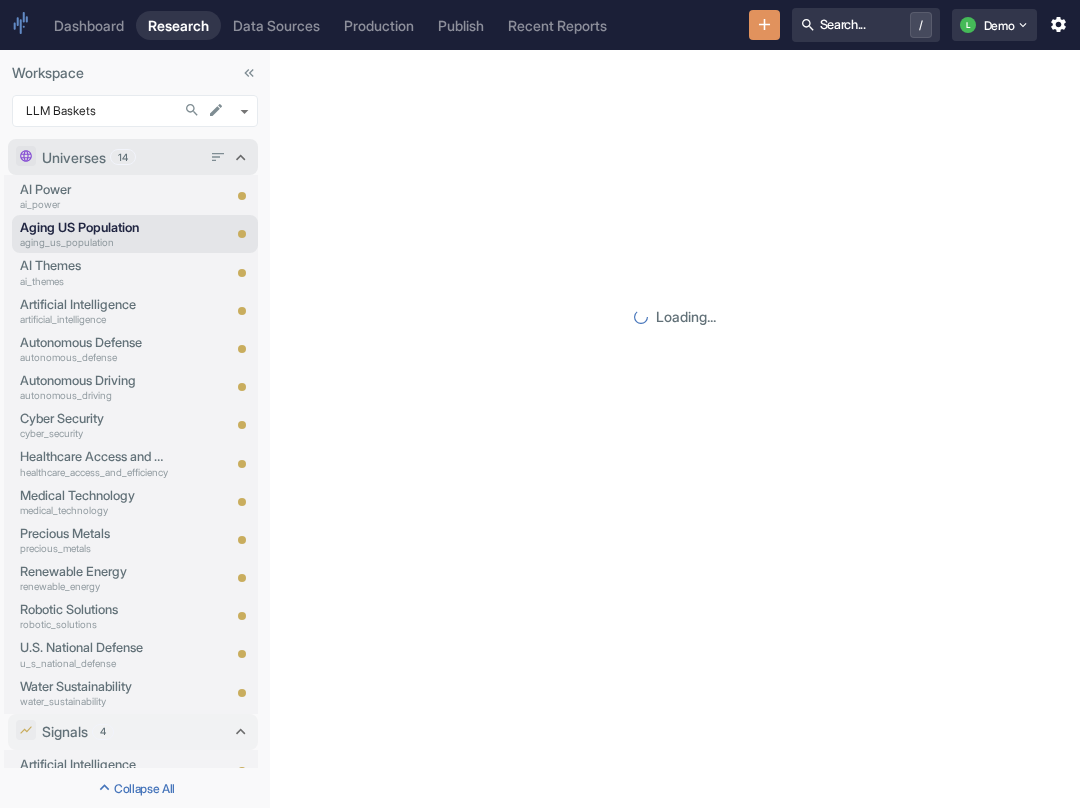 click on "Universes 14" at bounding box center (121, 157) 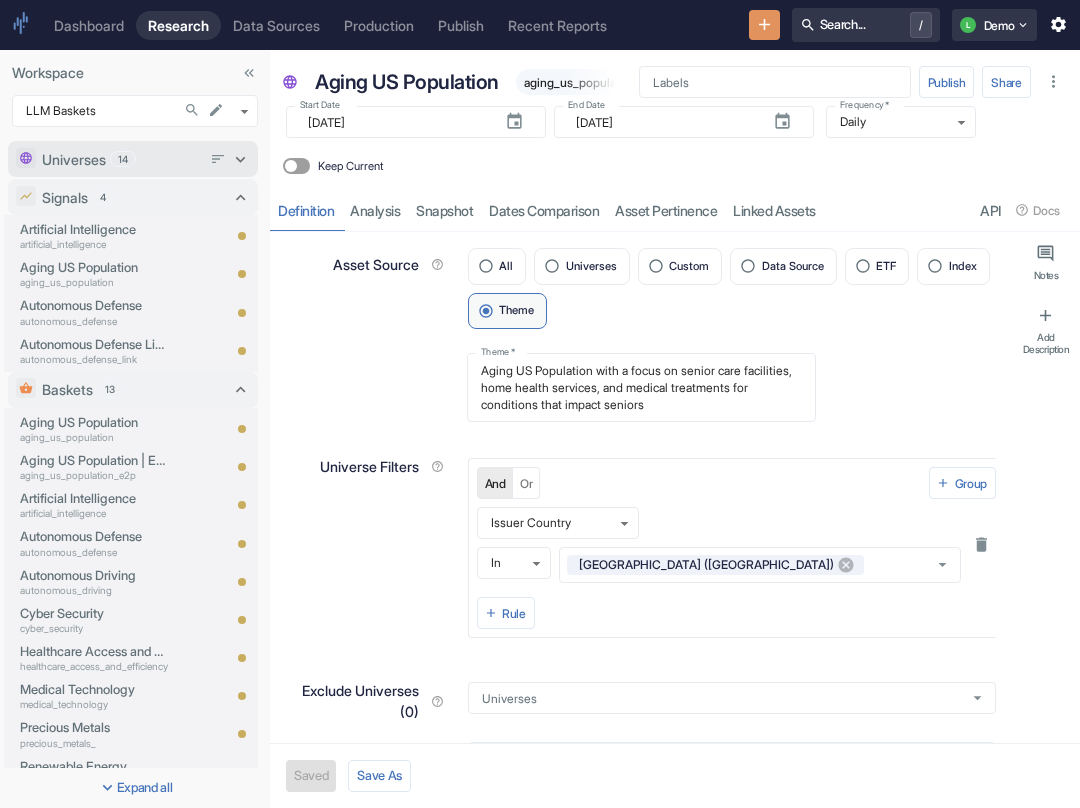 click on "Universes 14" at bounding box center (121, 159) 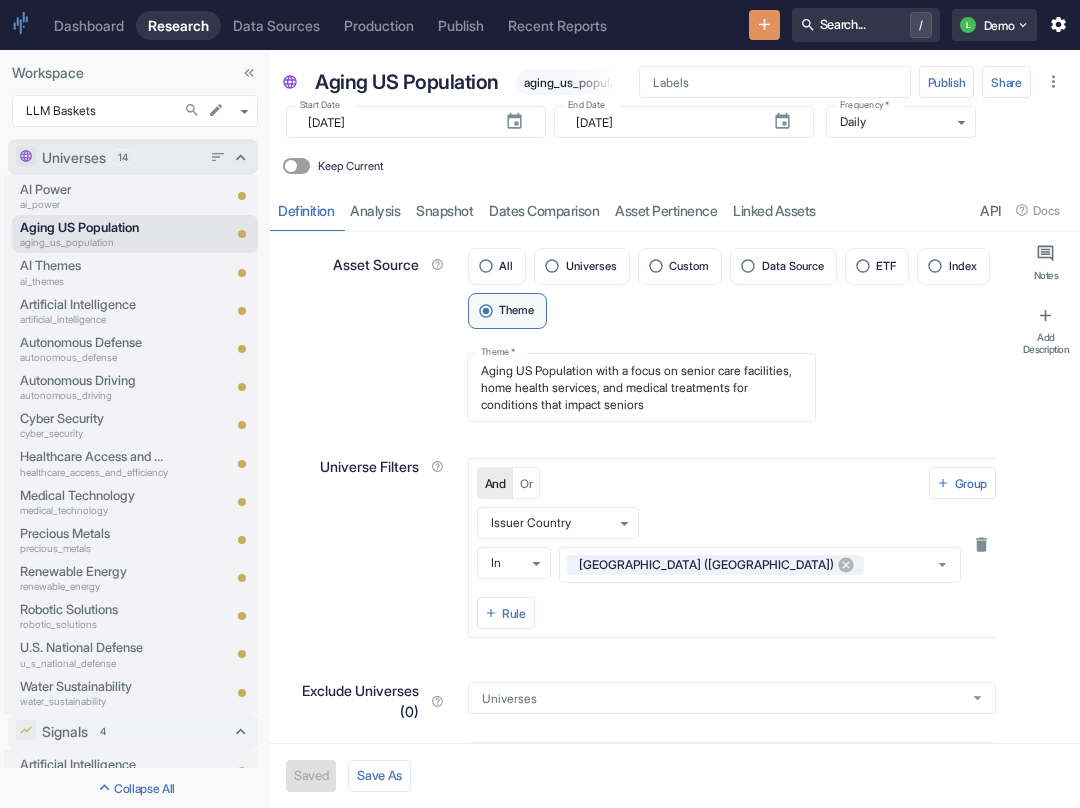 click on "Universes 14" at bounding box center [121, 157] 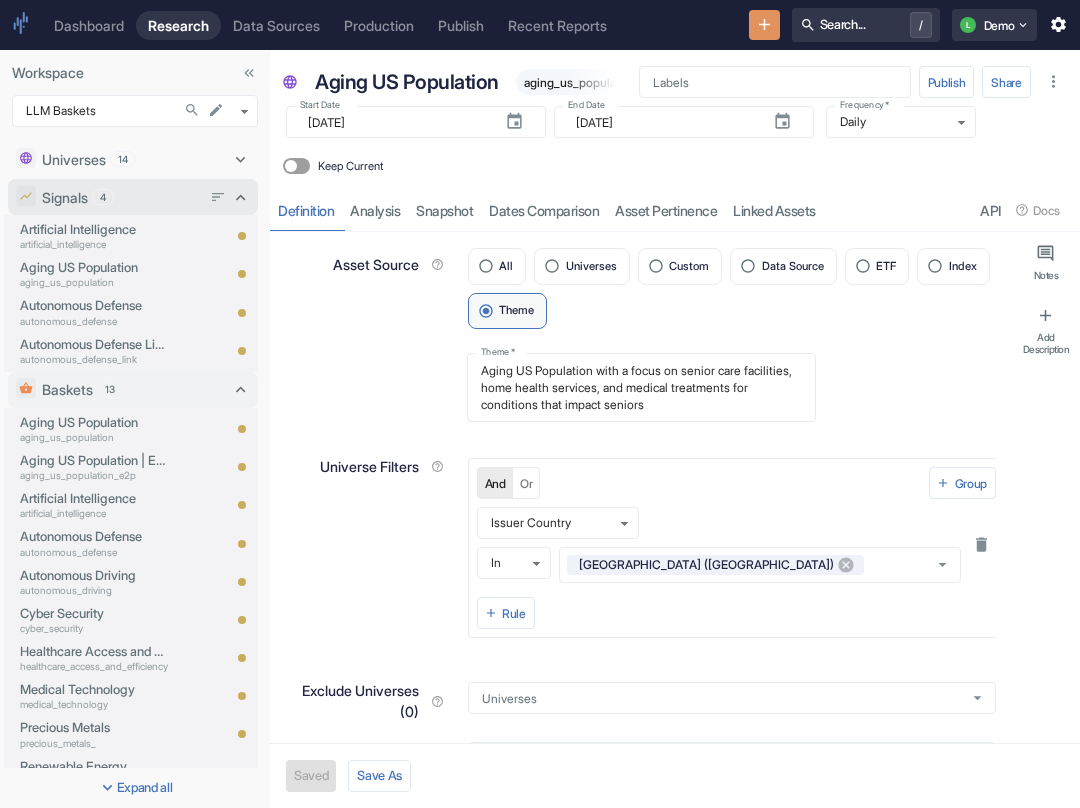 click on "Signals 4" at bounding box center [121, 197] 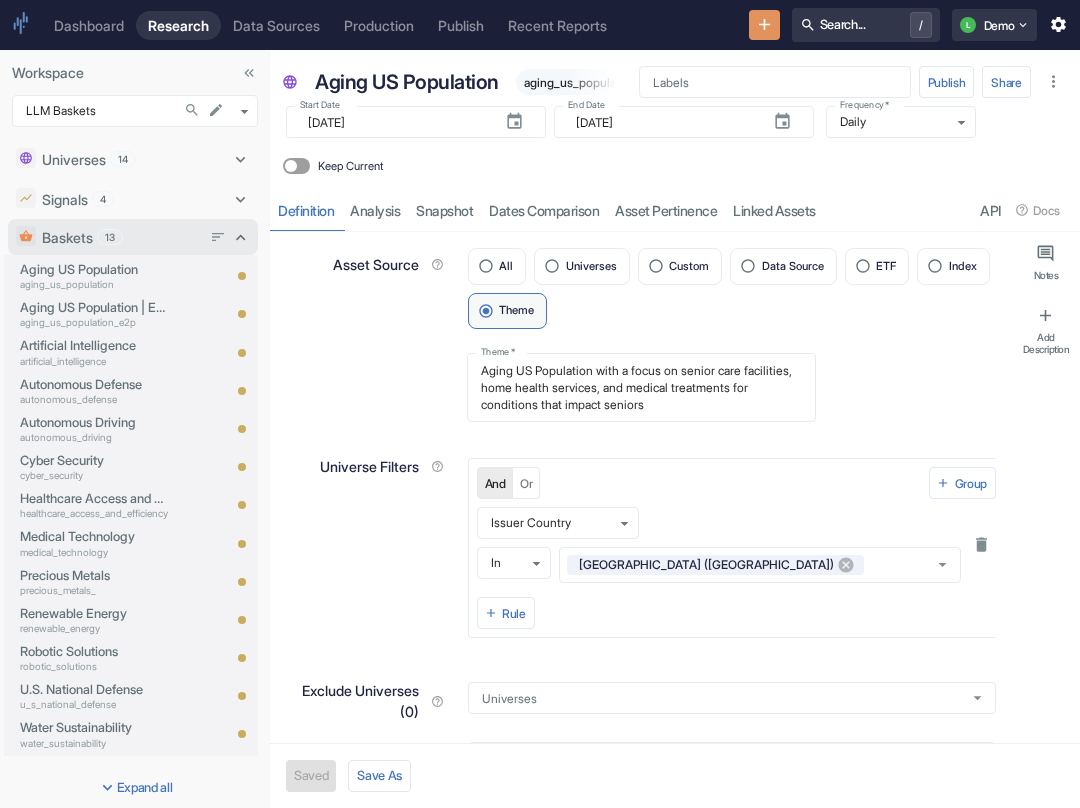 click on "Baskets 13" at bounding box center [121, 237] 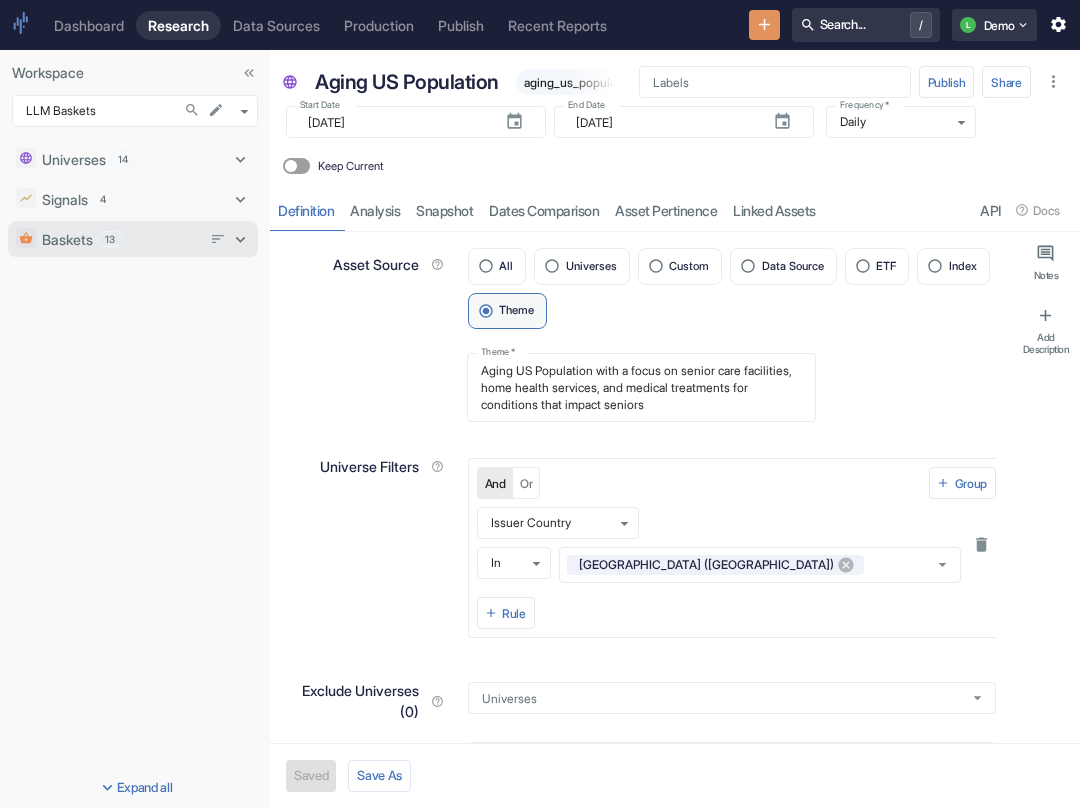 click on "Baskets 13" at bounding box center [121, 239] 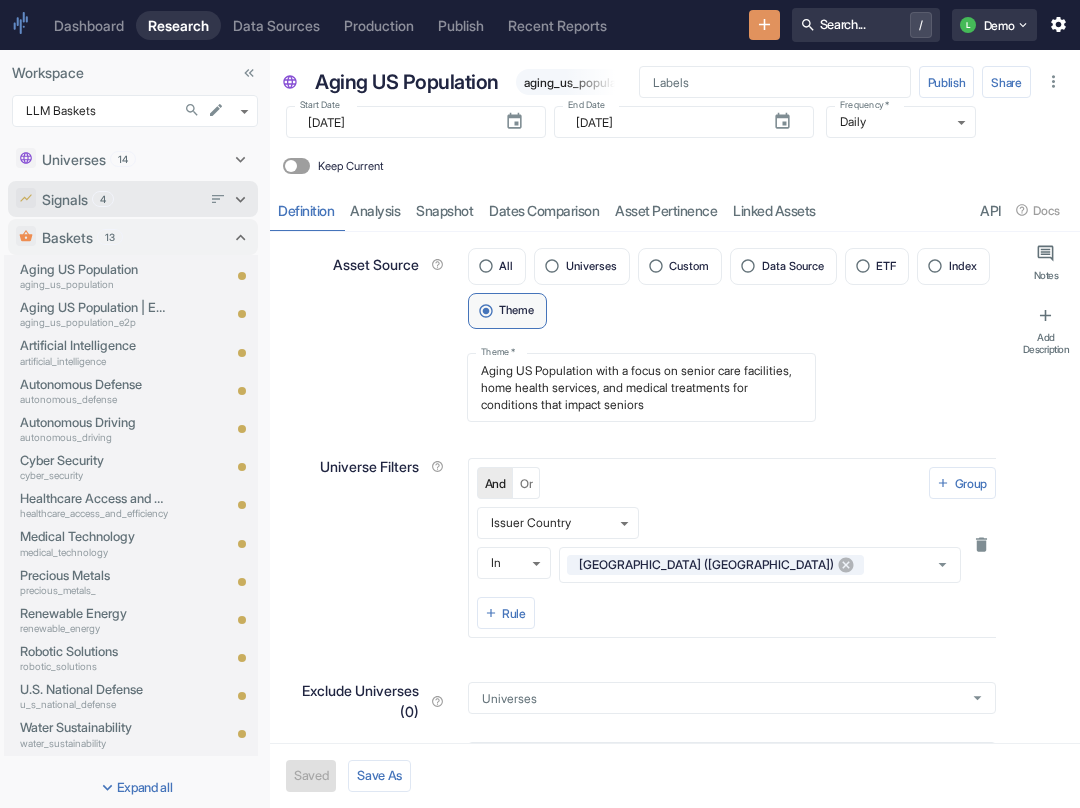 click on "Signals 4" at bounding box center [121, 199] 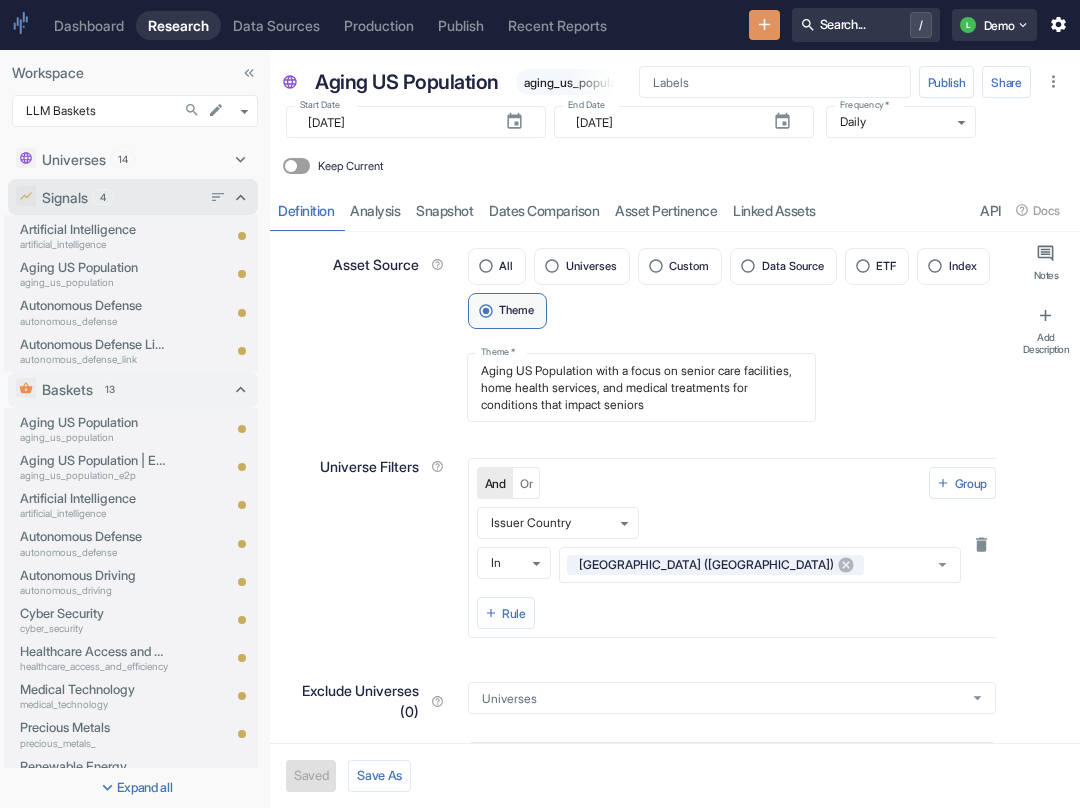 click on "Signals 4" at bounding box center (121, 197) 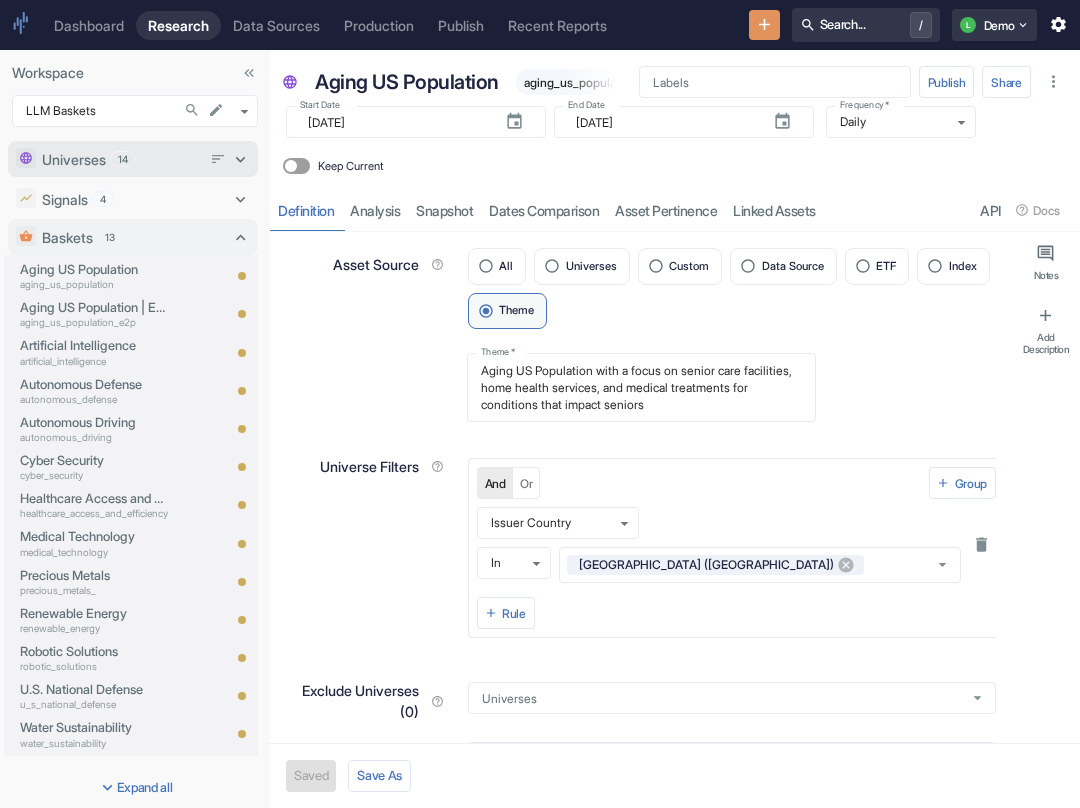 click on "Universes 14" at bounding box center [121, 159] 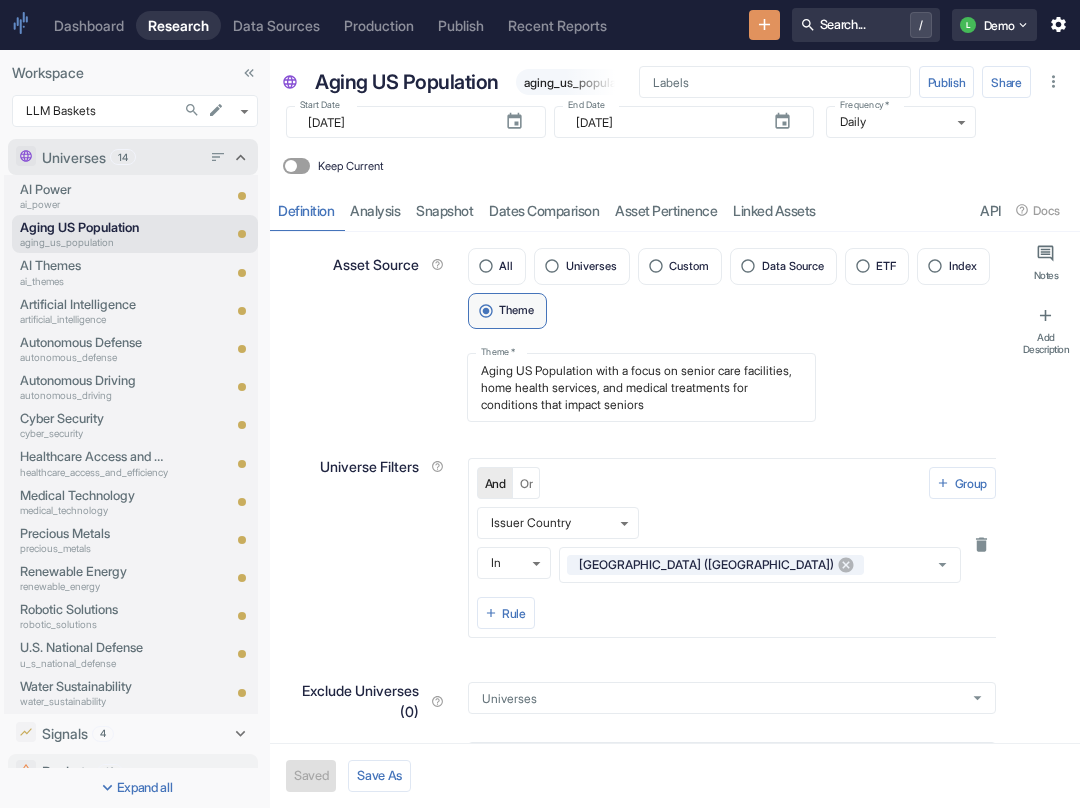 click on "Universes 14" at bounding box center (121, 157) 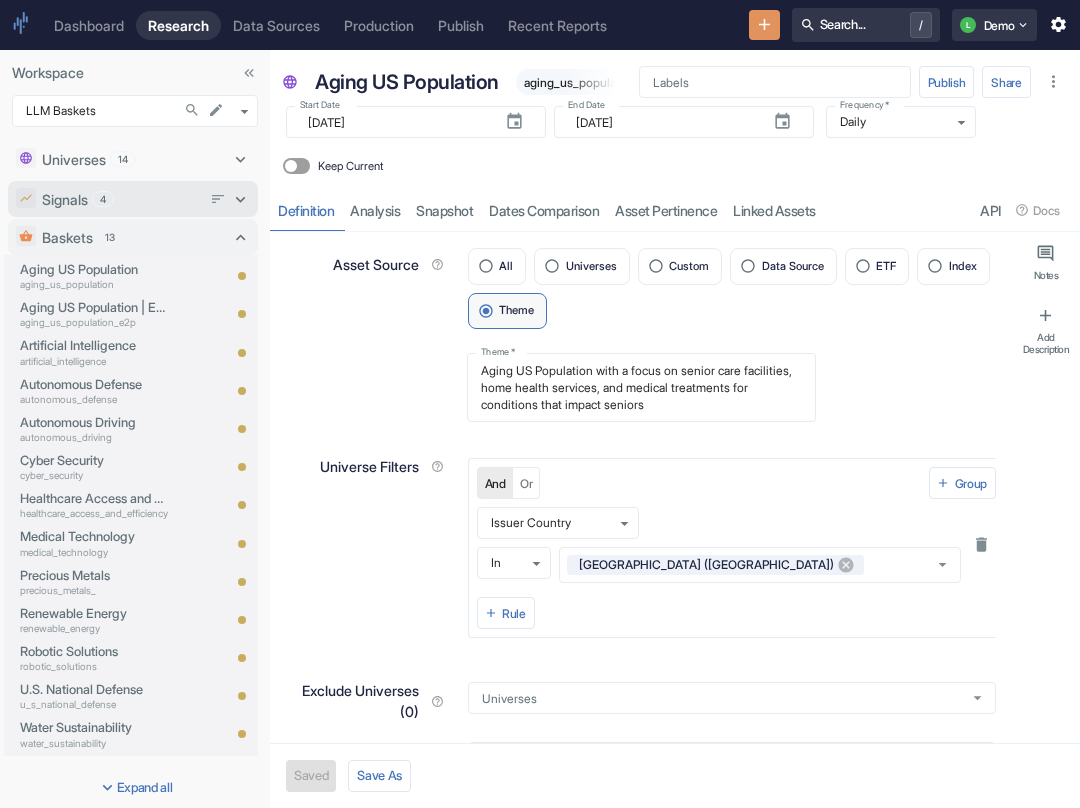 type on "x" 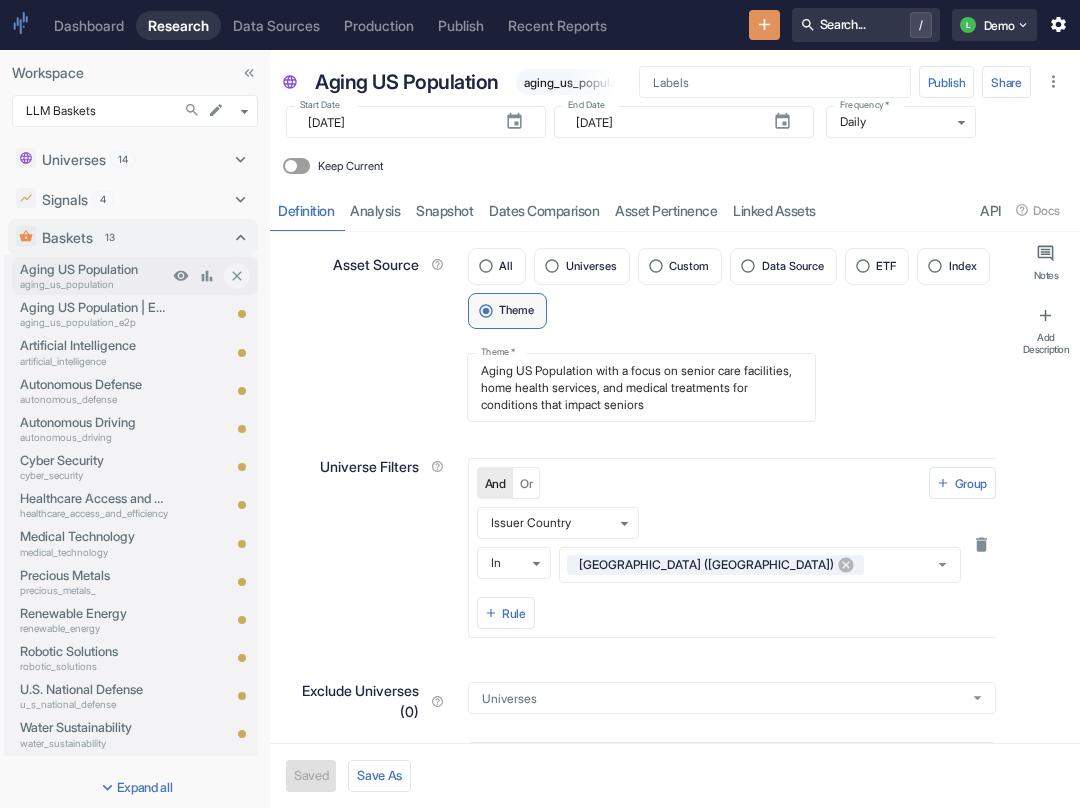 click on "Aging US Population" at bounding box center (94, 269) 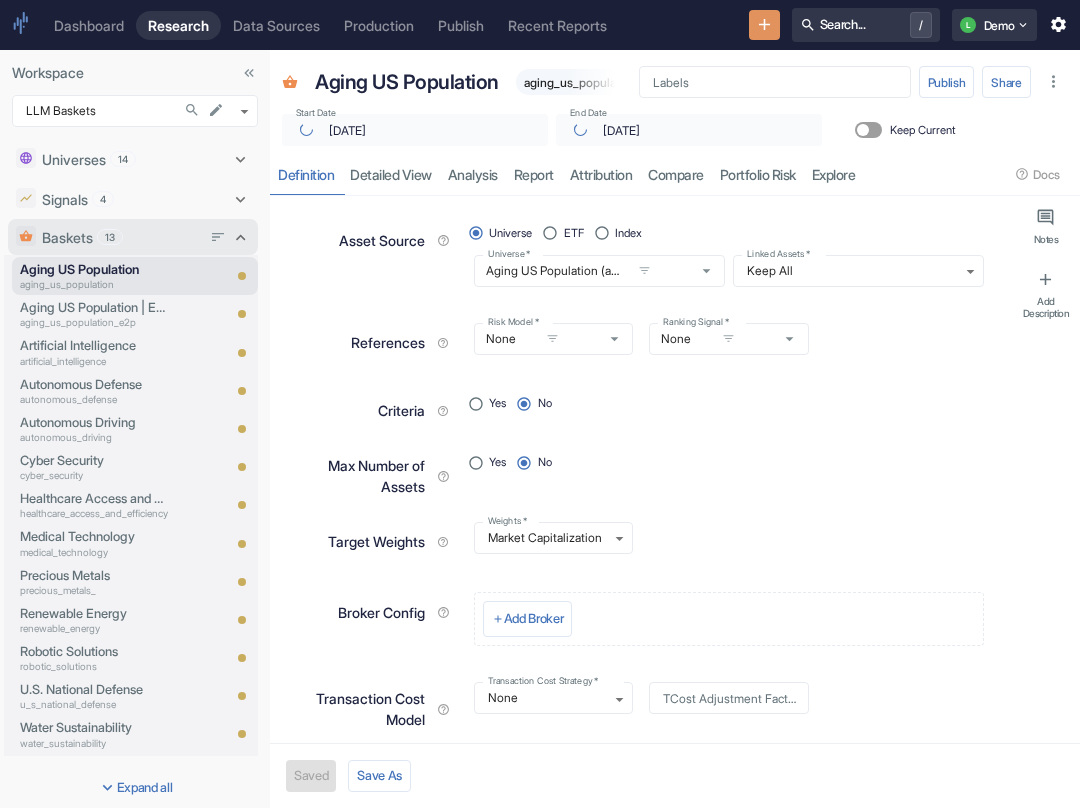 click on "Baskets 13" at bounding box center [121, 237] 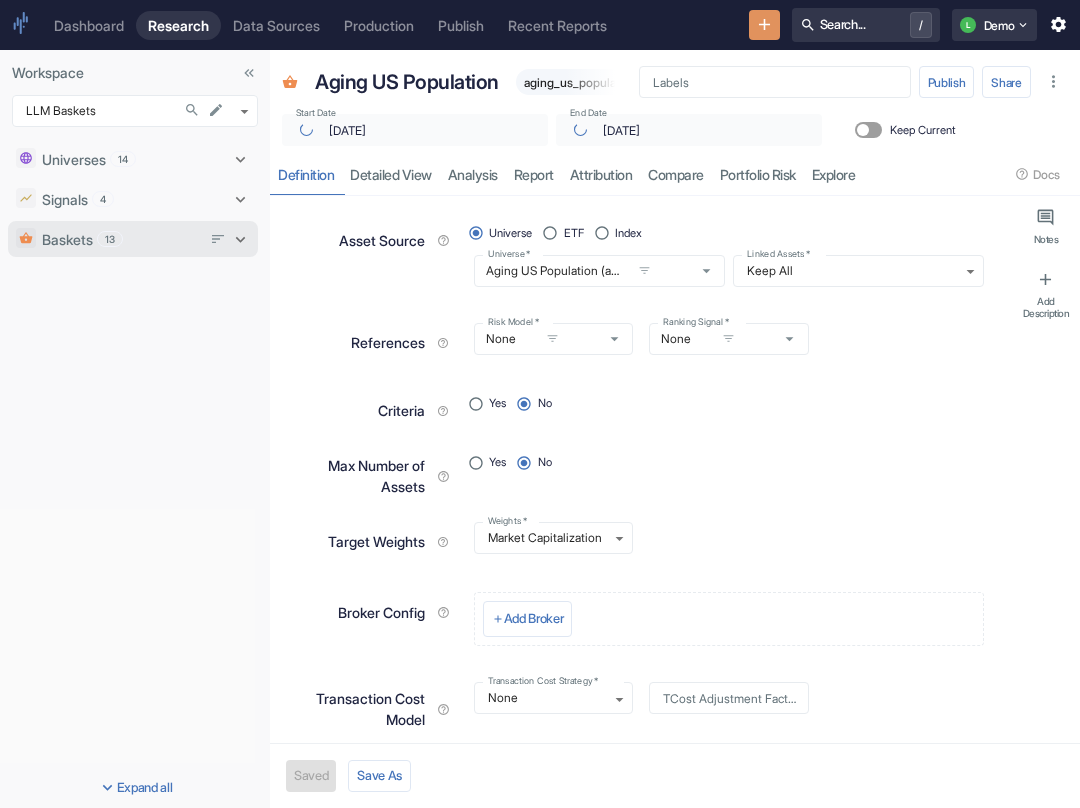 click on "Baskets 13" at bounding box center [121, 239] 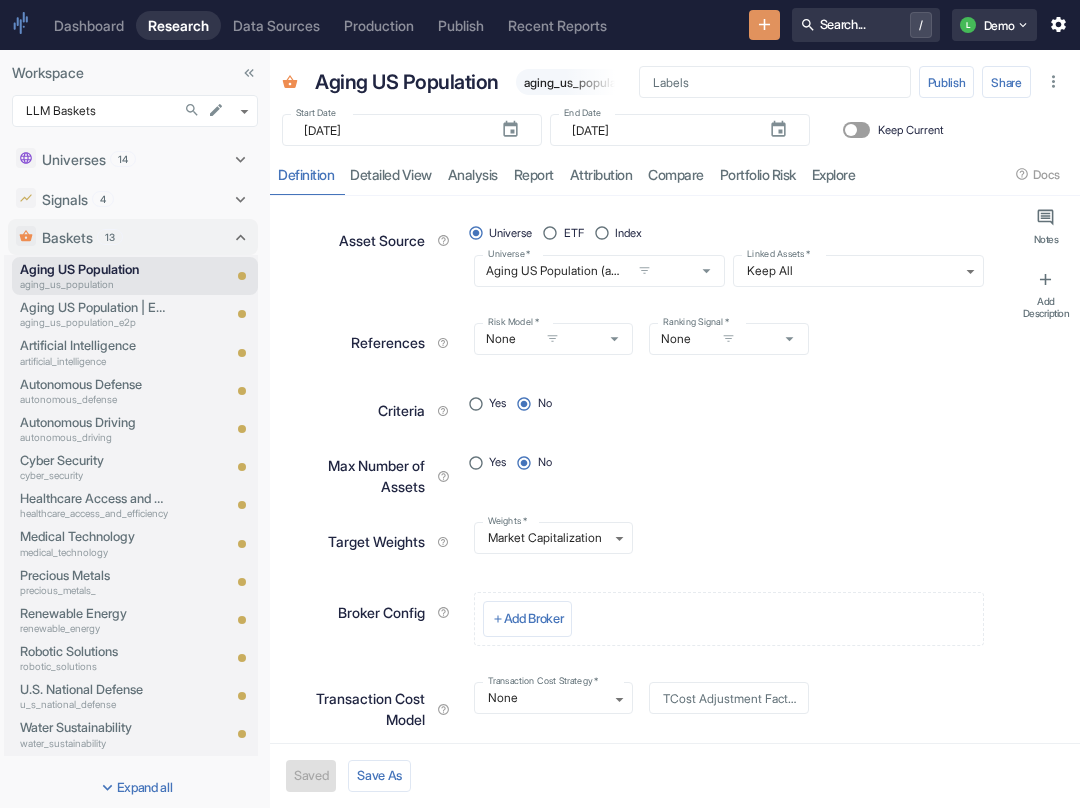 type on "x" 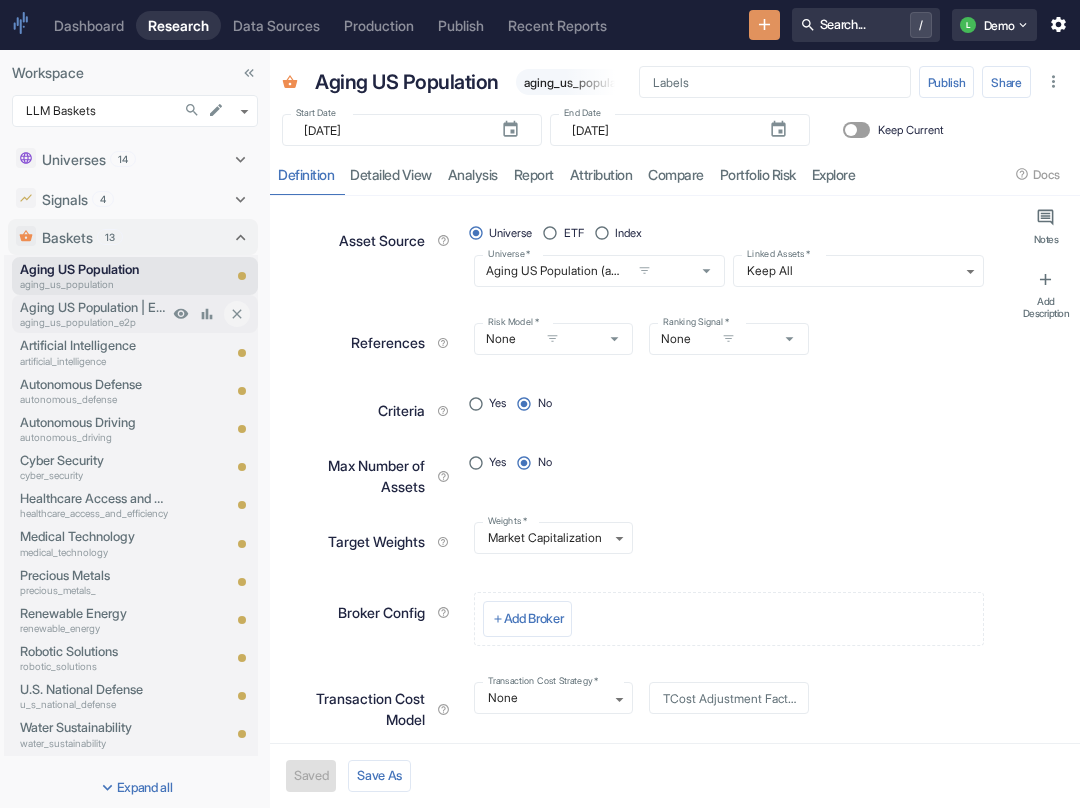 click on "aging_us_population_e2p" at bounding box center [94, 322] 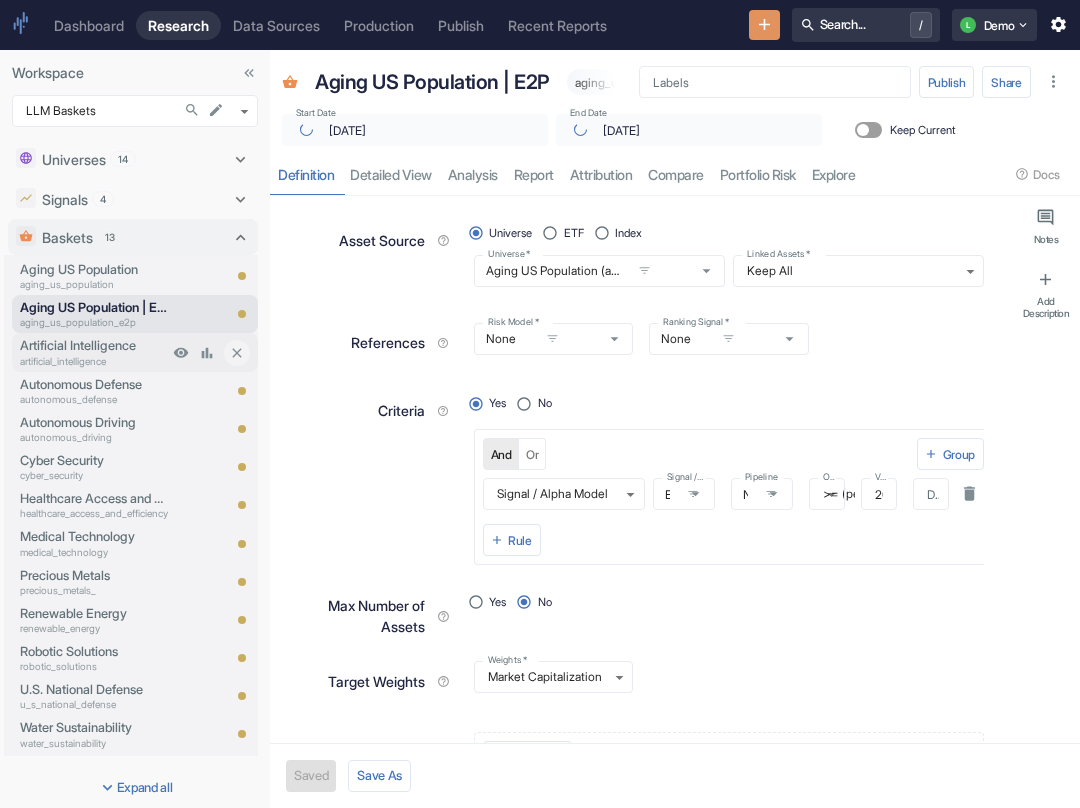 type on "x" 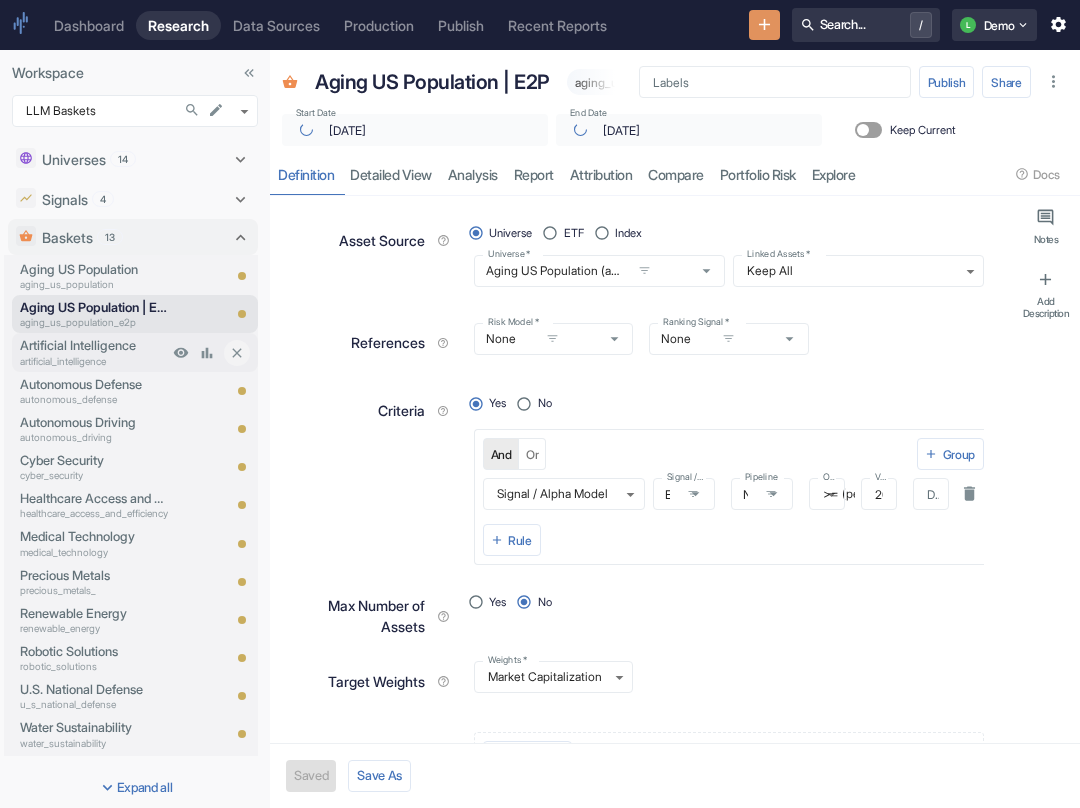 click on "artificial_intelligence" at bounding box center [94, 361] 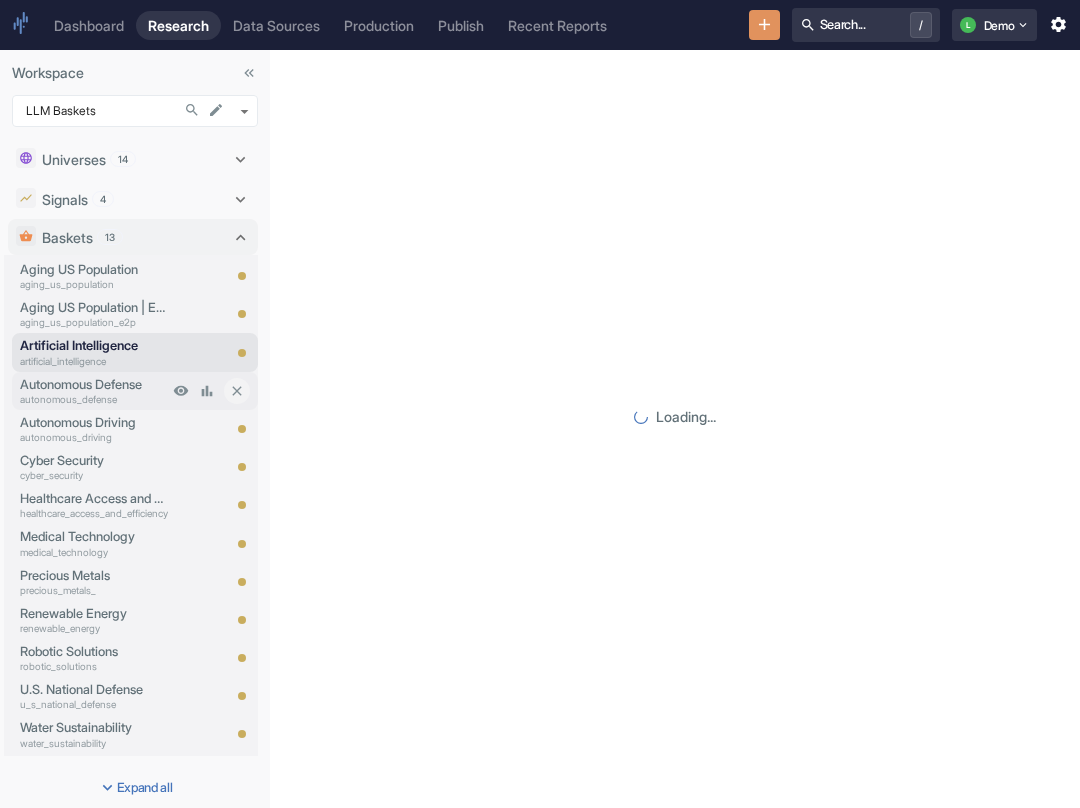 click on "autonomous_defense" at bounding box center [94, 399] 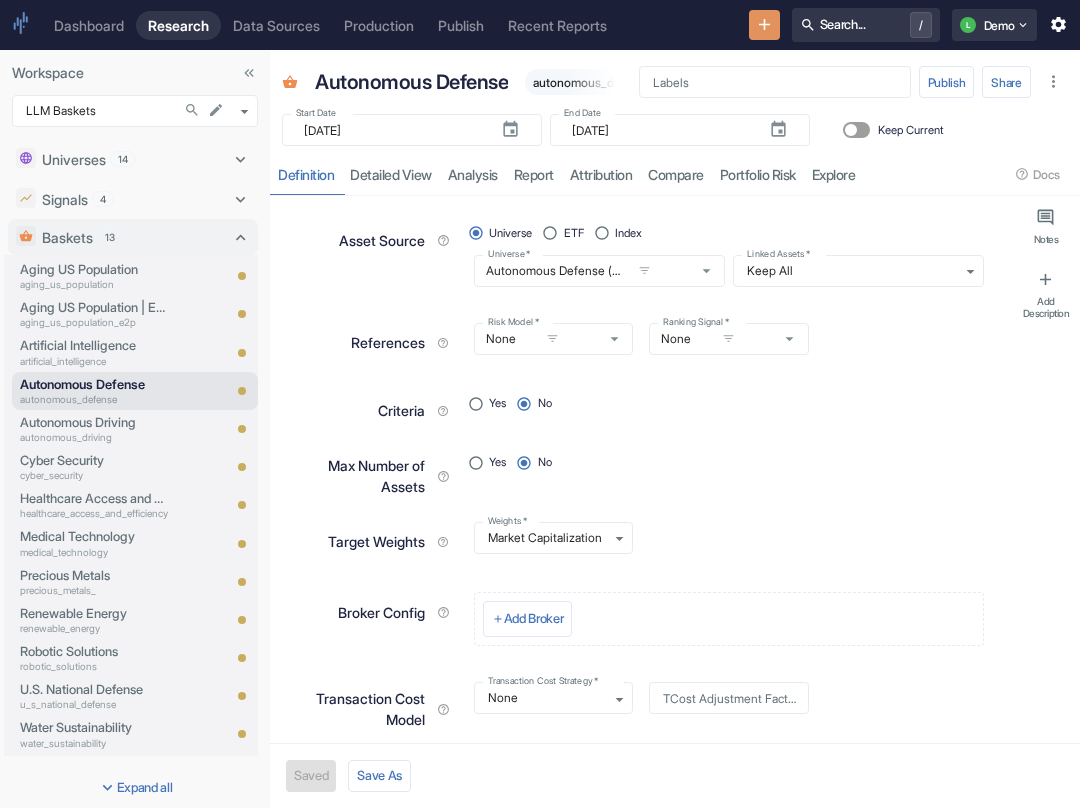 type on "x" 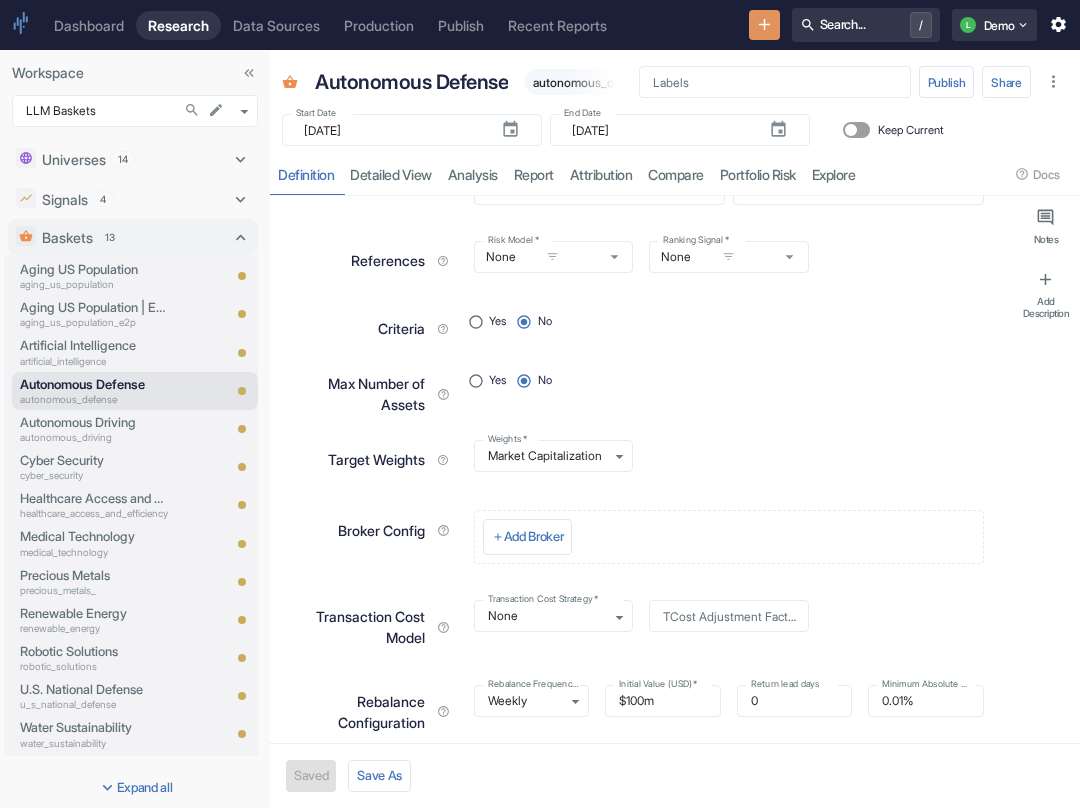 scroll, scrollTop: 0, scrollLeft: 0, axis: both 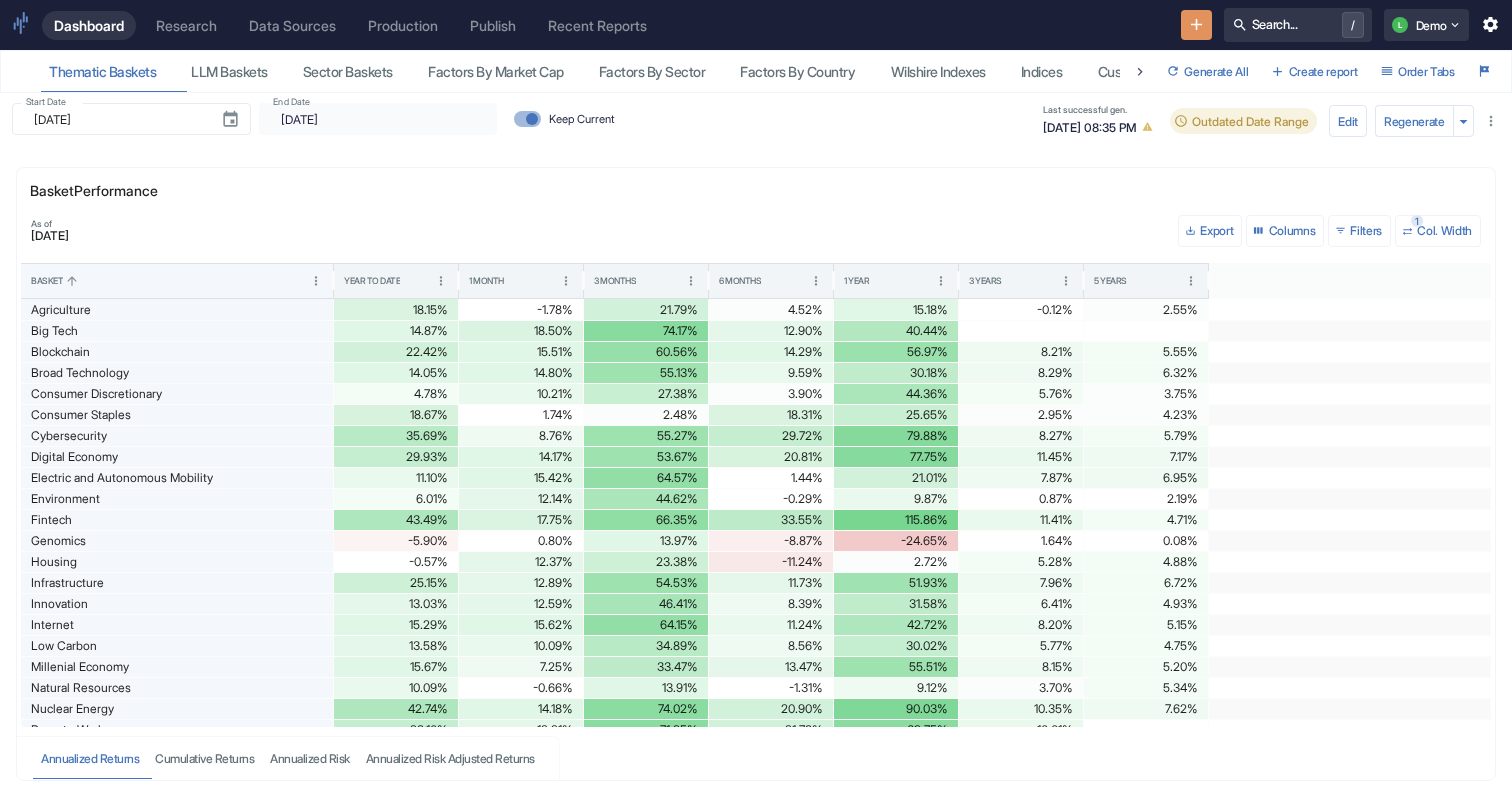 type on "[DATE]" 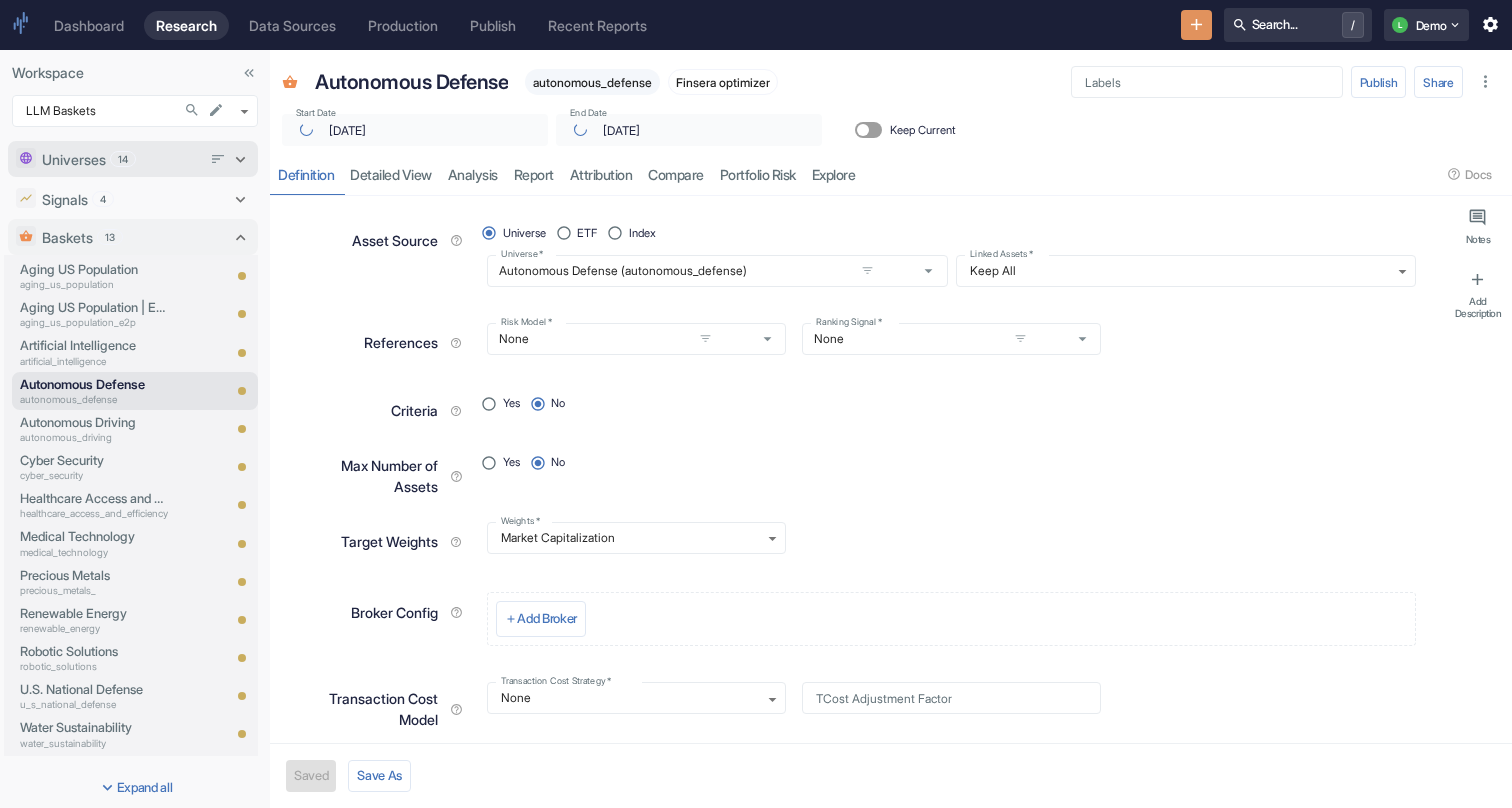 click on "Universes" at bounding box center (74, 159) 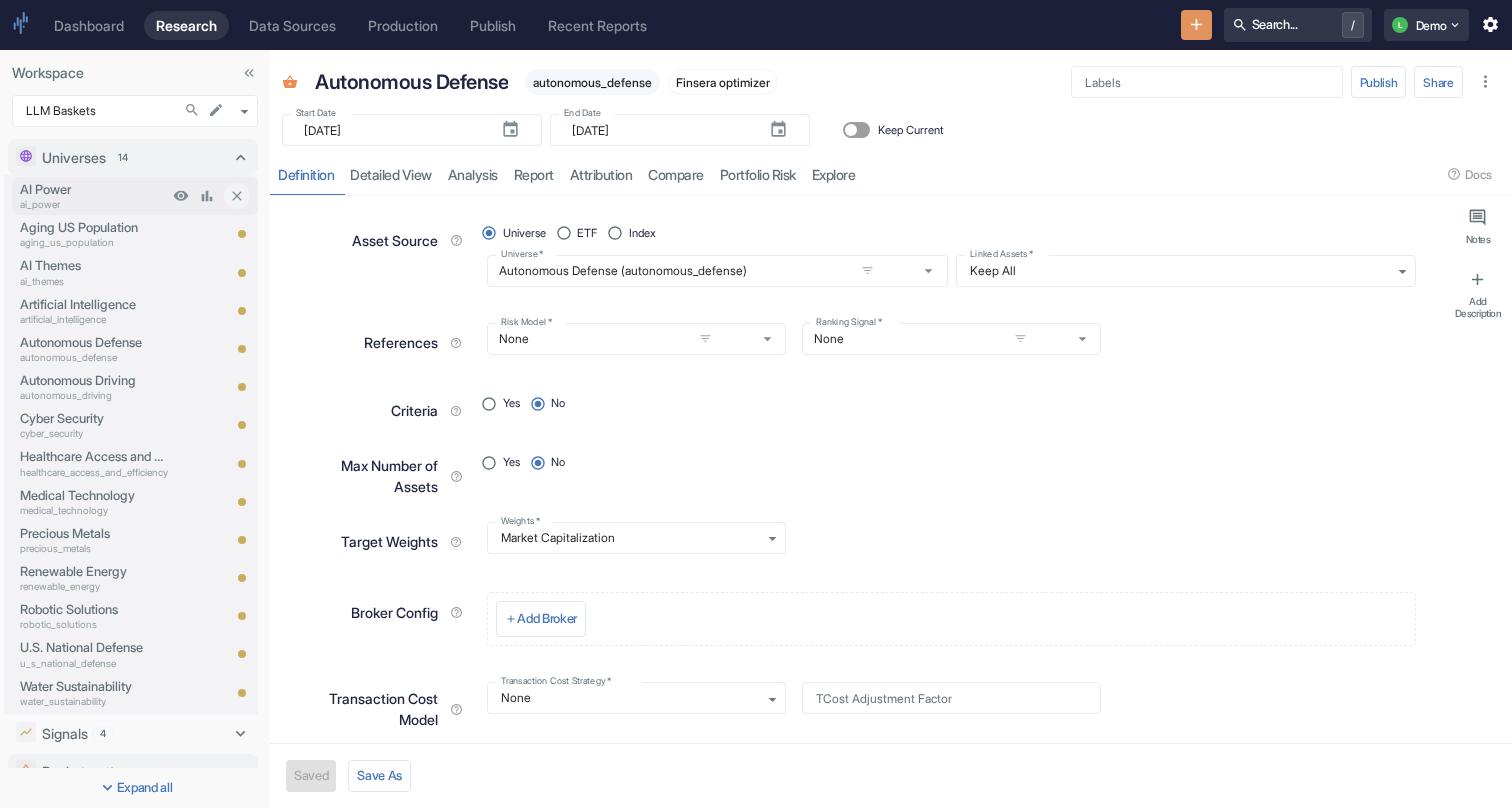 type on "x" 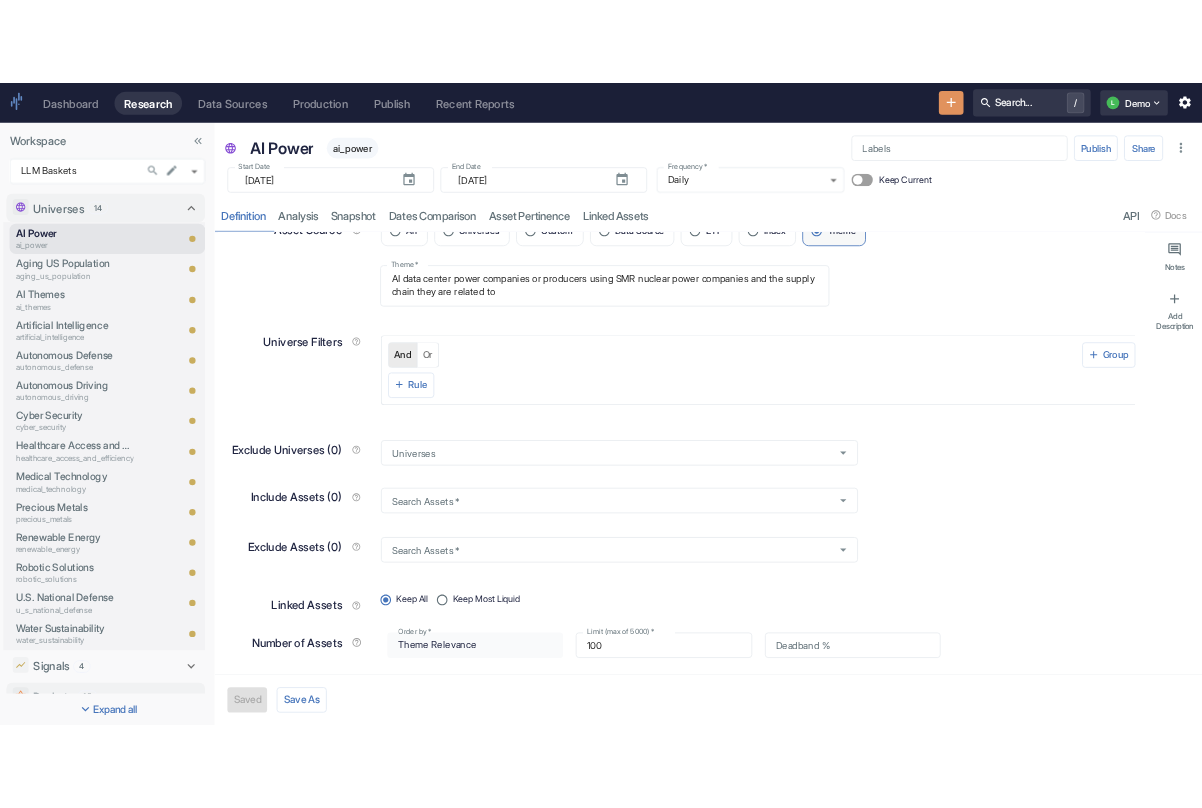 scroll, scrollTop: 0, scrollLeft: 0, axis: both 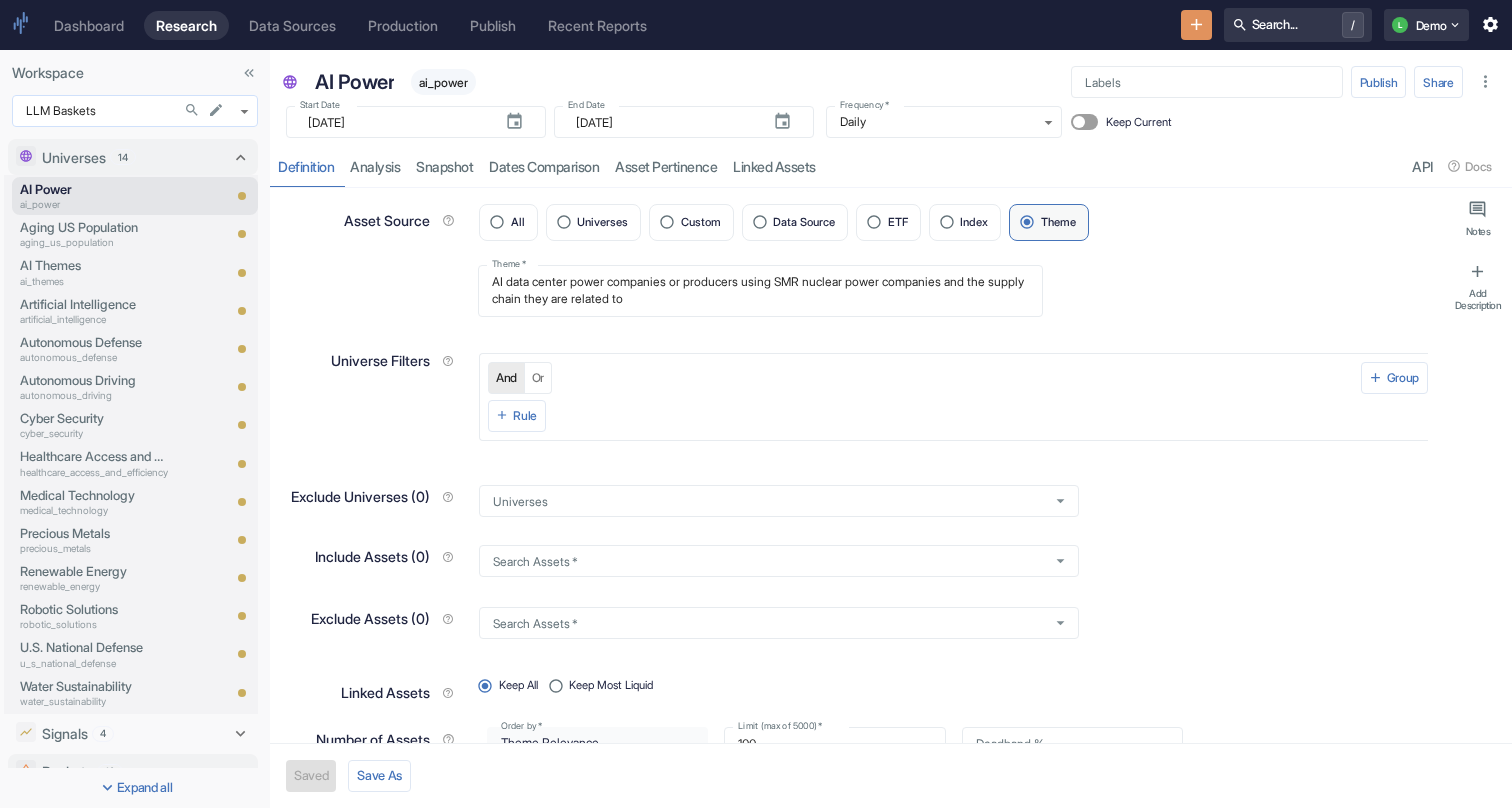 click on "Dashboard Research Data Sources Production Publish Recent Reports Search... / L Demo Workspace LLM Baskets 1112 ​ Universes 14 AI Power ai_power Aging US Population aging_us_population AI Themes ai_themes Artificial Intelligence artificial_intelligence Autonomous Defense autonomous_defense Autonomous Driving autonomous_driving Cyber Security cyber_security Healthcare Access and Efficiency healthcare_access_and_efficiency Medical Technology medical_technology Precious Metals precious_metals Renewable Energy renewable_energy Robotic Solutions robotic_solutions U.S. National Defense u_s_national_defense Water Sustainability water_sustainability Signals 4 Artificial Intelligence artificial_intelligence Aging US Population aging_us_population Autonomous Defense autonomous_defense Autonomous Defense Link autonomous_defense_link Baskets 13 Aging US Population aging_us_population Aging US Population | E2P aging_us_population_e2p Artificial Intelligence artificial_intelligence Autonomous Defense autonomous_defense *" at bounding box center [756, 404] 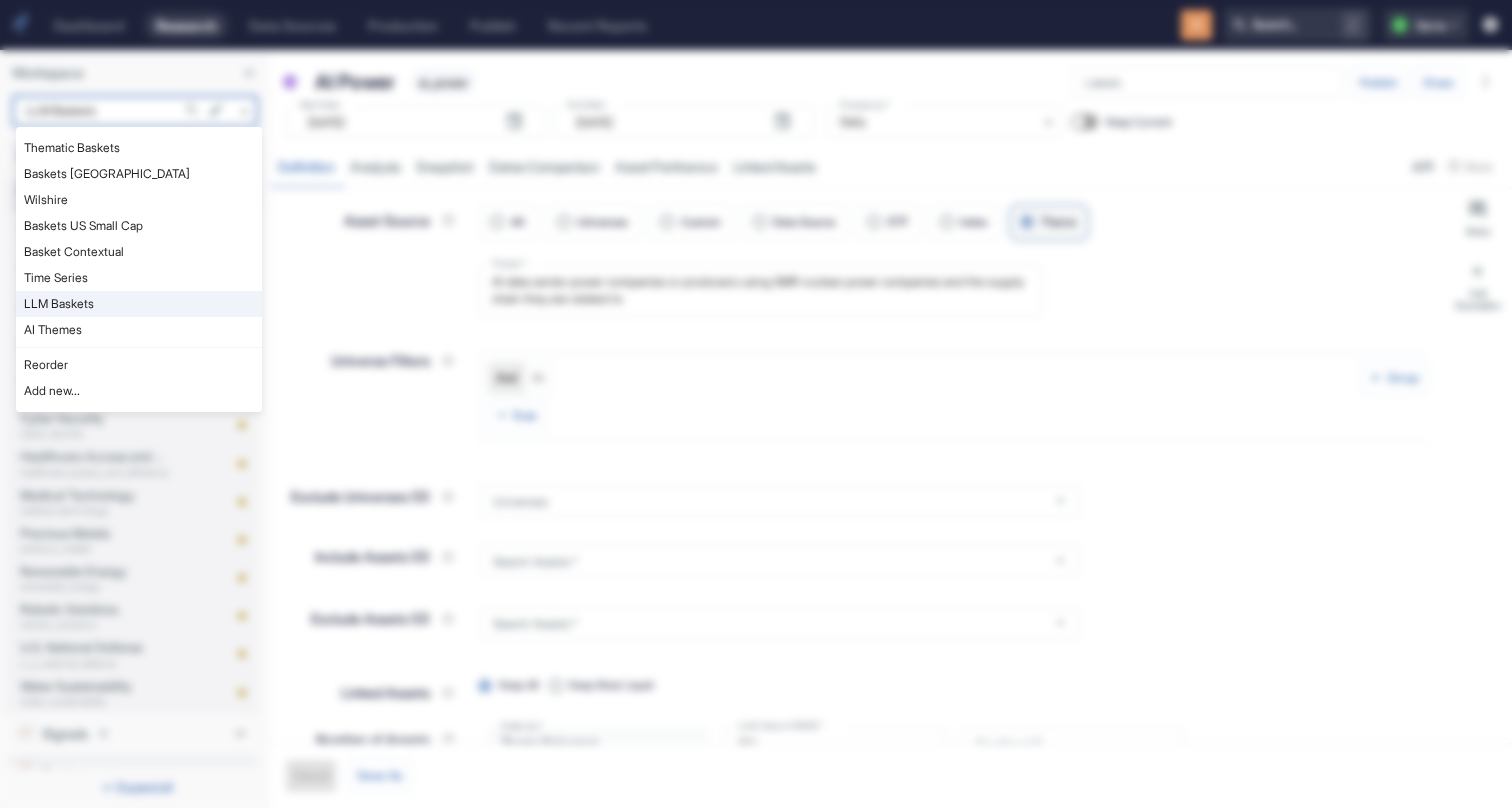 click at bounding box center (756, 404) 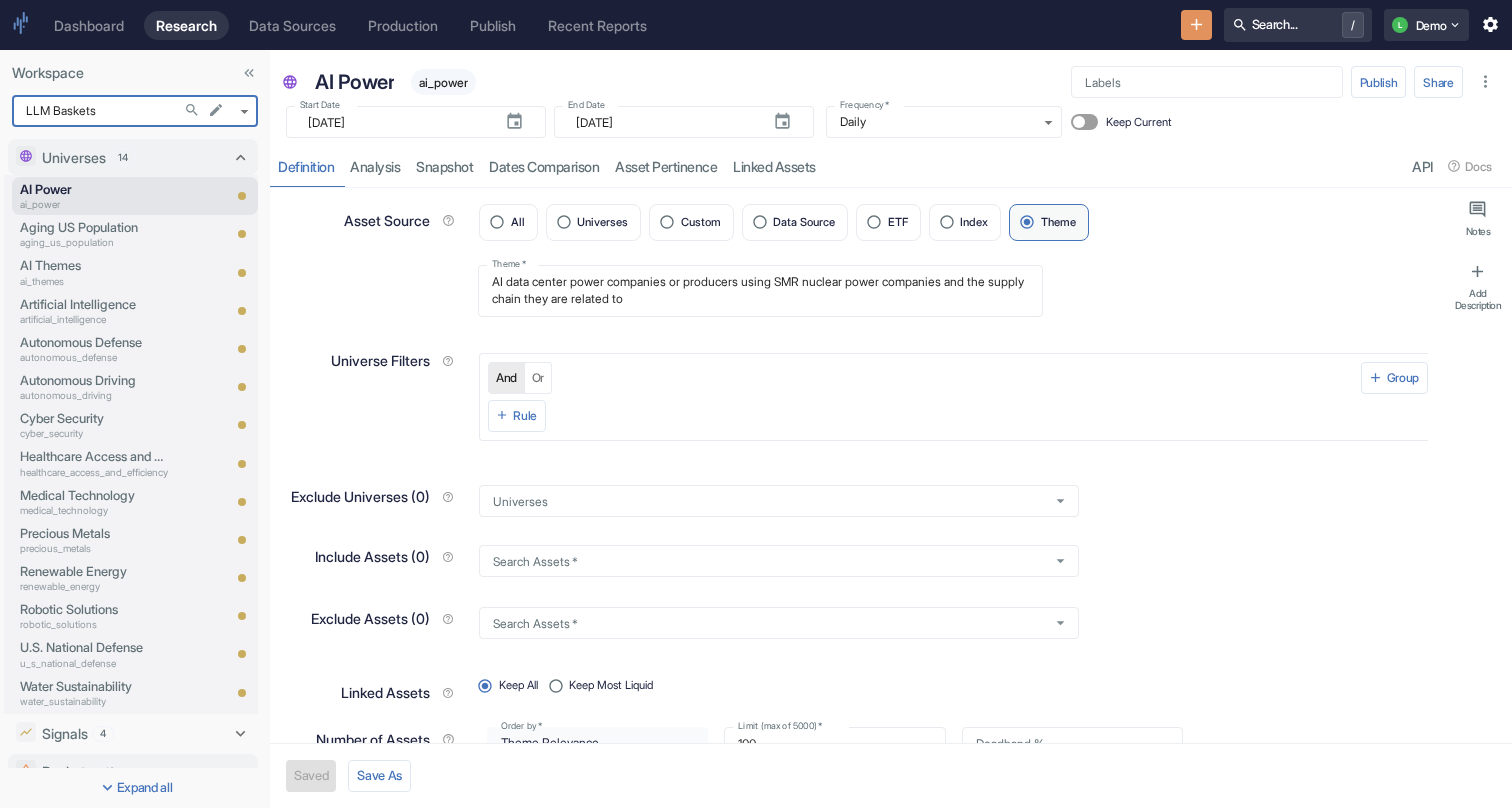 click at bounding box center (286, 78) 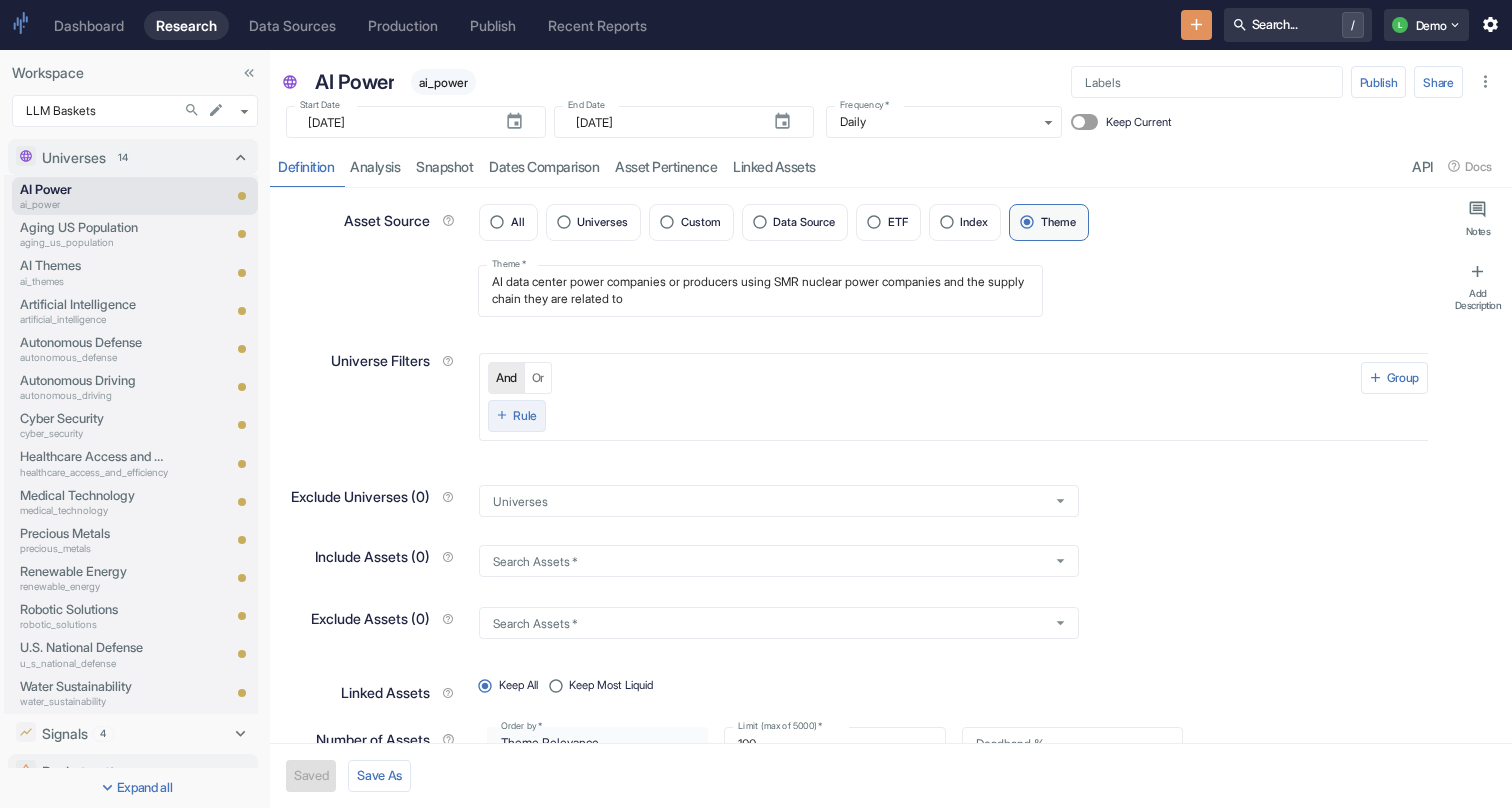 click on "Rule" at bounding box center [517, 416] 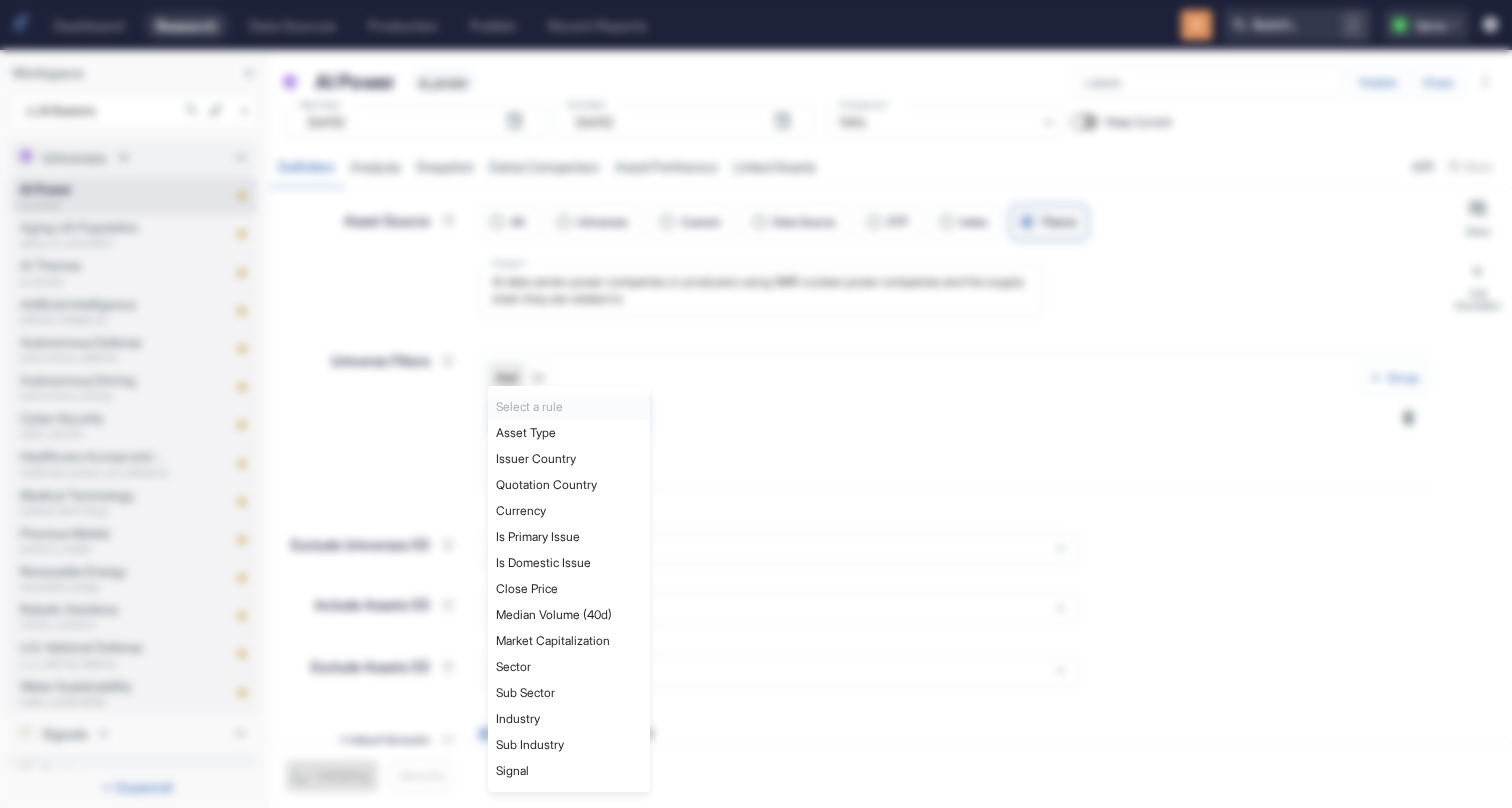 click on "Dashboard Research Data Sources Production Publish Recent Reports Search... / L Demo Workspace LLM Baskets 1112 ​ Universes 14 AI Power ai_power Aging US Population aging_us_population AI Themes ai_themes Artificial Intelligence artificial_intelligence Autonomous Defense autonomous_defense Autonomous Driving autonomous_driving Cyber Security cyber_security Healthcare Access and Efficiency healthcare_access_and_efficiency Medical Technology medical_technology Precious Metals precious_metals Renewable Energy renewable_energy Robotic Solutions robotic_solutions U.S. National Defense u_s_national_defense Water Sustainability water_sustainability Signals 4 Artificial Intelligence artificial_intelligence Aging US Population aging_us_population Autonomous Defense autonomous_defense Autonomous Defense Link autonomous_defense_link Baskets 13 Aging US Population aging_us_population Aging US Population | E2P aging_us_population_e2p Artificial Intelligence artificial_intelligence Autonomous Defense autonomous_defense *" at bounding box center [756, 404] 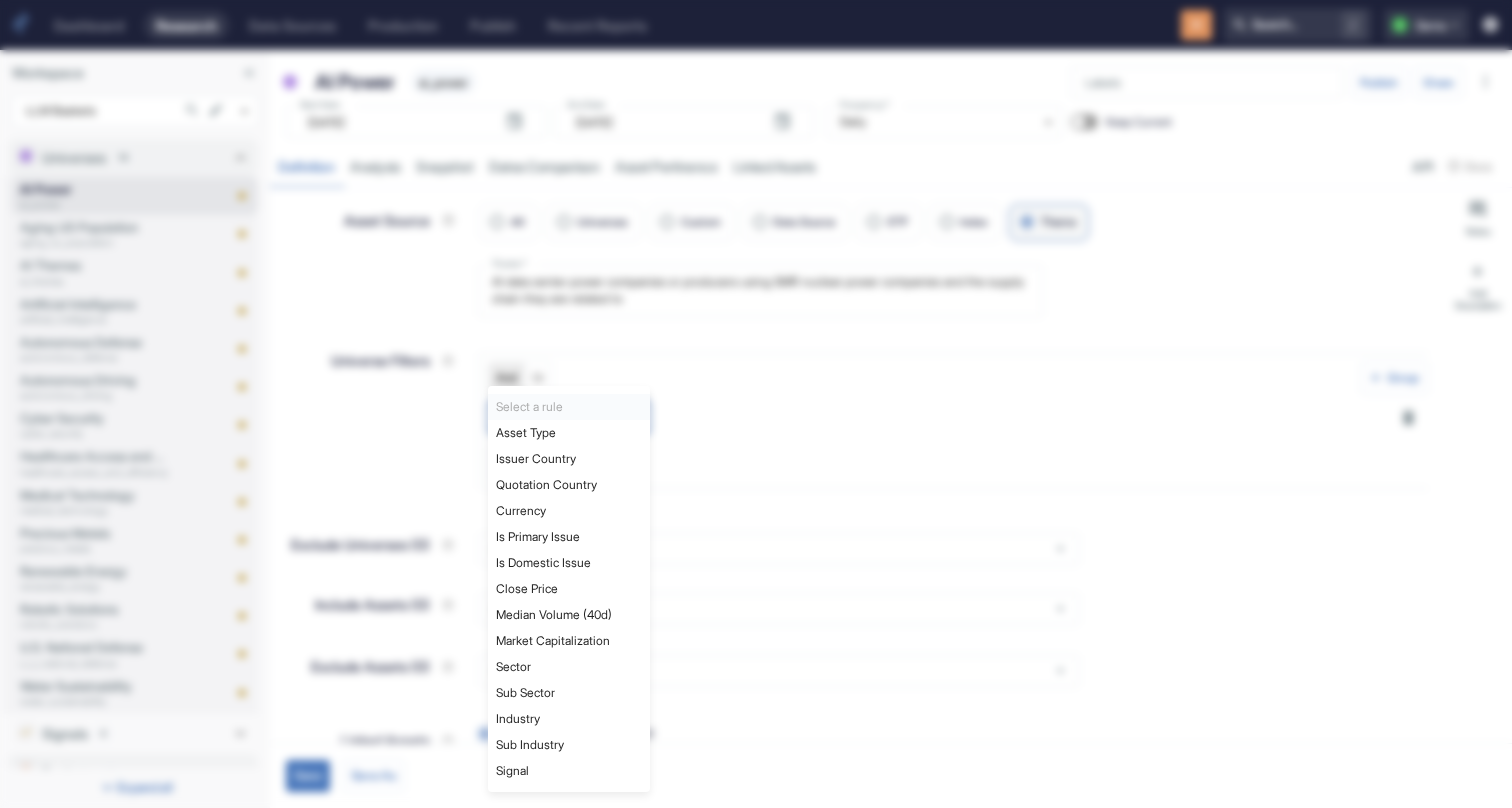 click on "Close Price" at bounding box center (569, 589) 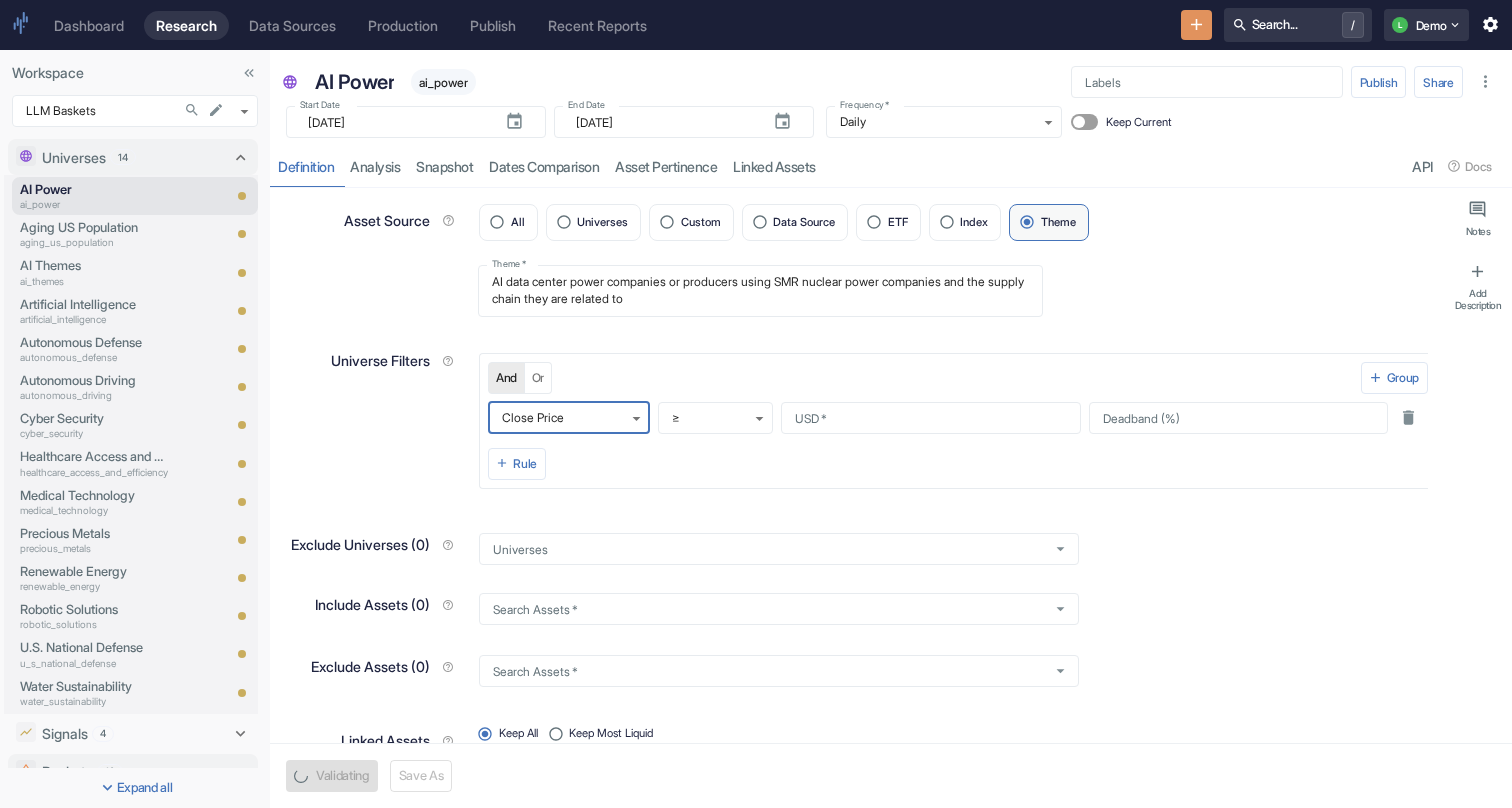 click on "Universe Filters" at bounding box center (366, 410) 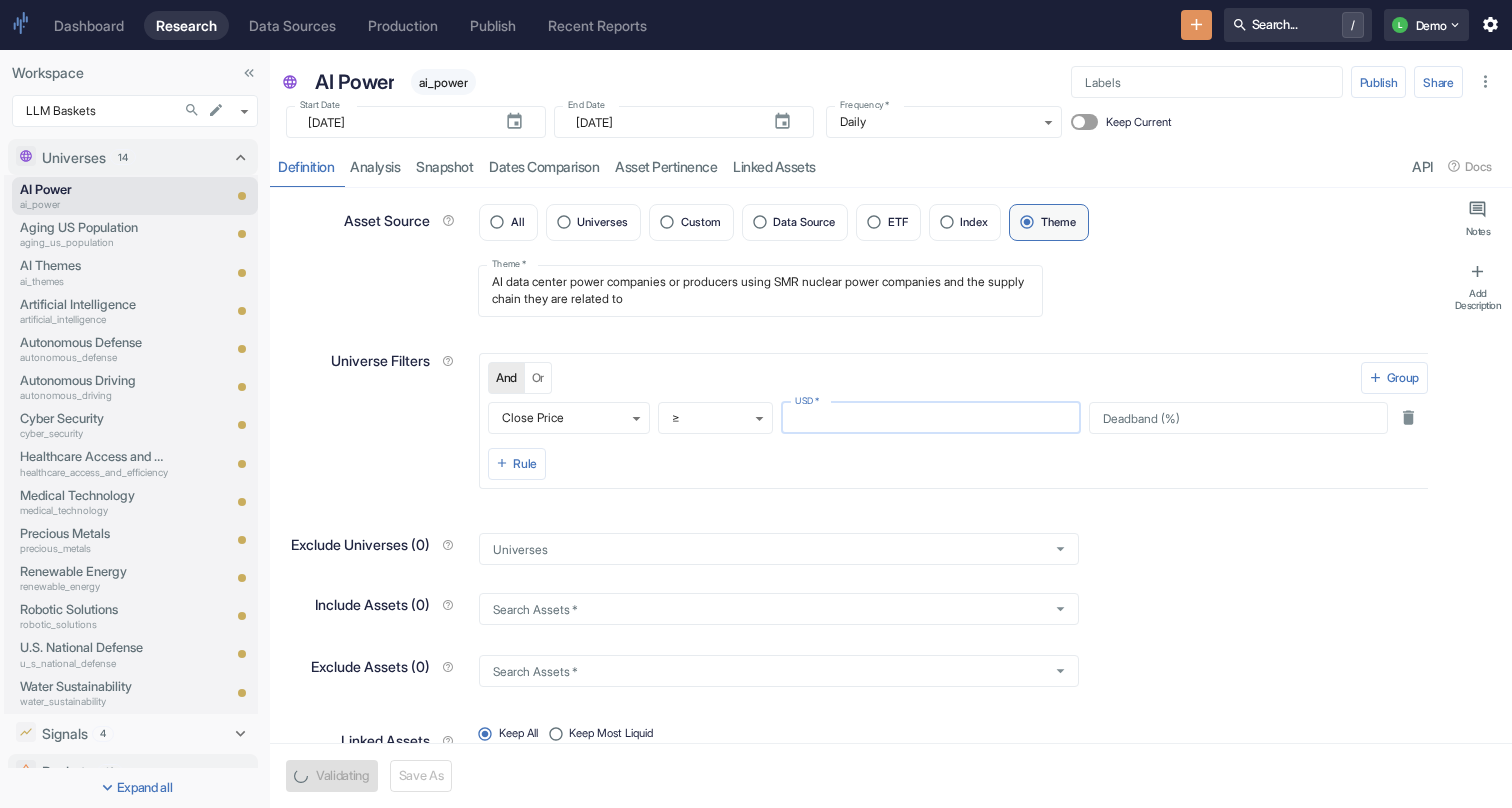 click on "USD   *" at bounding box center (931, 418) 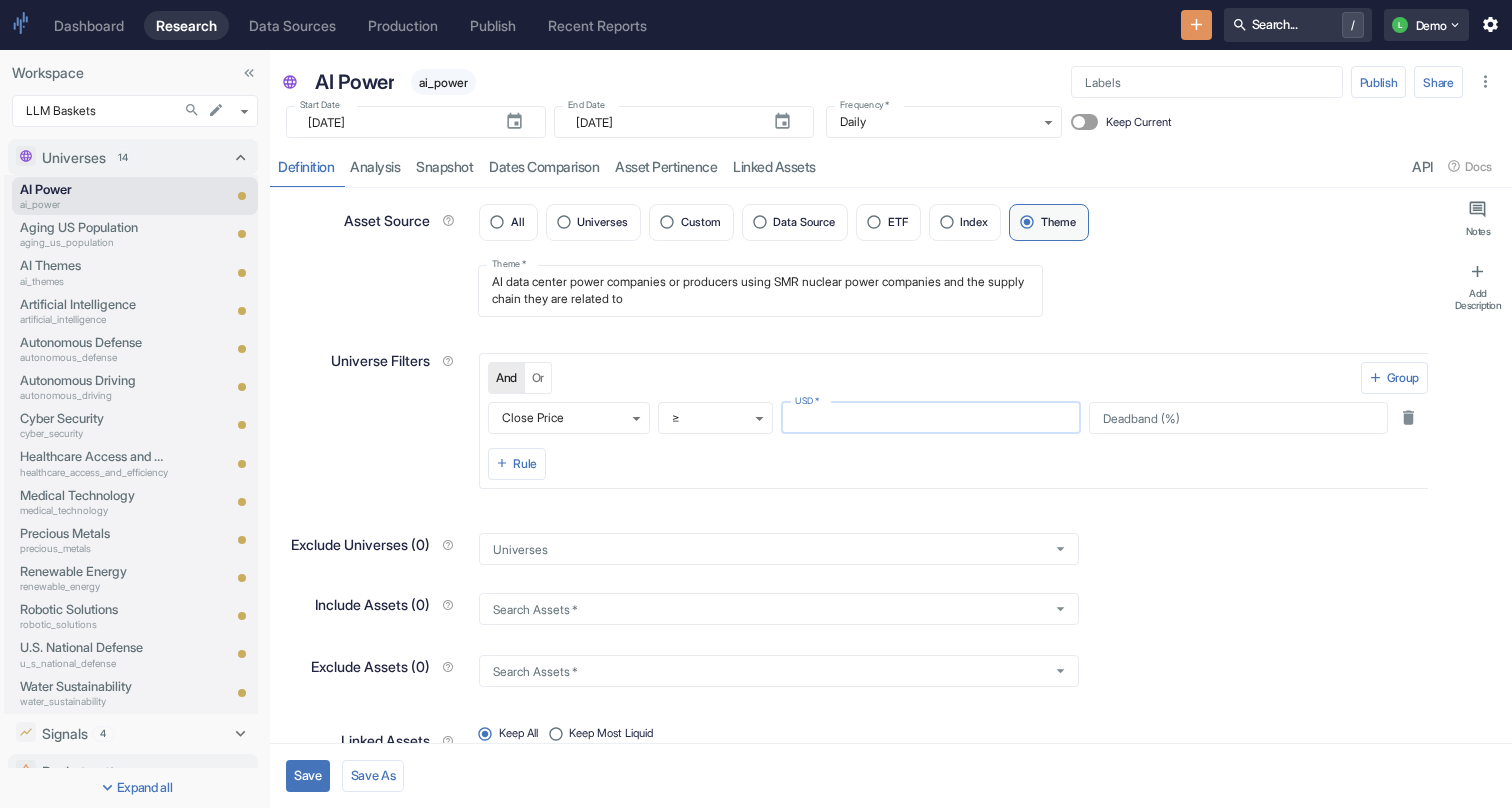 type on "x" 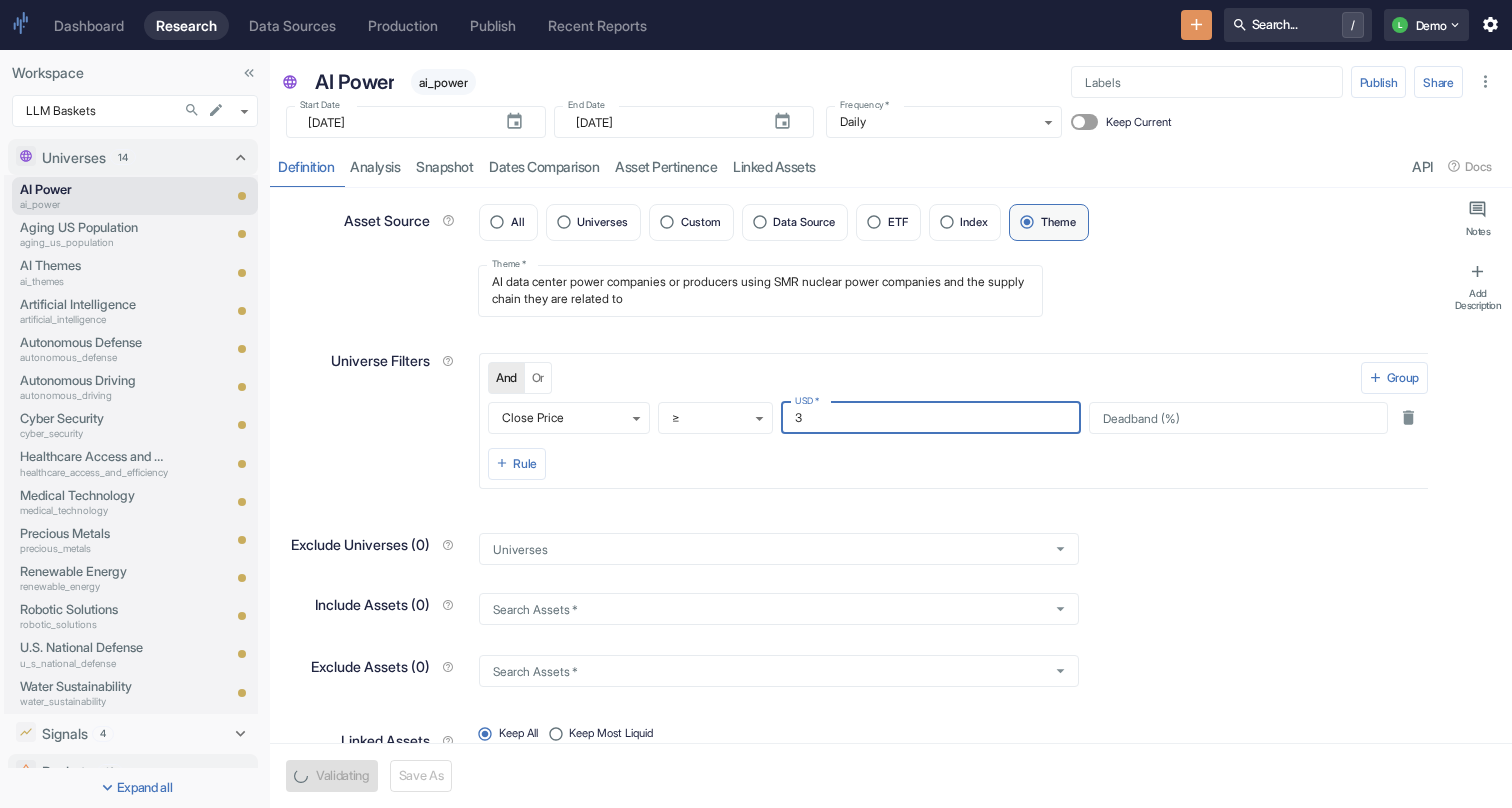 type on "x" 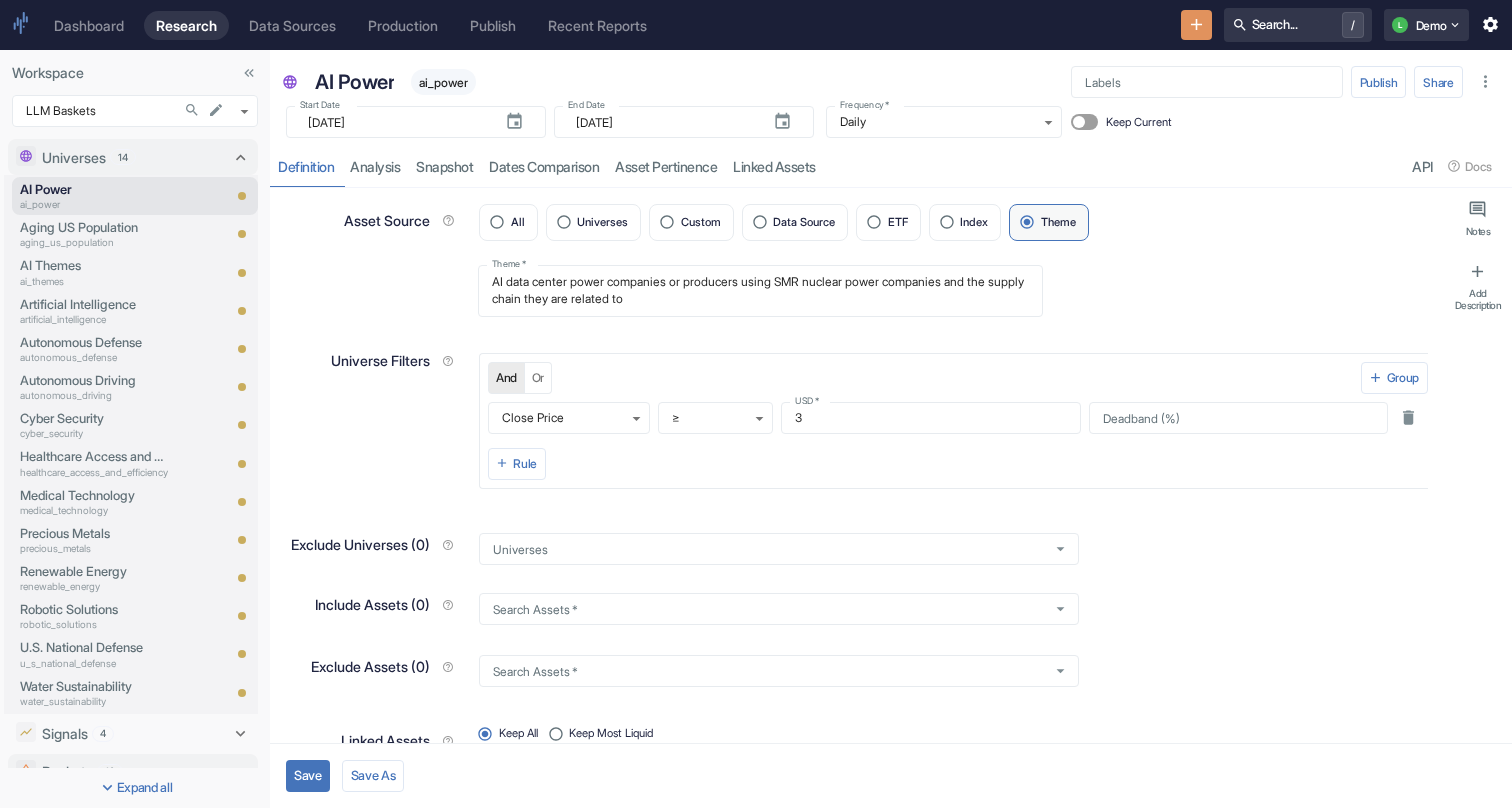 click on "Rule" at bounding box center [958, 461] 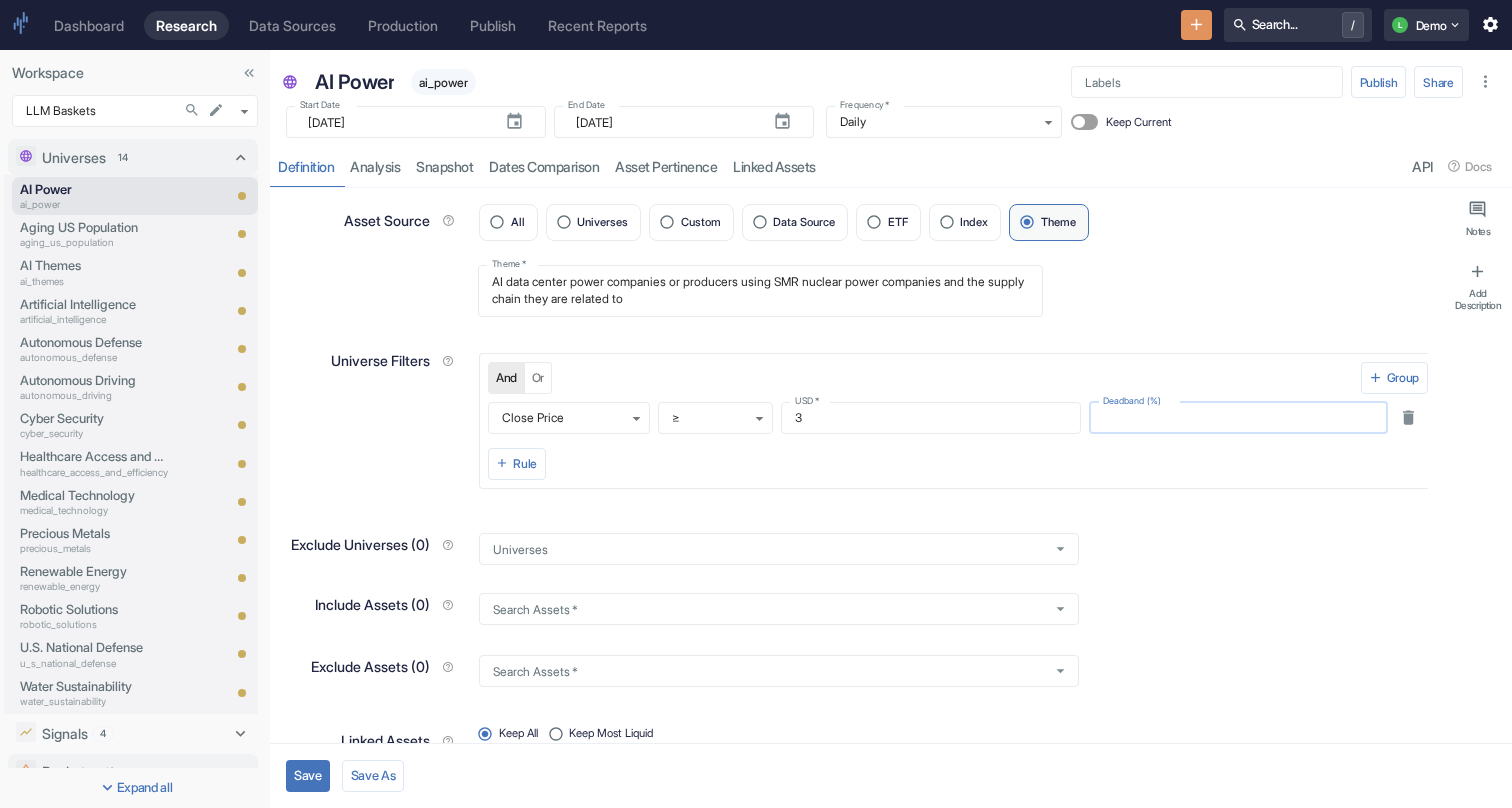 click on "Deadband (%)" at bounding box center (1239, 418) 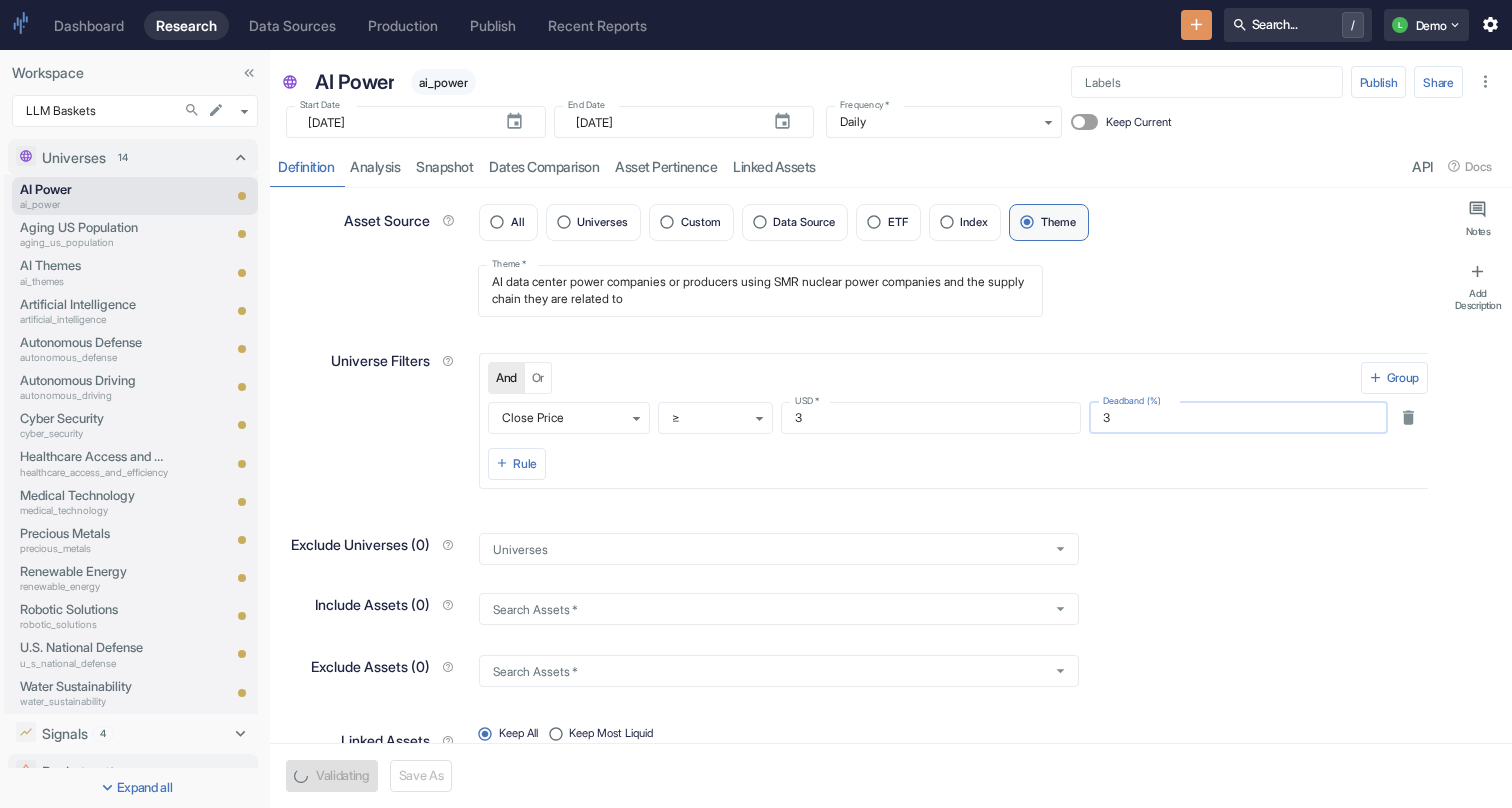 type on "30" 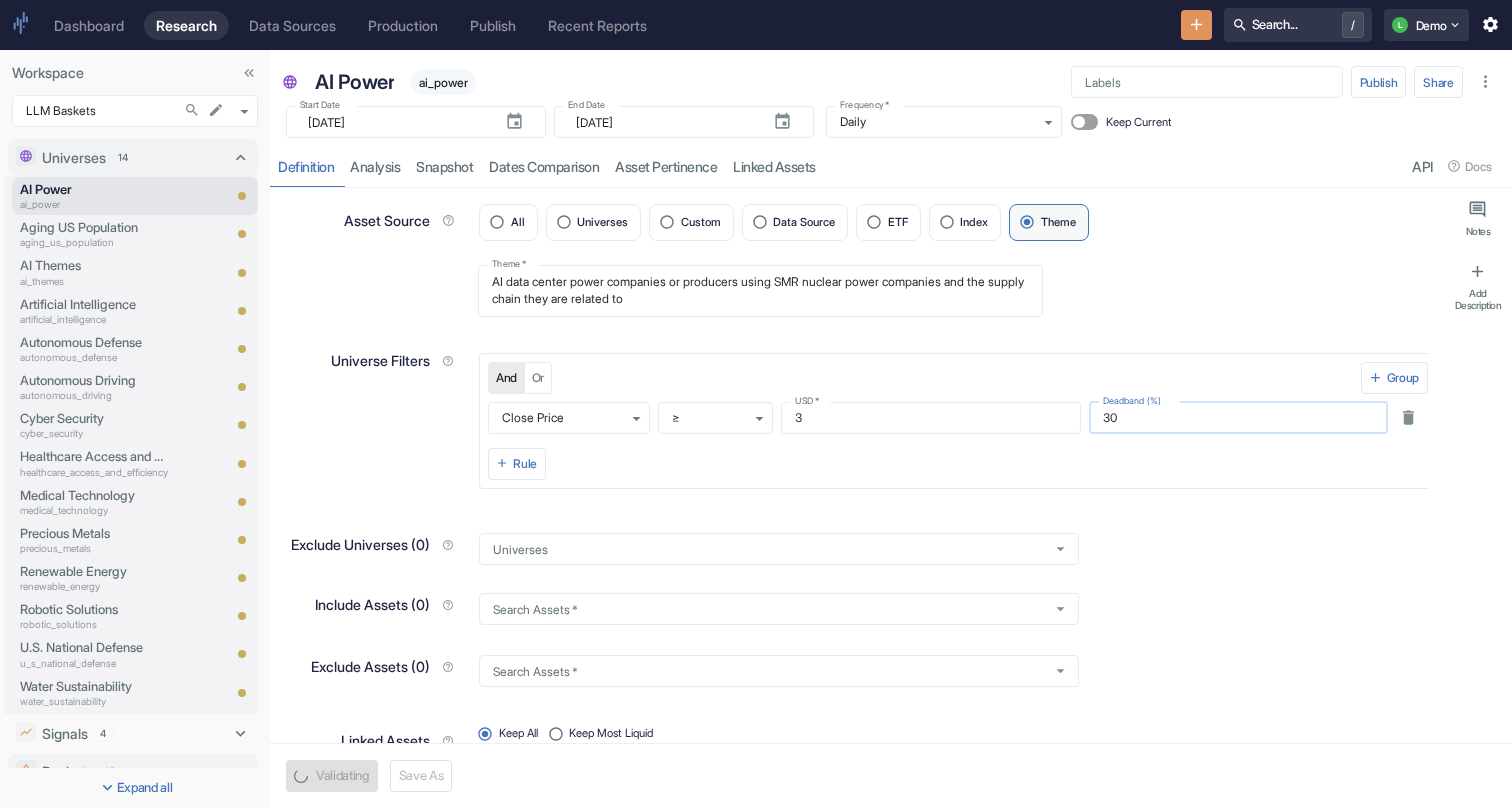 type on "x" 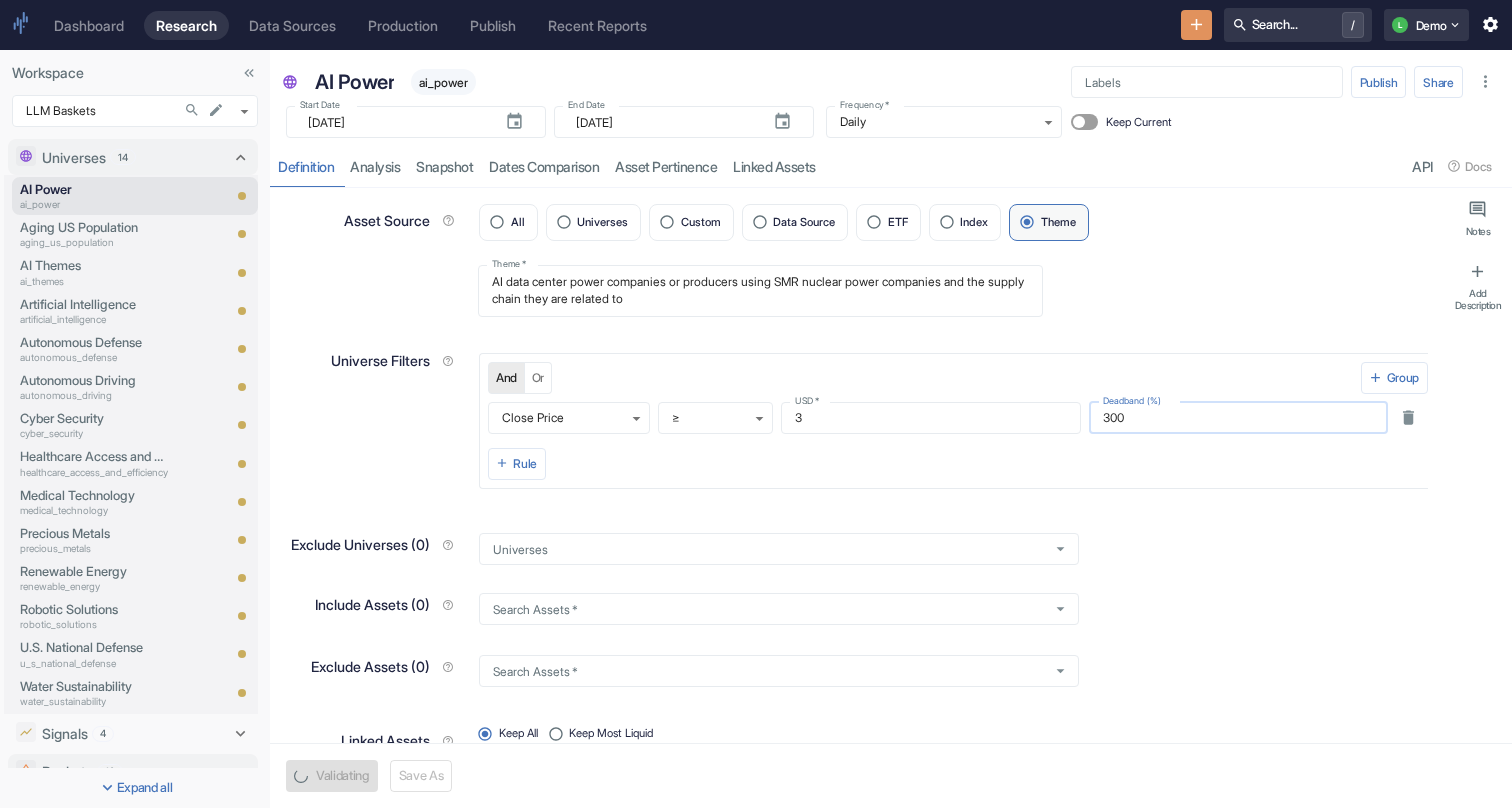 type on "x" 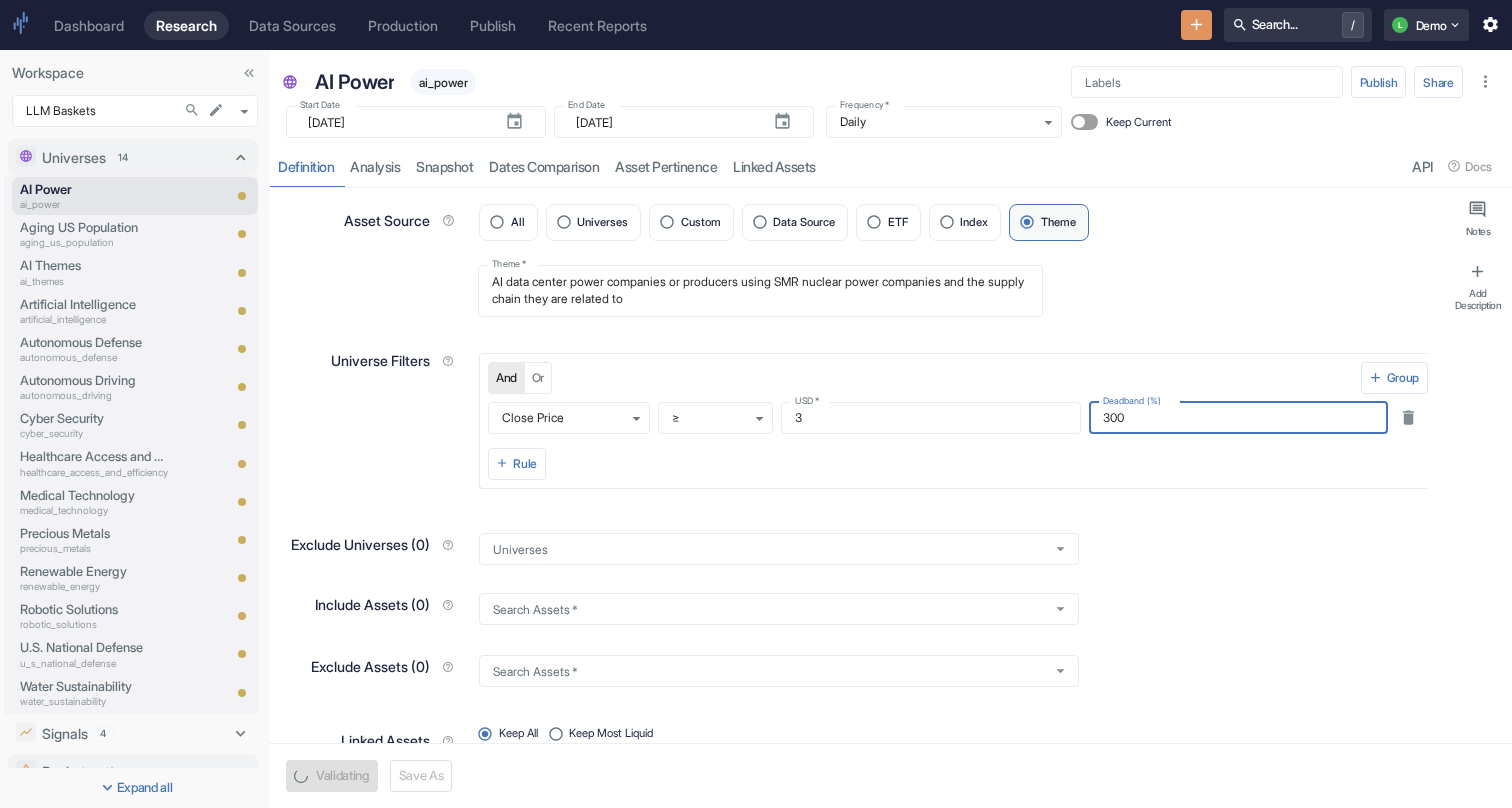 type on "300" 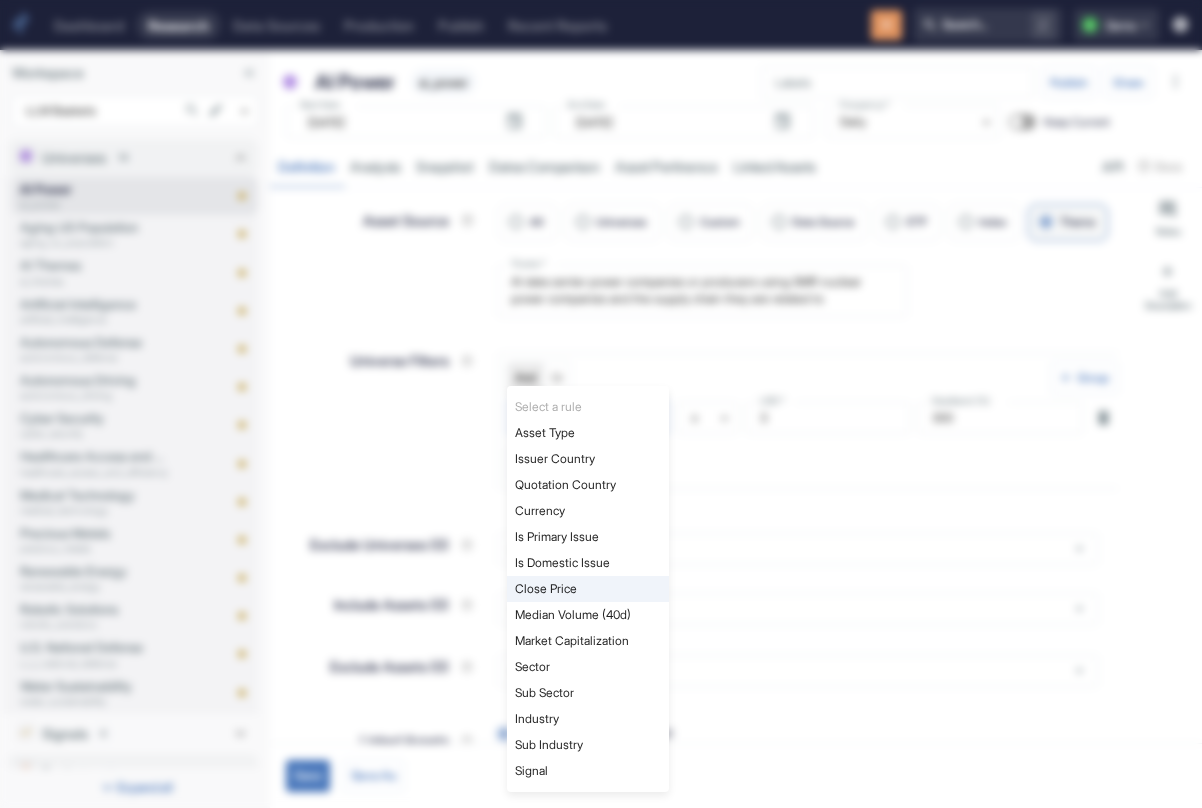 click on "Dashboard Research Data Sources Production Publish Recent Reports Search... / L Demo Workspace LLM Baskets 1112 ​ Universes 14 AI Power ai_power Aging US Population aging_us_population AI Themes ai_themes Artificial Intelligence artificial_intelligence Autonomous Defense autonomous_defense Autonomous Driving autonomous_driving Cyber Security cyber_security Healthcare Access and Efficiency healthcare_access_and_efficiency Medical Technology medical_technology Precious Metals precious_metals Renewable Energy renewable_energy Robotic Solutions robotic_solutions U.S. National Defense u_s_national_defense Water Sustainability water_sustainability Signals 4 Artificial Intelligence artificial_intelligence Aging US Population aging_us_population Autonomous Defense autonomous_defense Autonomous Defense Link autonomous_defense_link Baskets 13 Aging US Population aging_us_population Aging US Population | E2P aging_us_population_e2p Artificial Intelligence artificial_intelligence Autonomous Defense autonomous_defense *" at bounding box center (601, 404) 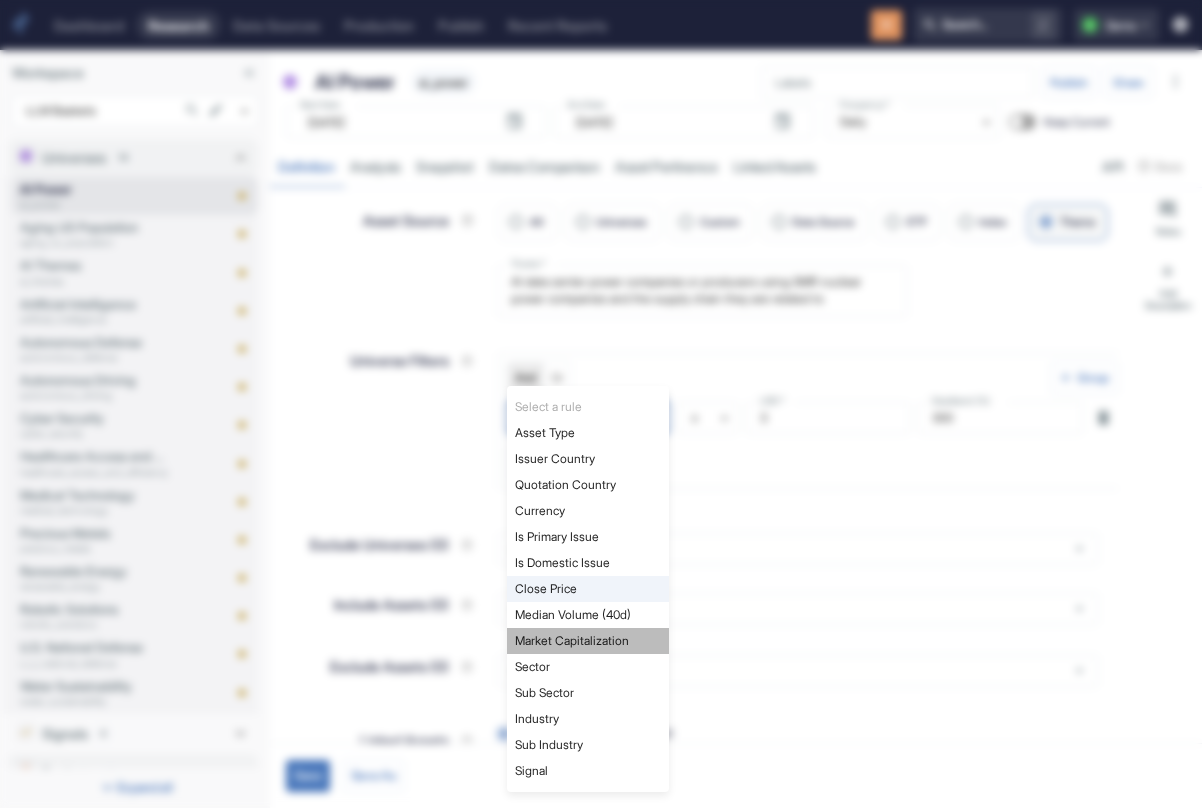 click on "Market Capitalization" at bounding box center [588, 641] 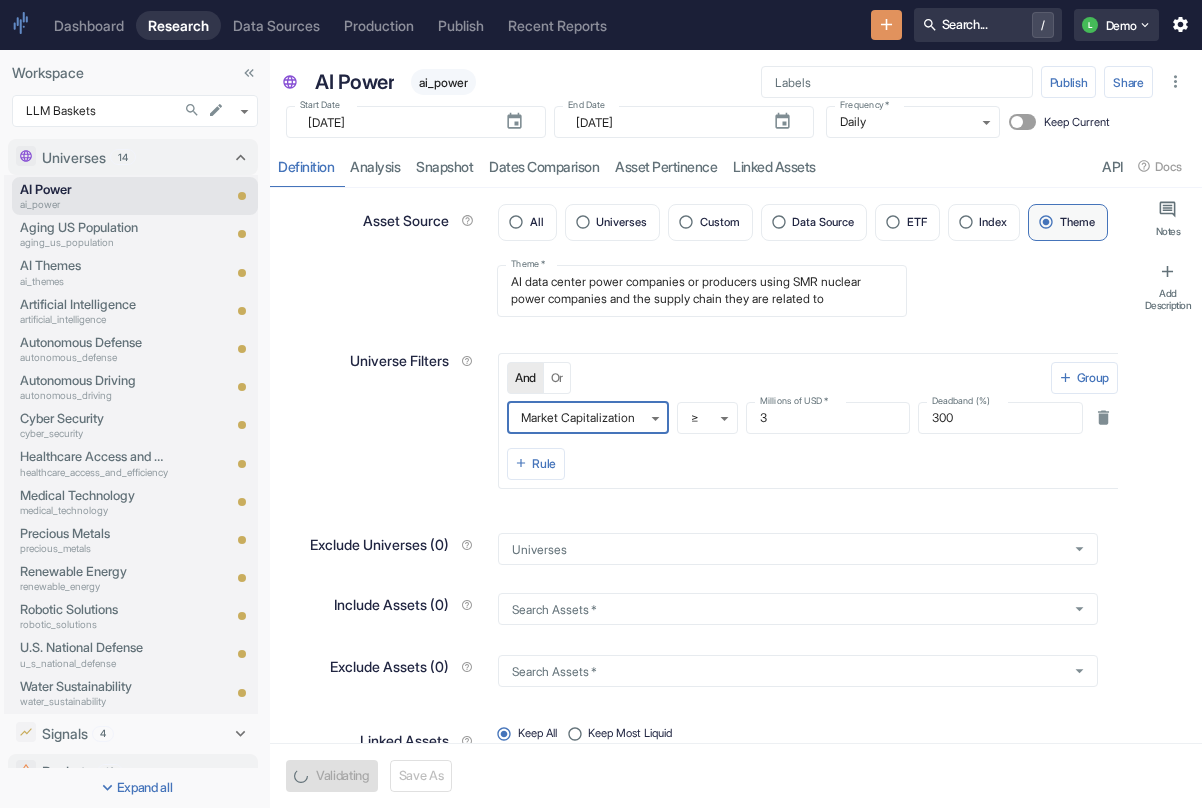 click on "Universe Filters" at bounding box center [376, 410] 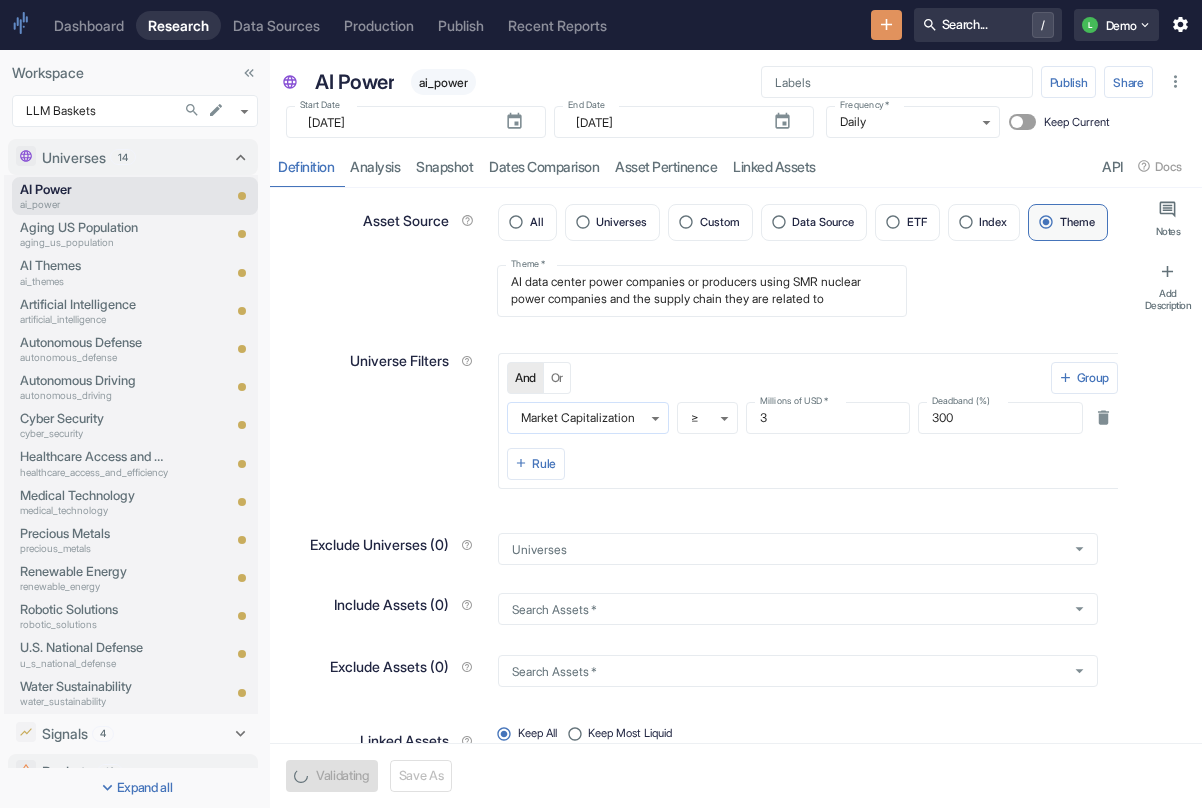 type on "x" 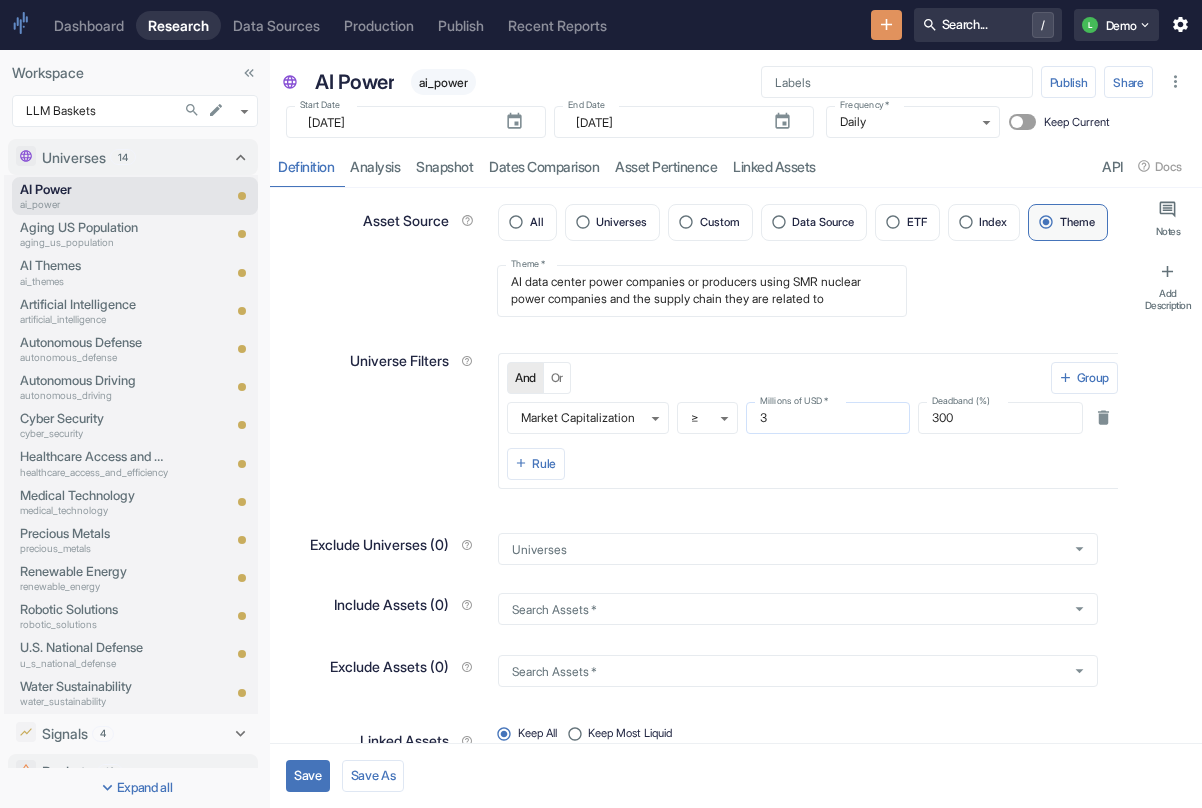 click on "3" at bounding box center [828, 418] 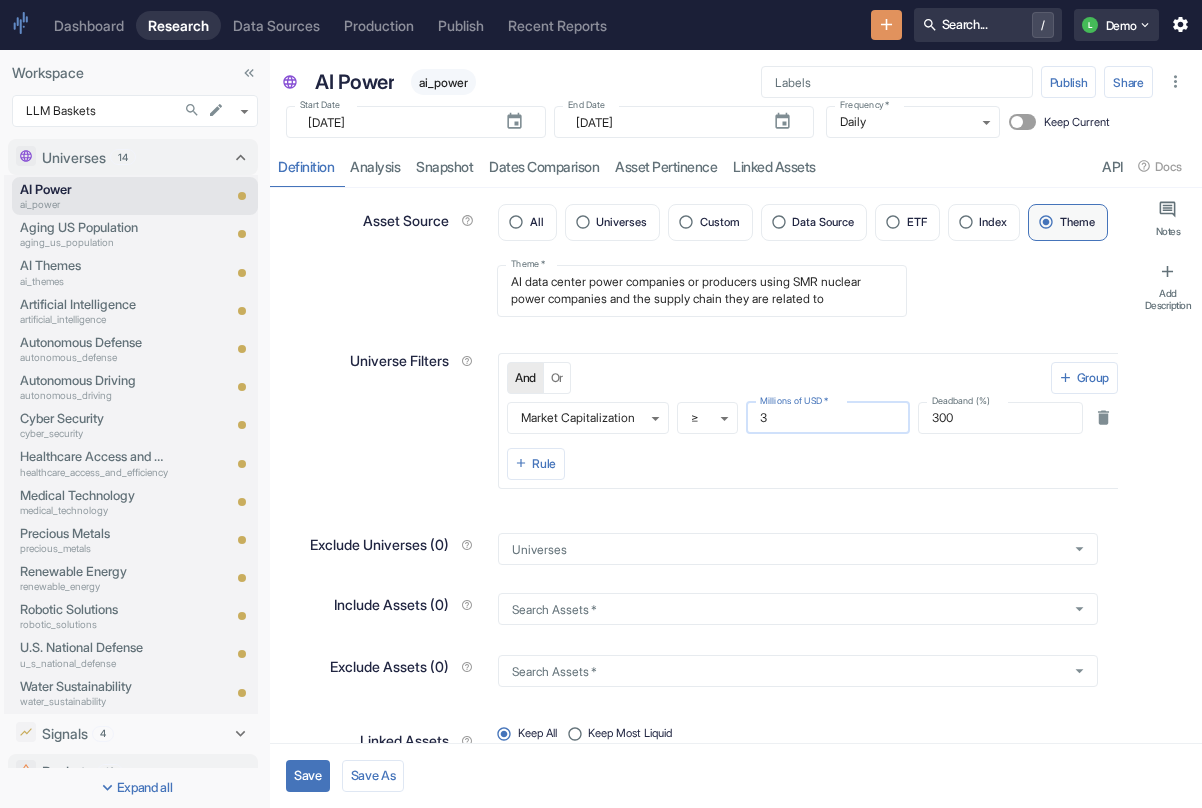 type on "1" 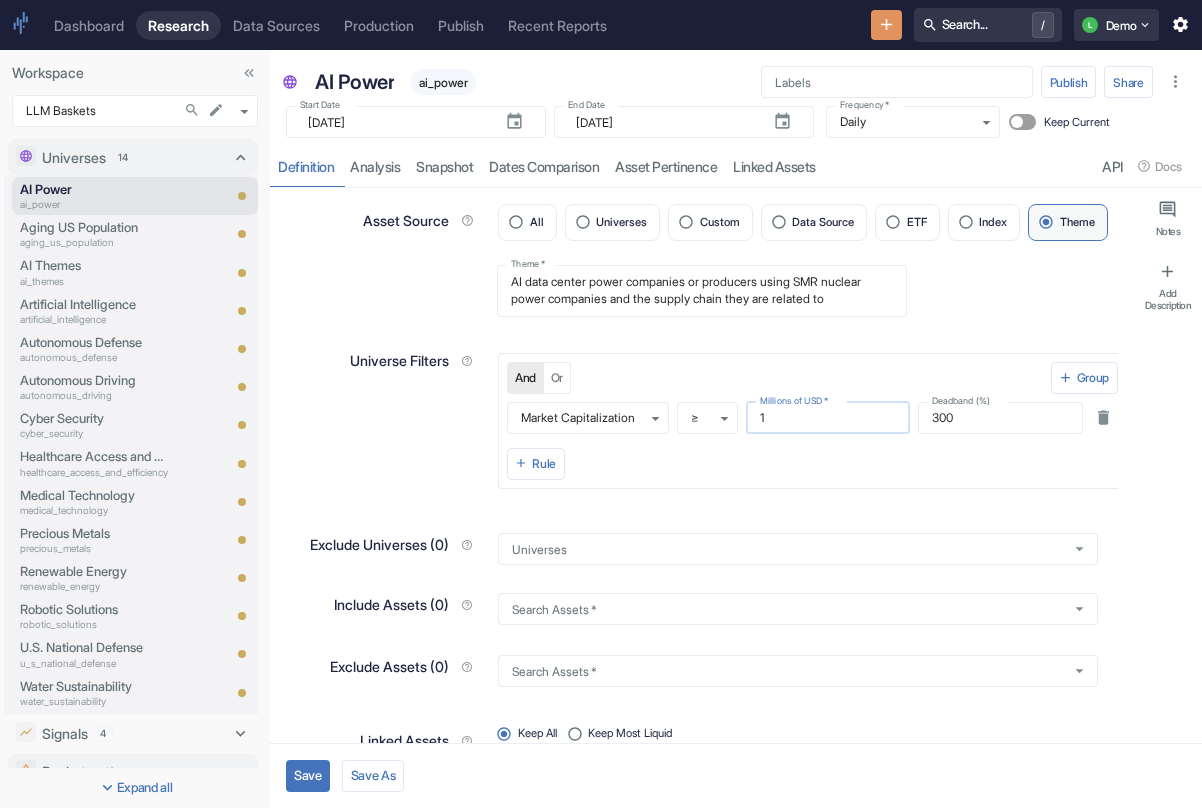 type on "x" 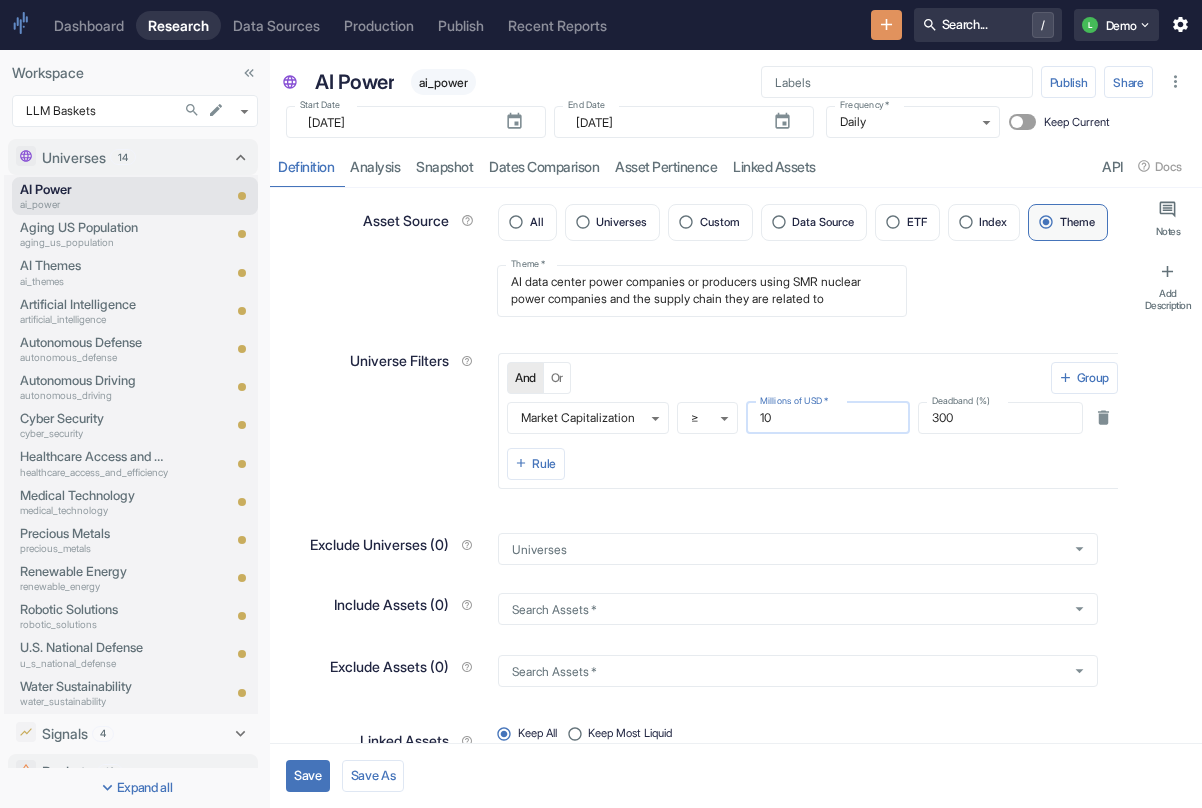 type on "x" 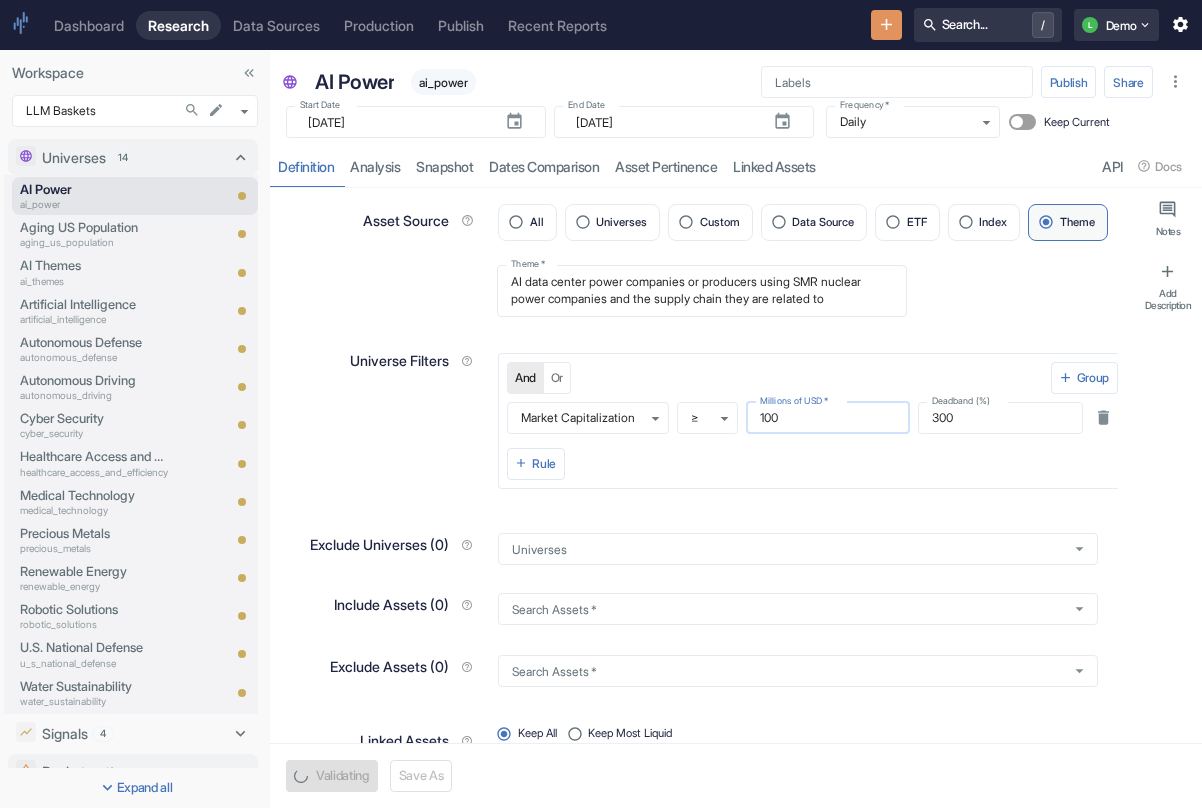 type on "x" 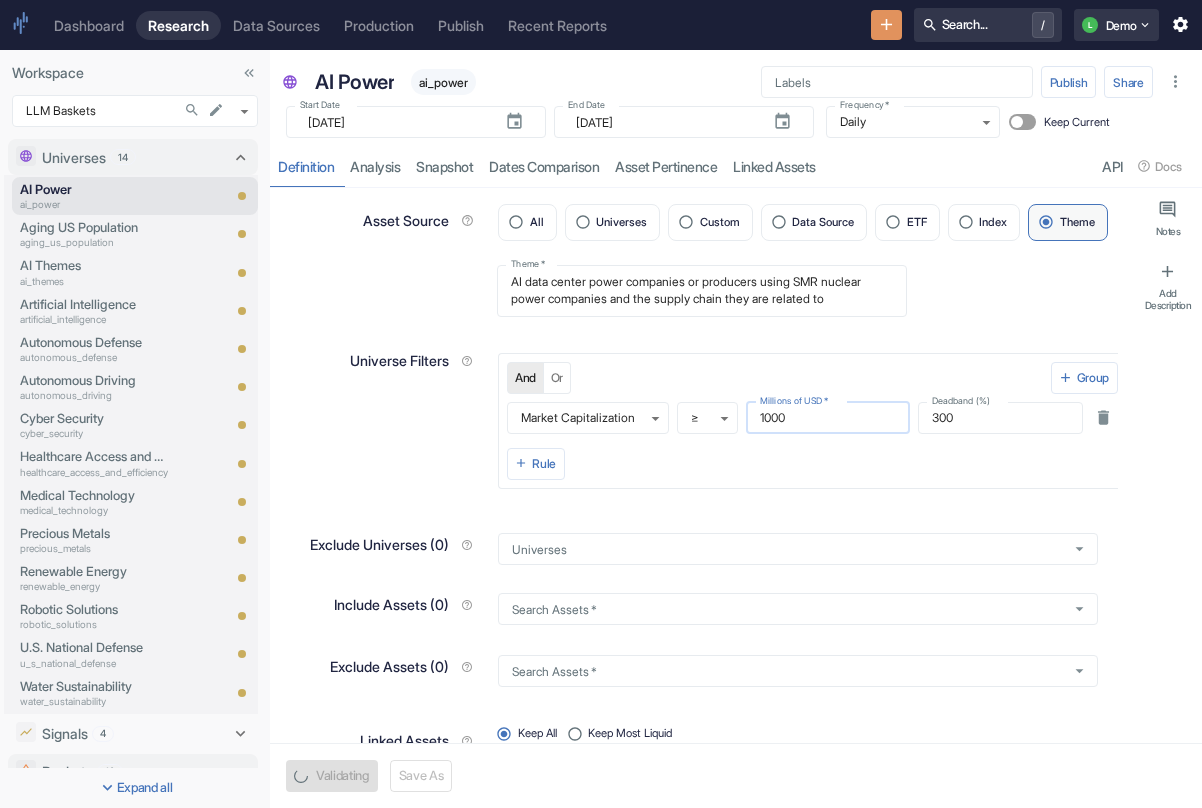 type on "x" 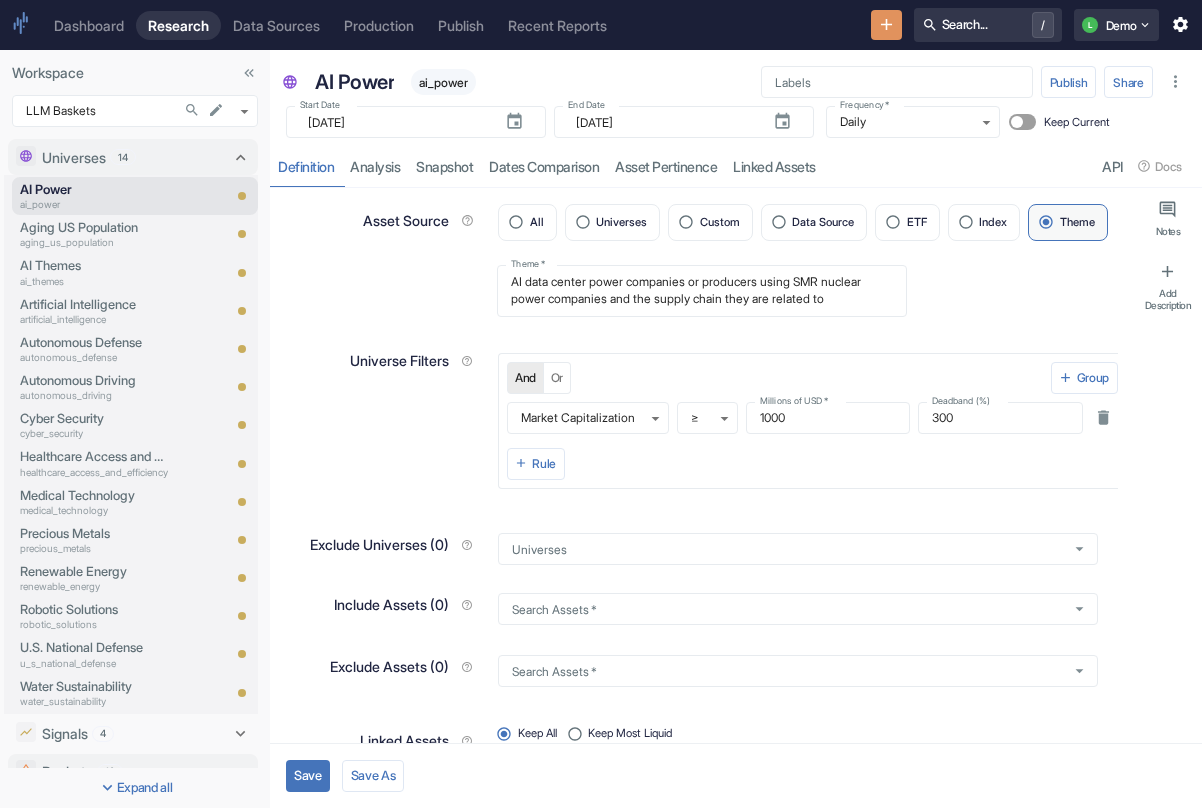 click on "And Or Group Market Capitalization marketcap_usd ​ ≥ >= ​ Millions of USD   * 1000 Millions of USD   * Deadband (%) 300 Deadband (%) Rule" at bounding box center [808, 421] 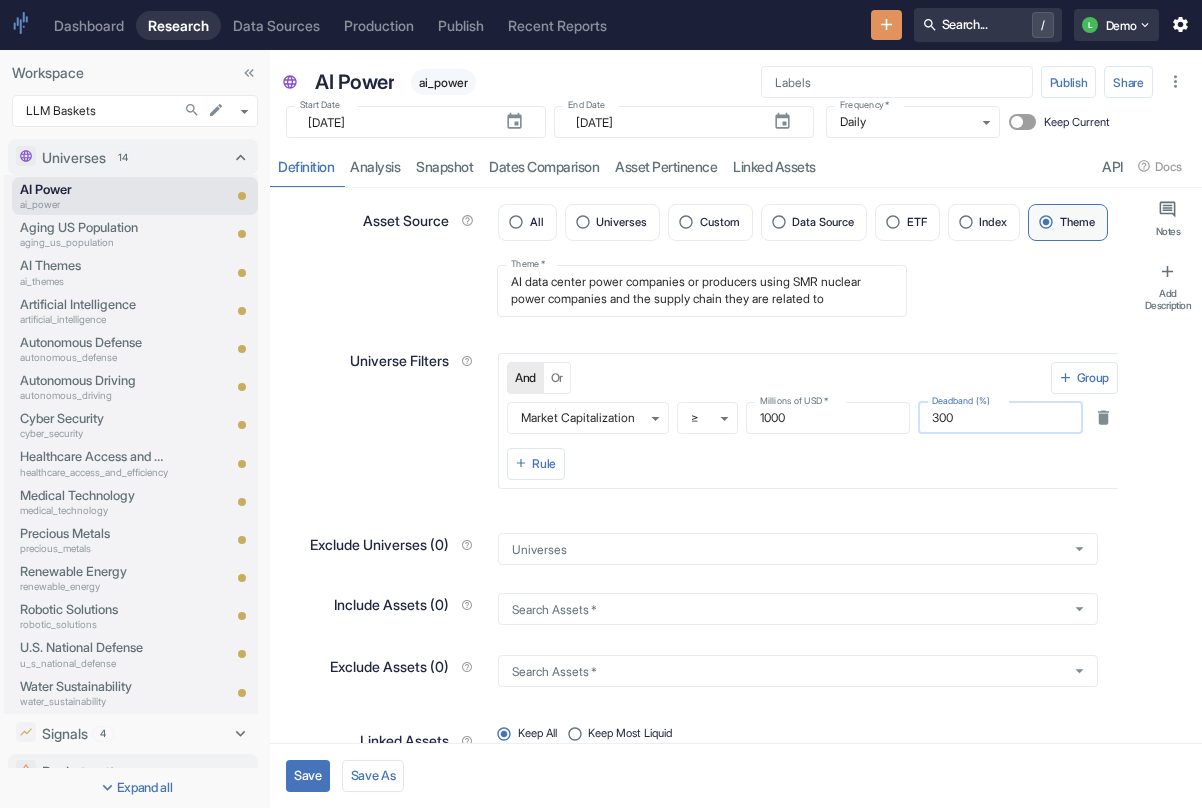 click on "300" at bounding box center [1000, 418] 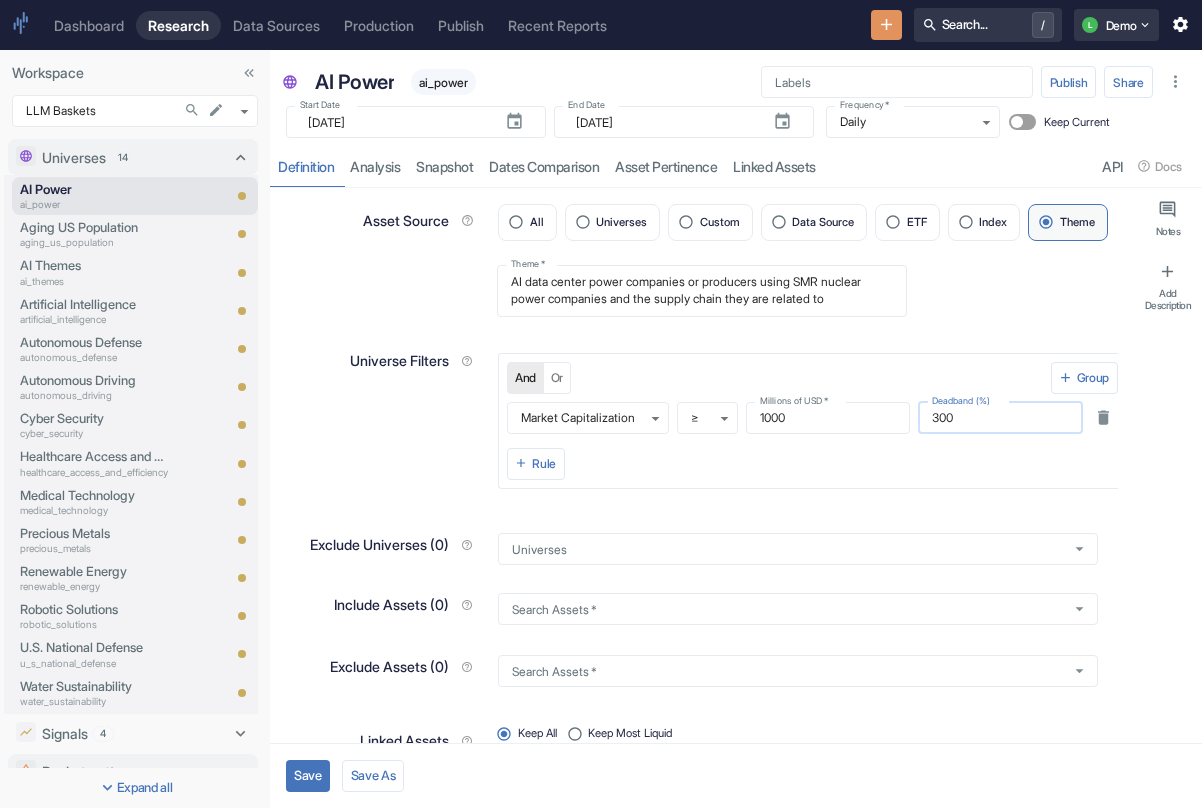 type on "30" 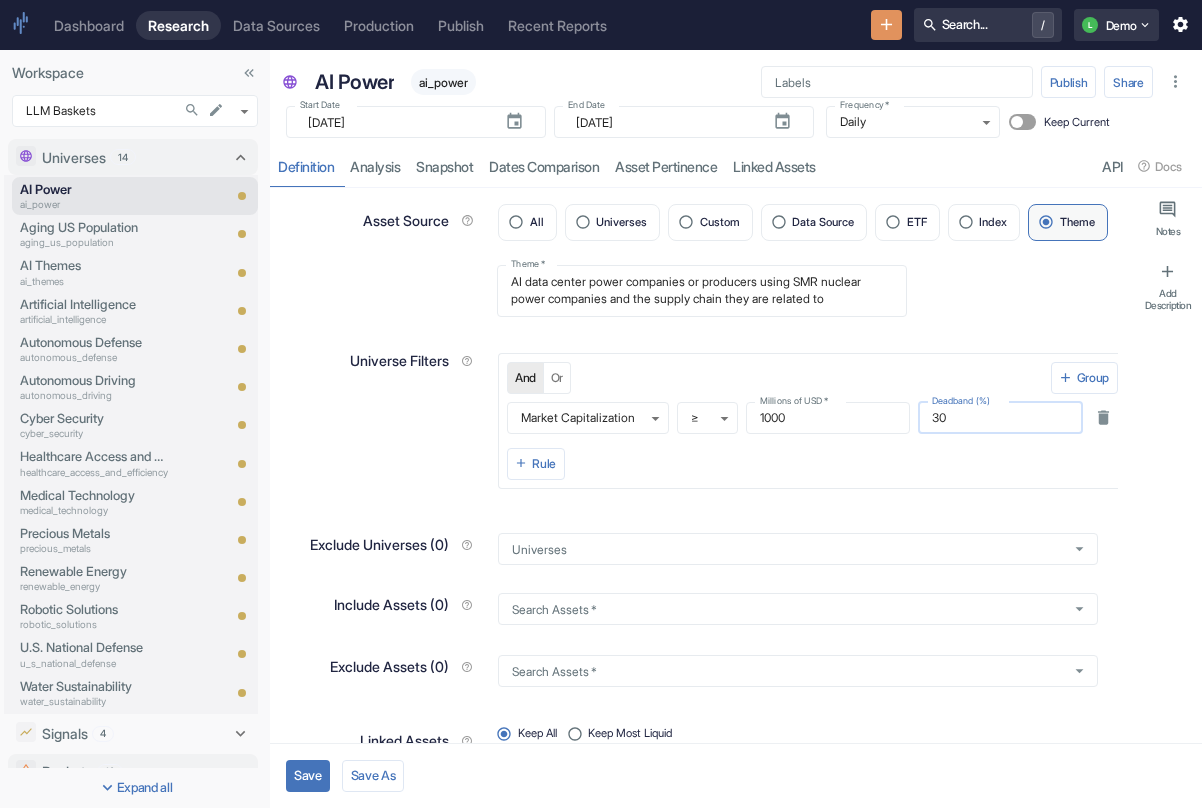 type on "x" 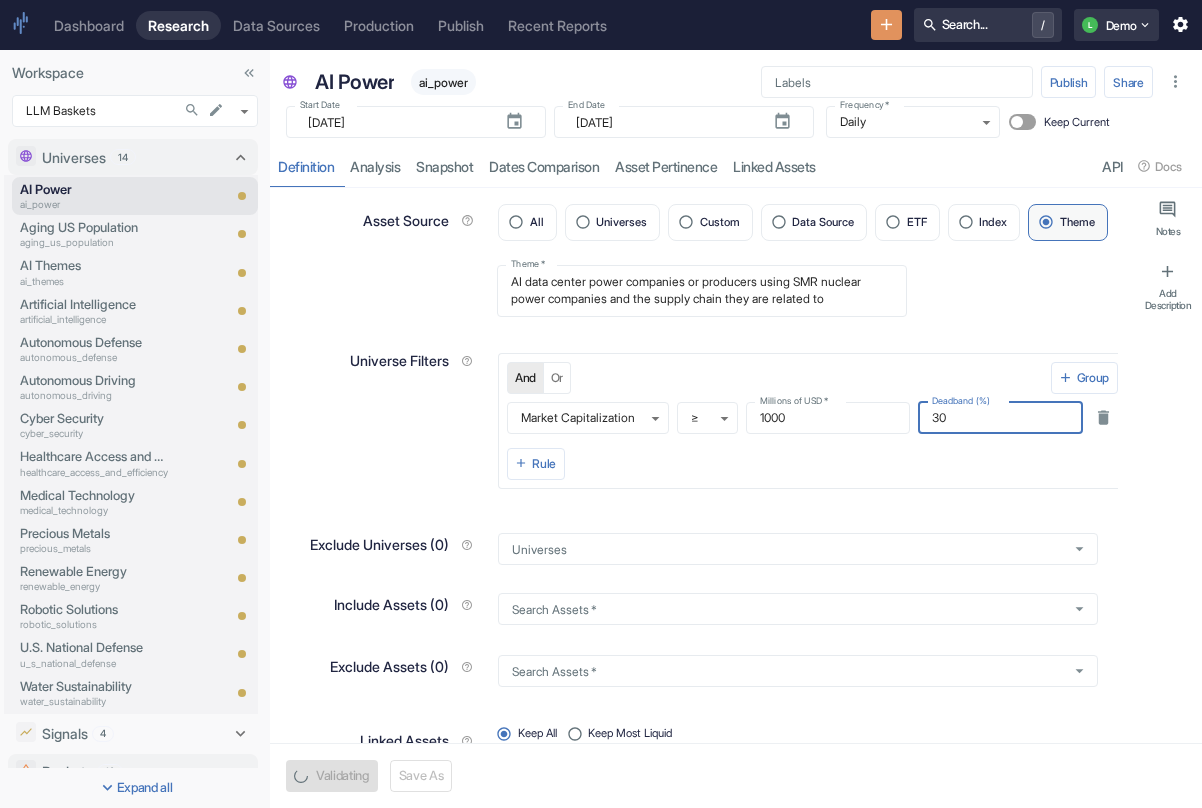 type on "30" 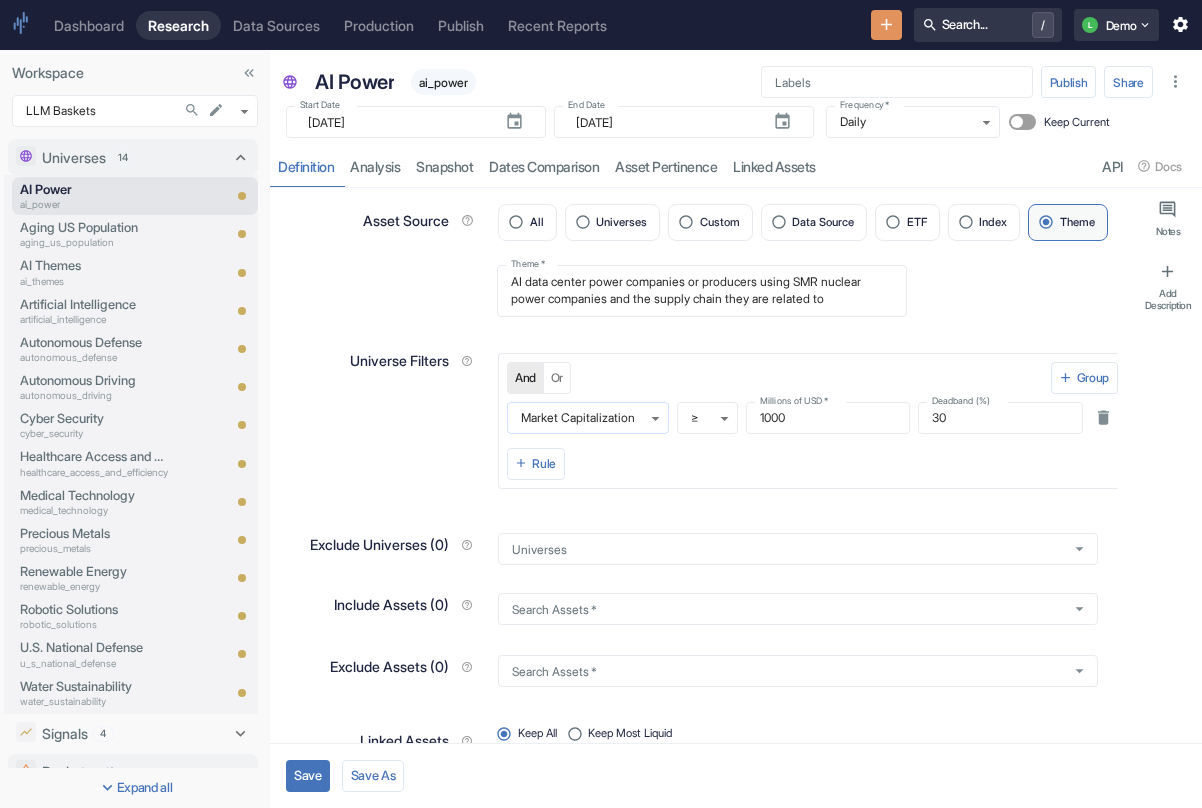click on "Dashboard Research Data Sources Production Publish Recent Reports Search... / L Demo Workspace LLM Baskets 1112 ​ Universes 14 AI Power ai_power Aging US Population aging_us_population AI Themes ai_themes Artificial Intelligence artificial_intelligence Autonomous Defense autonomous_defense Autonomous Driving autonomous_driving Cyber Security cyber_security Healthcare Access and Efficiency healthcare_access_and_efficiency Medical Technology medical_technology Precious Metals precious_metals Renewable Energy renewable_energy Robotic Solutions robotic_solutions U.S. National Defense u_s_national_defense Water Sustainability water_sustainability Signals 4 Artificial Intelligence artificial_intelligence Aging US Population aging_us_population Autonomous Defense autonomous_defense Autonomous Defense Link autonomous_defense_link Baskets 13 Aging US Population aging_us_population Aging US Population | E2P aging_us_population_e2p Artificial Intelligence artificial_intelligence Autonomous Defense autonomous_defense *" at bounding box center [601, 404] 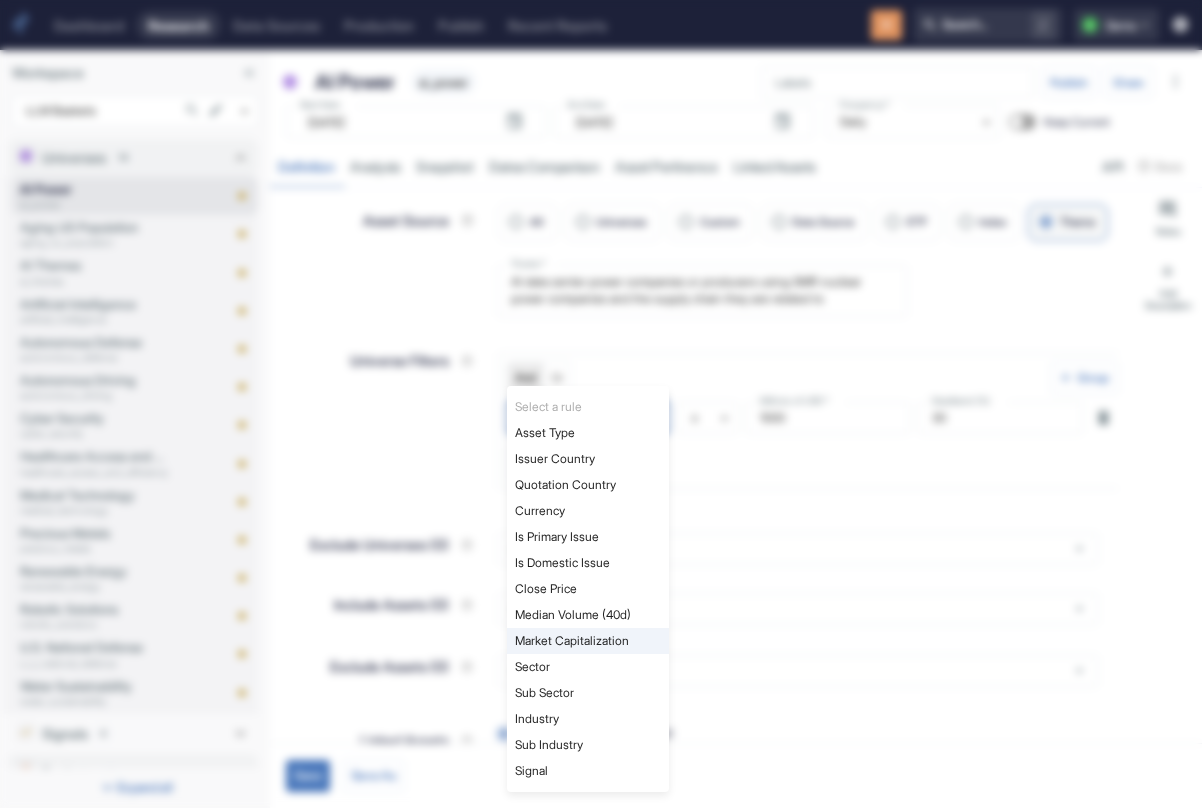 click on "Close Price" at bounding box center [588, 589] 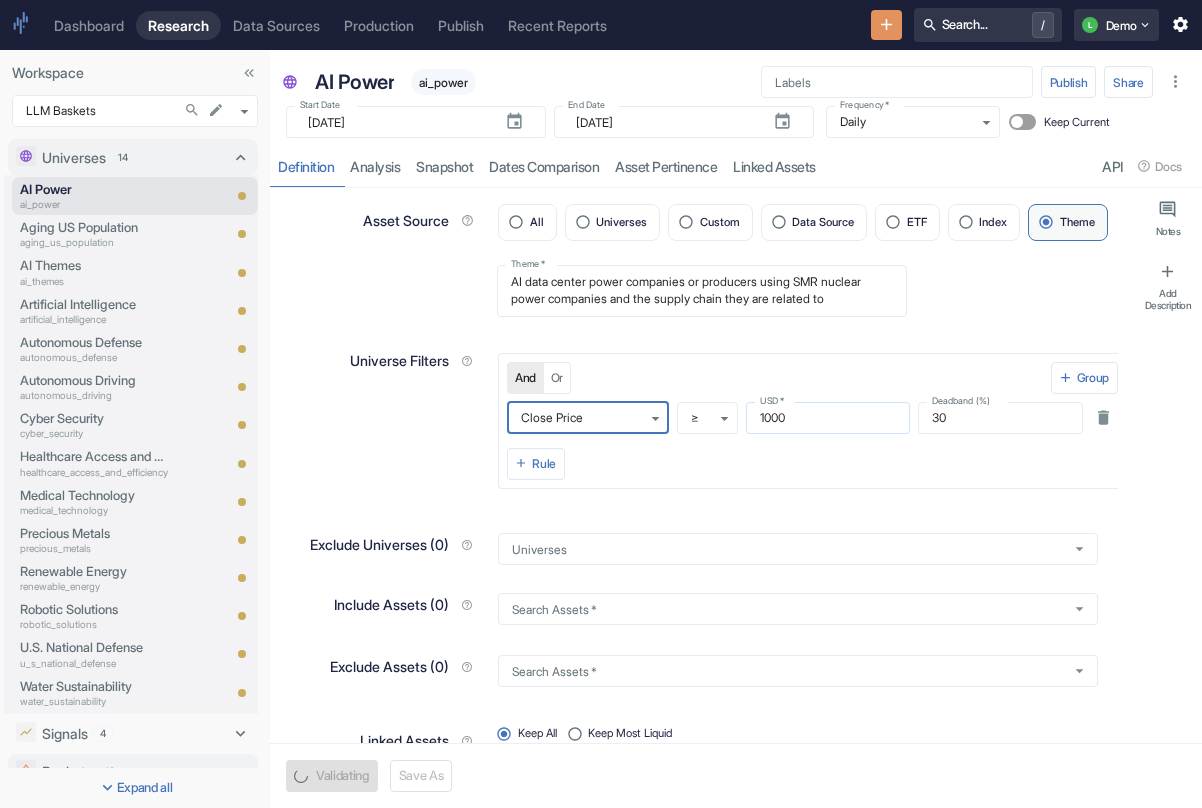 click on "1000" at bounding box center [828, 418] 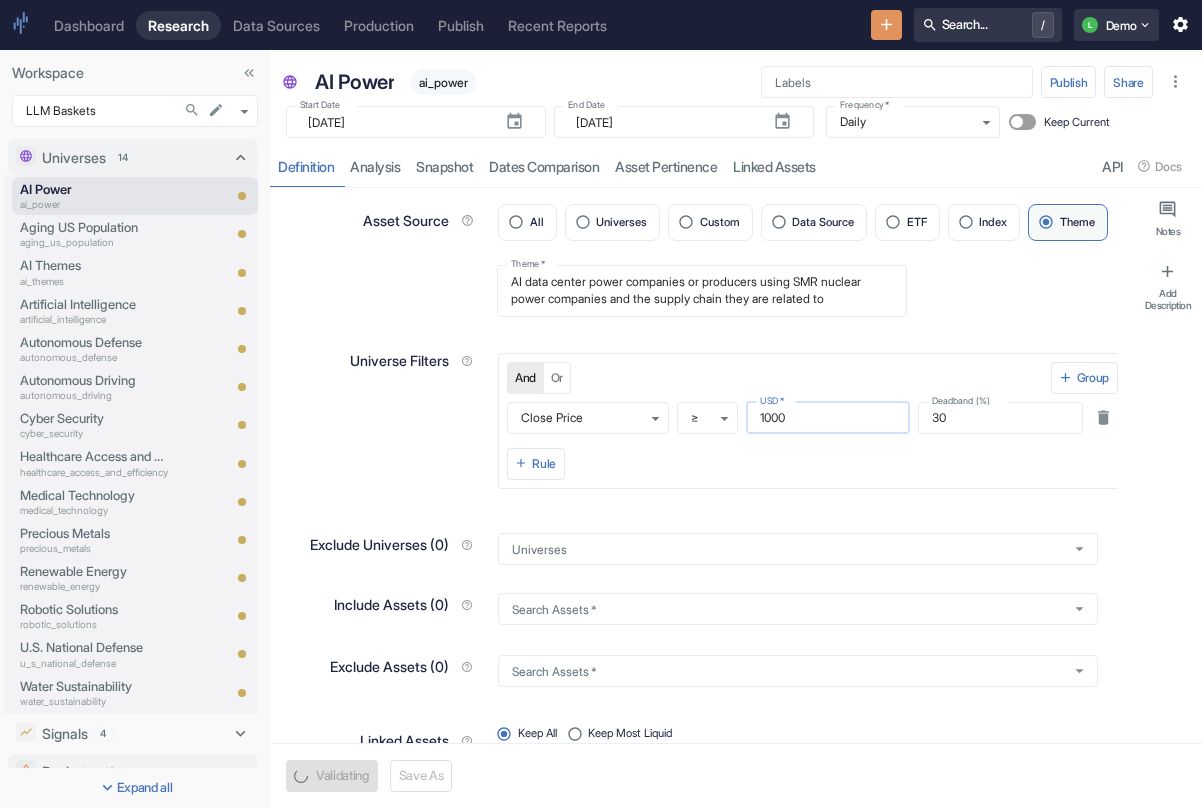 type 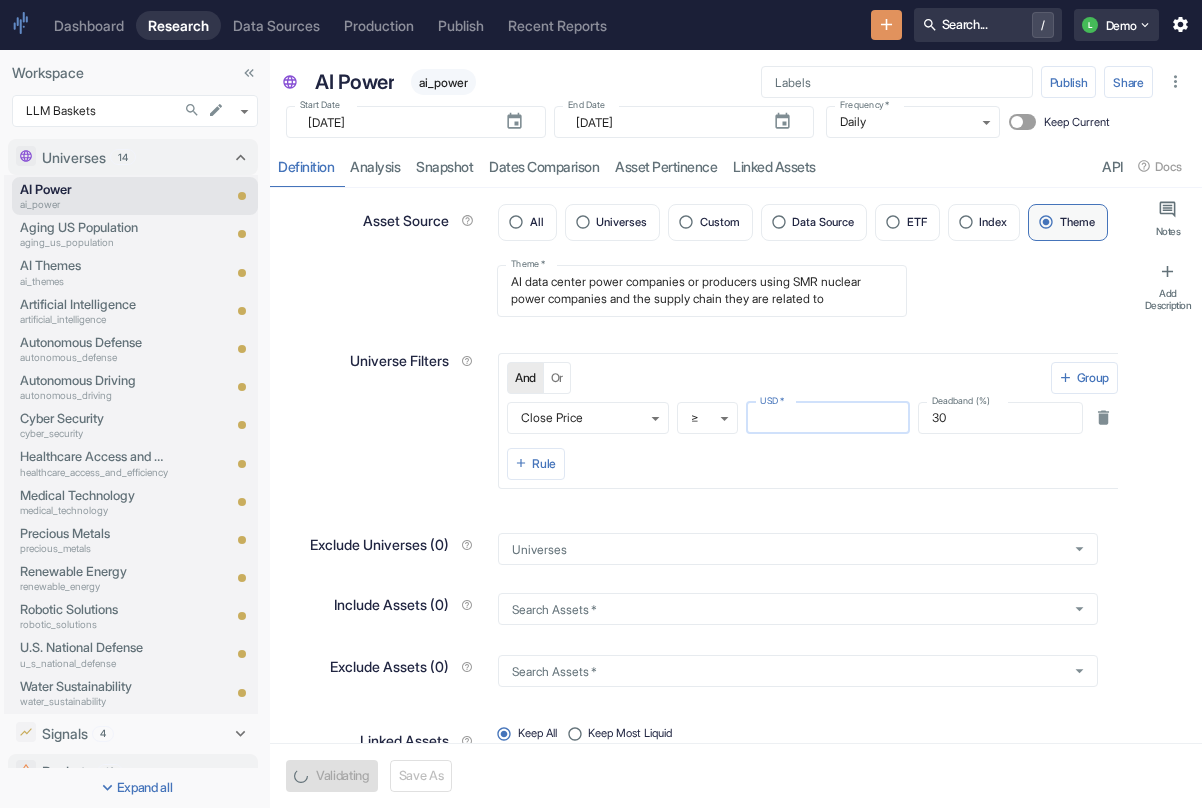 type on "x" 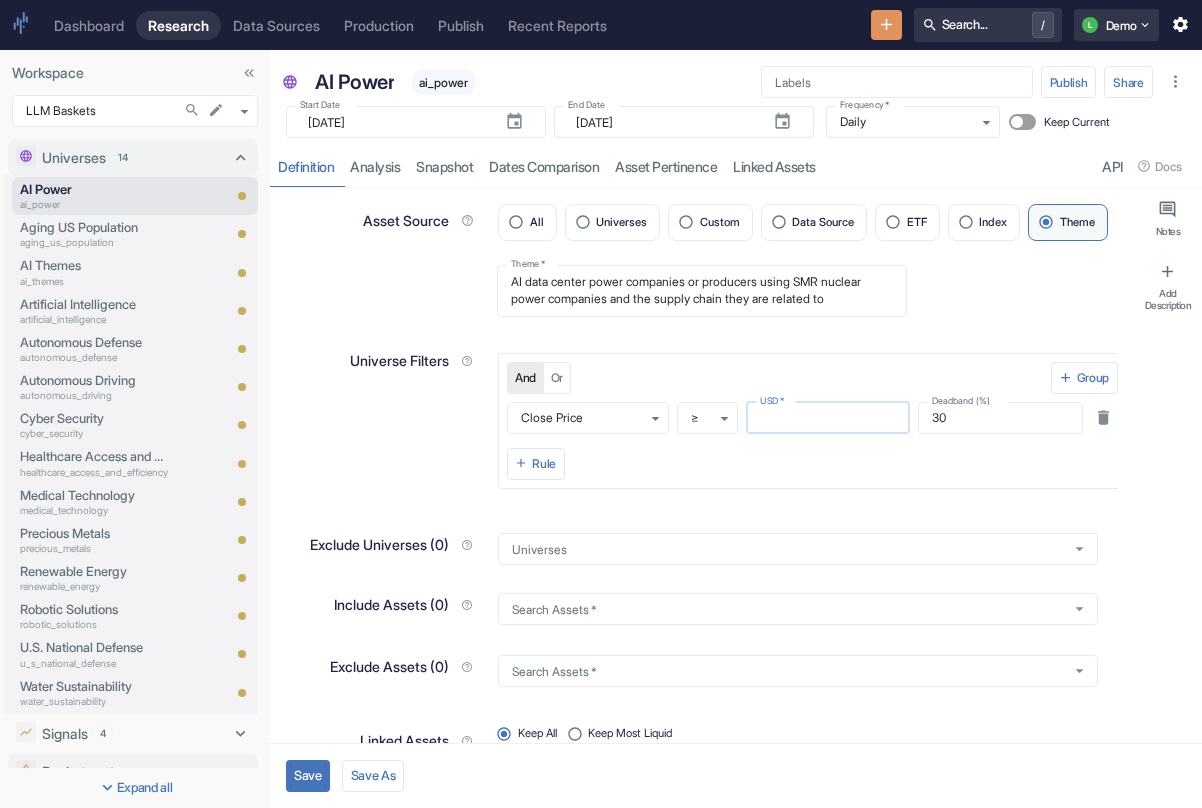 type 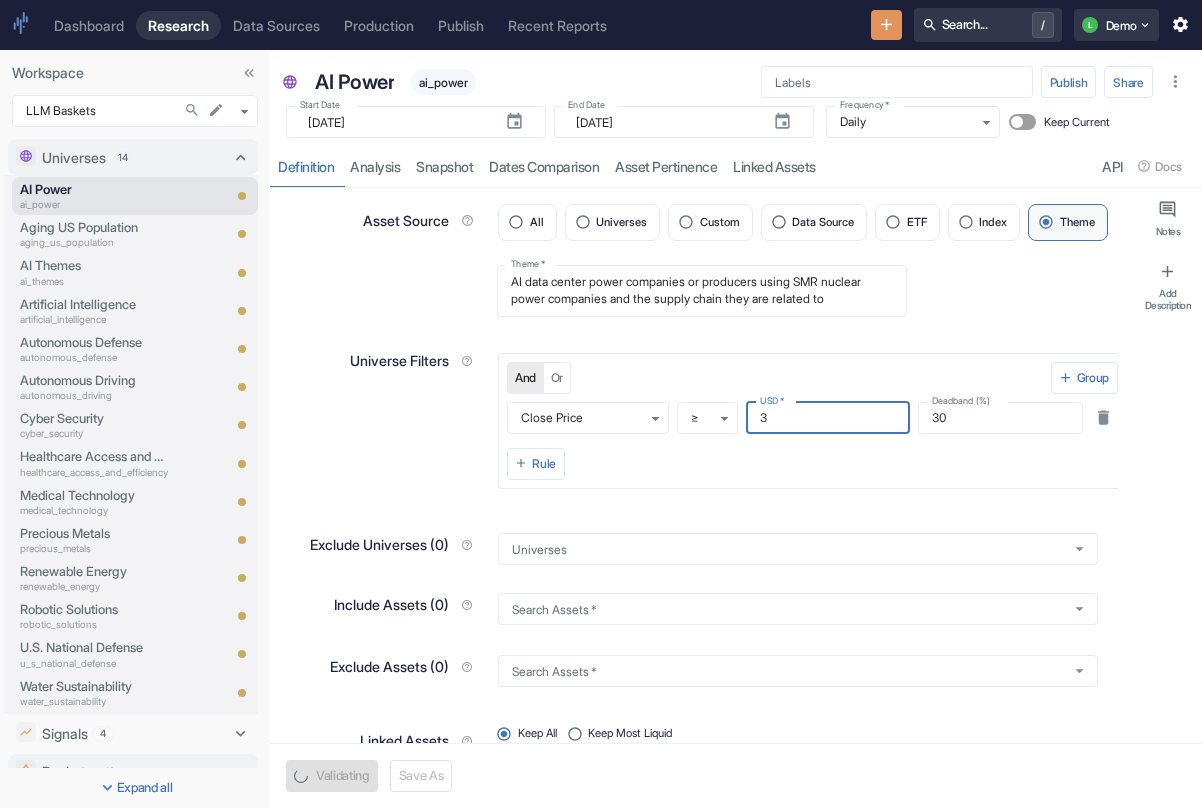 type on "3" 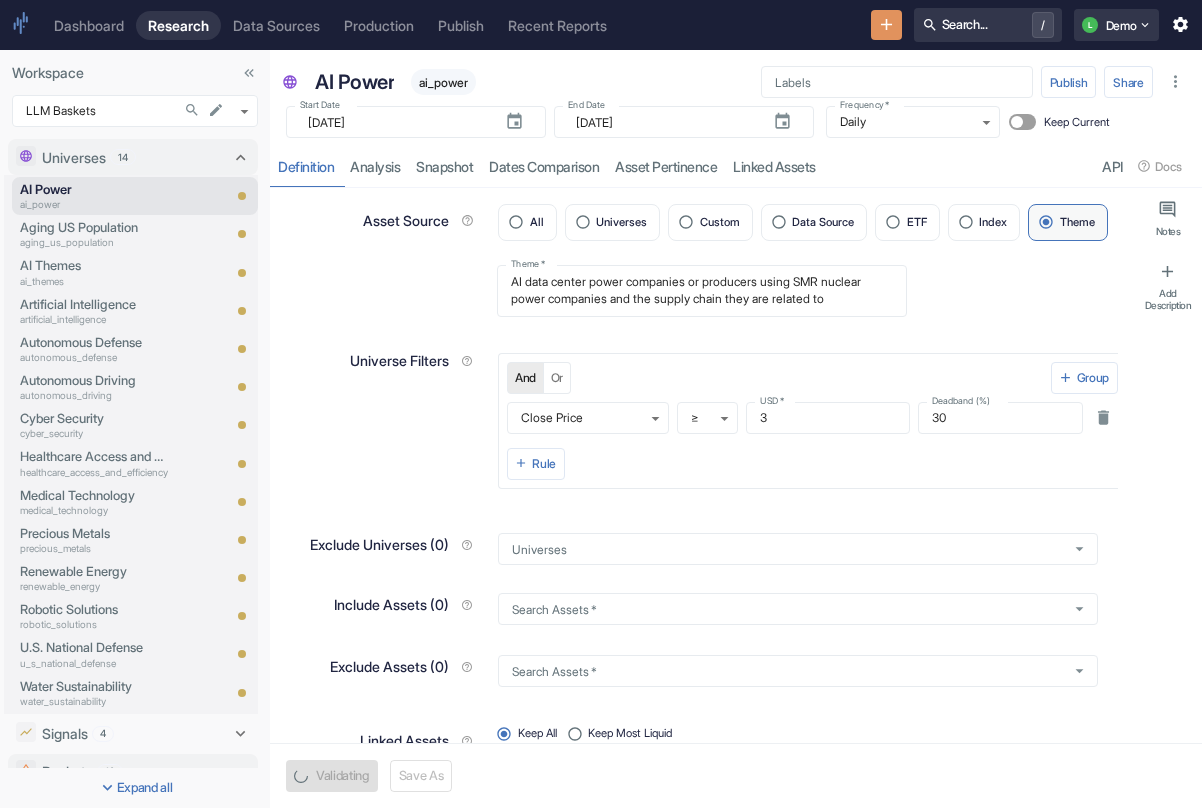 type on "x" 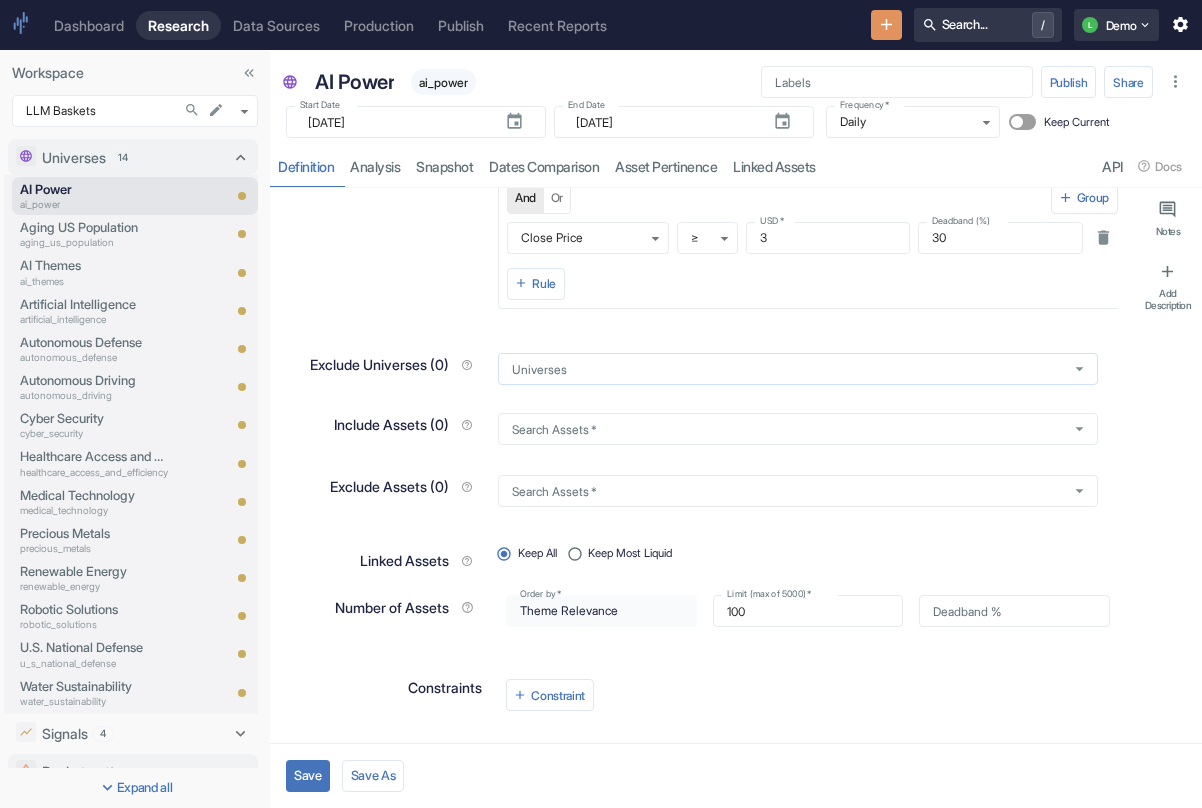 scroll, scrollTop: 233, scrollLeft: 0, axis: vertical 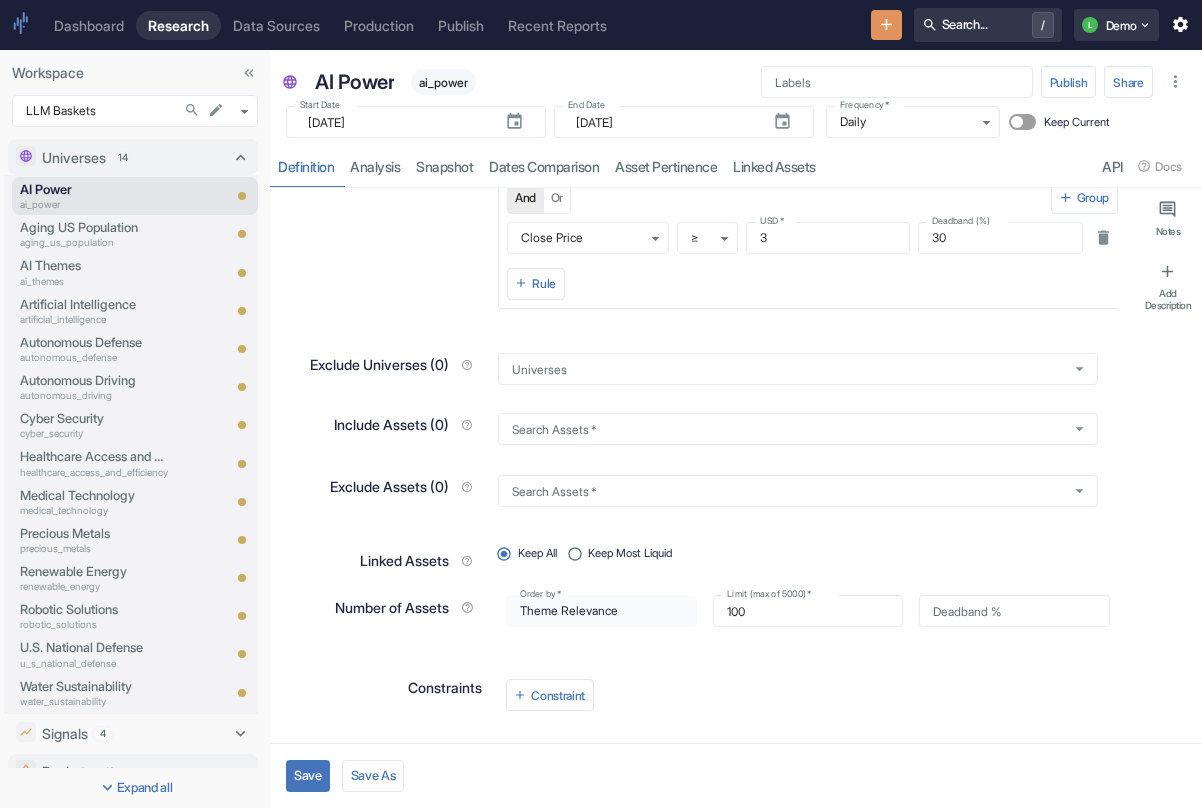click on "Universe Filters And Or Group Close Price close_usd ​ ≥ >= ​ USD   * 3 USD   * Deadband (%) 30 Deadband (%) Rule" at bounding box center [702, 235] 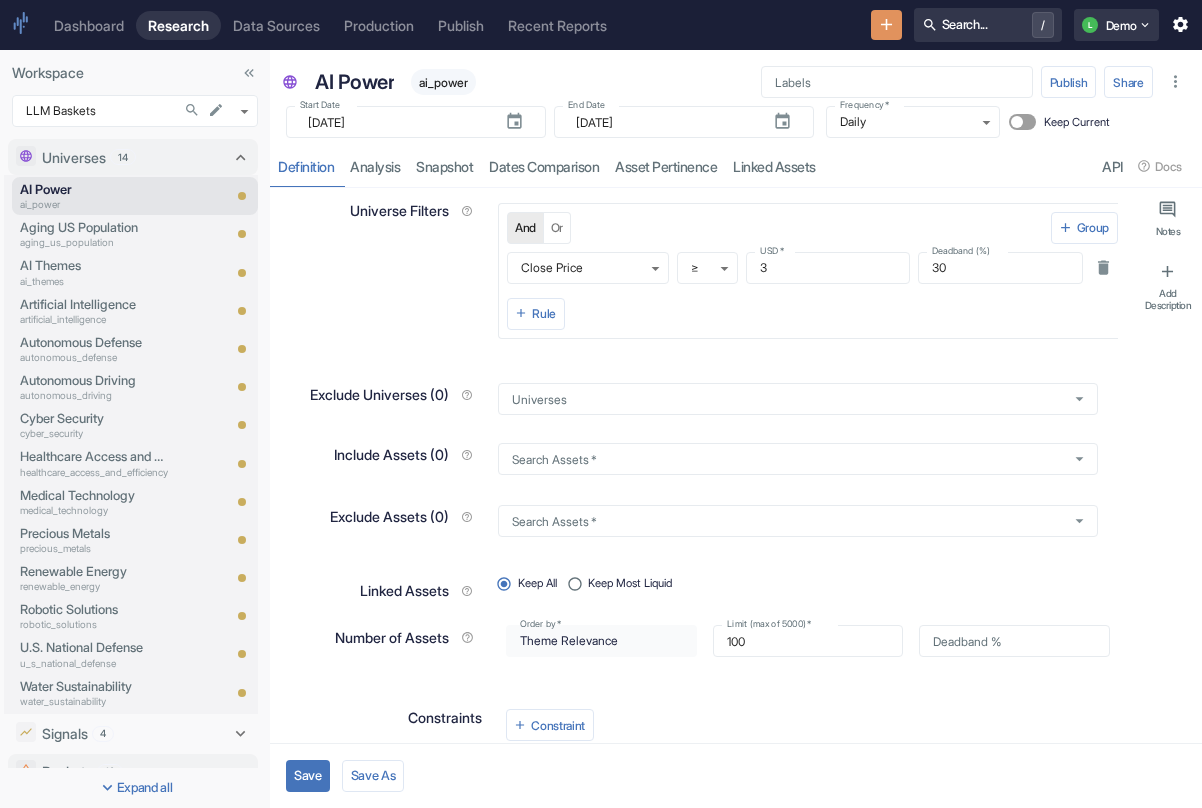 scroll, scrollTop: 0, scrollLeft: 0, axis: both 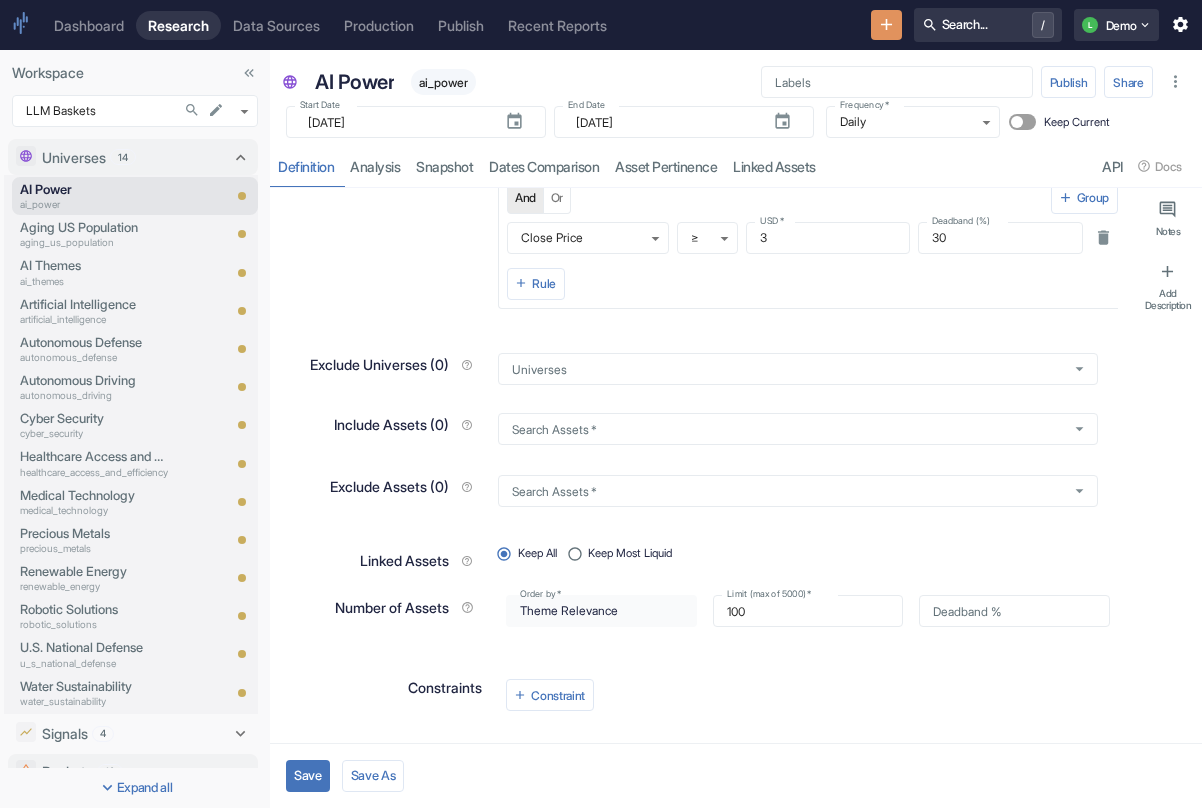 click on "Keep Most Liquid" at bounding box center [630, 553] 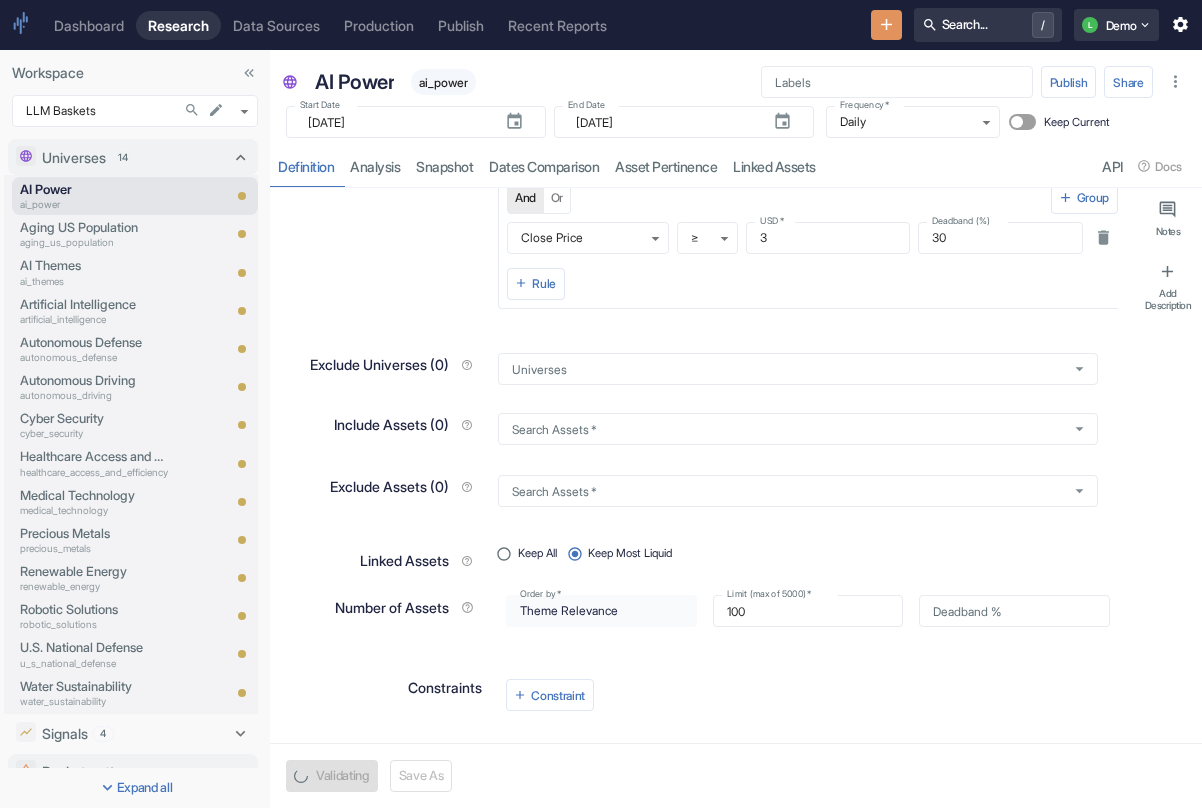 type on "x" 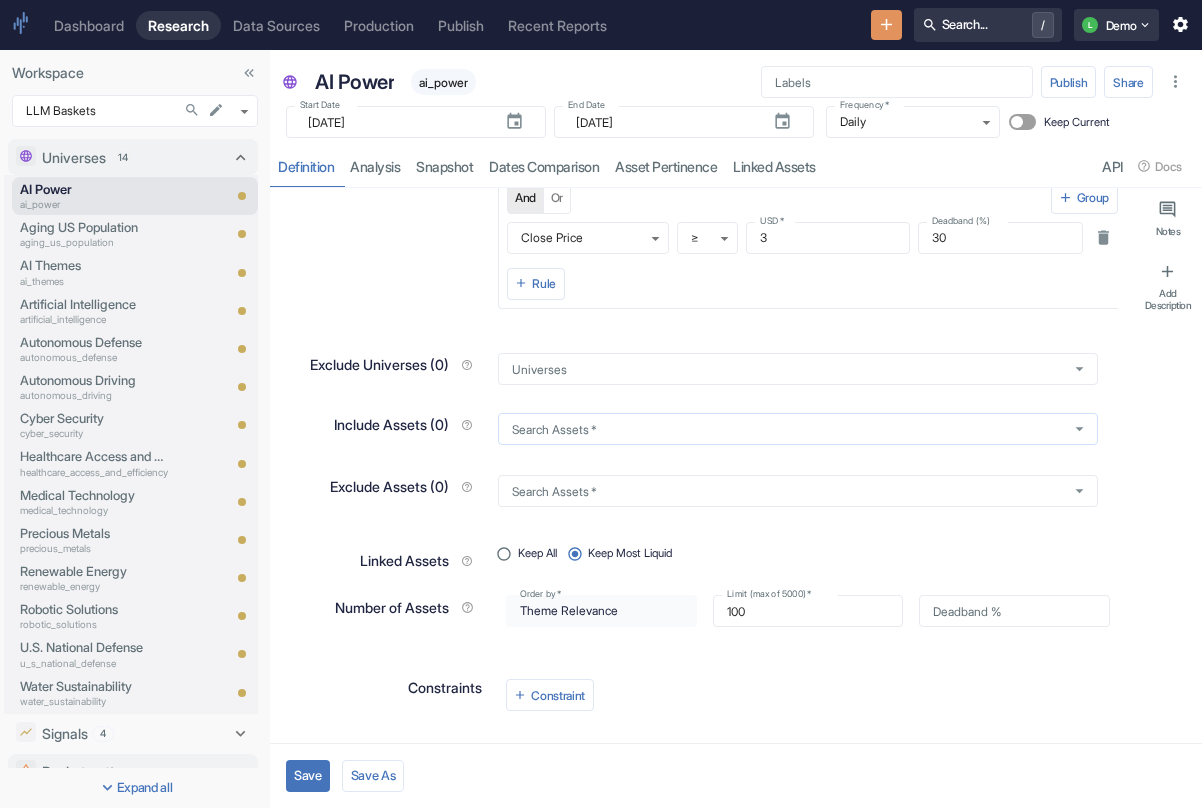 scroll, scrollTop: 233, scrollLeft: 0, axis: vertical 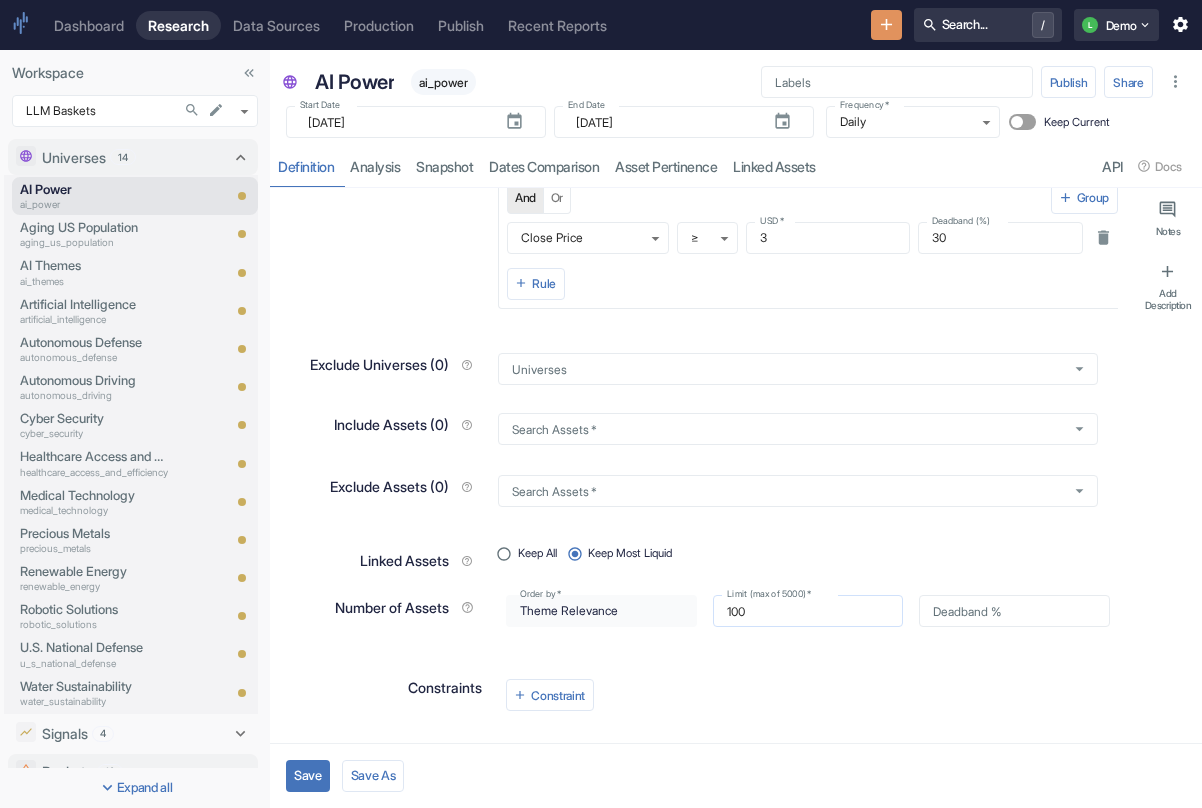 click on "100" at bounding box center [808, 611] 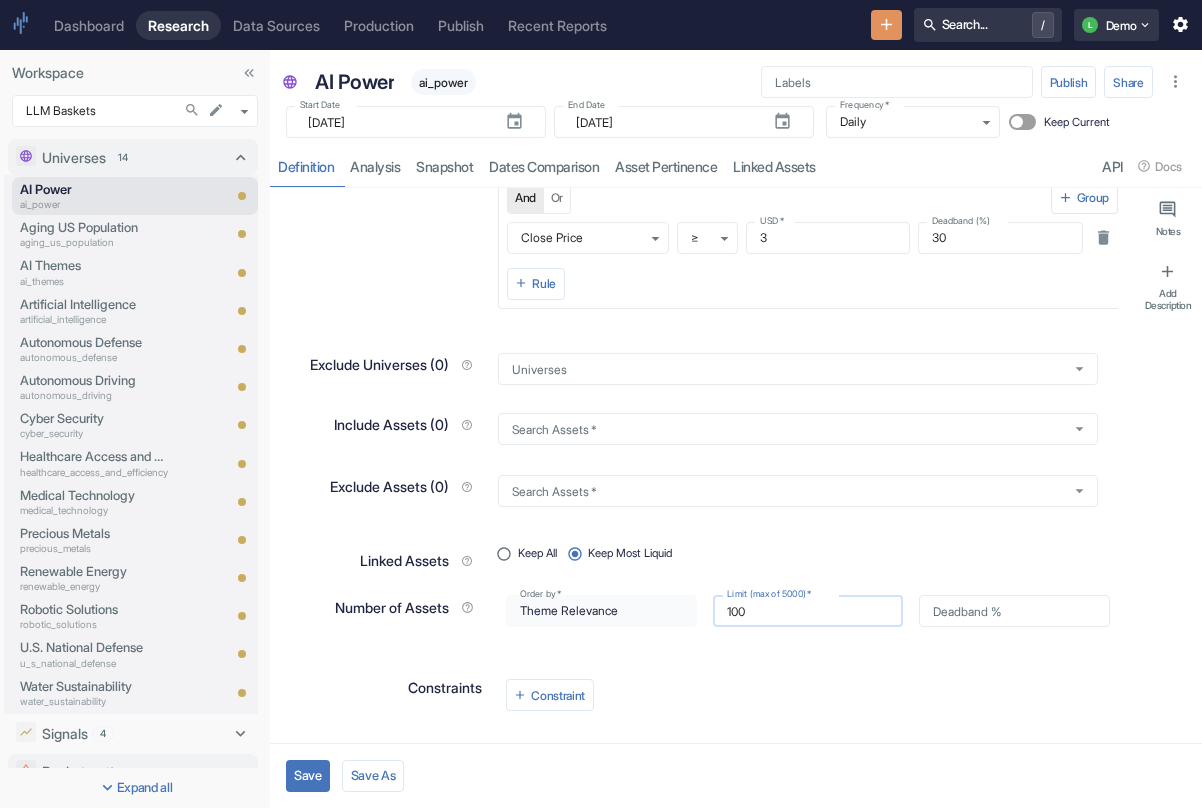 type on "2" 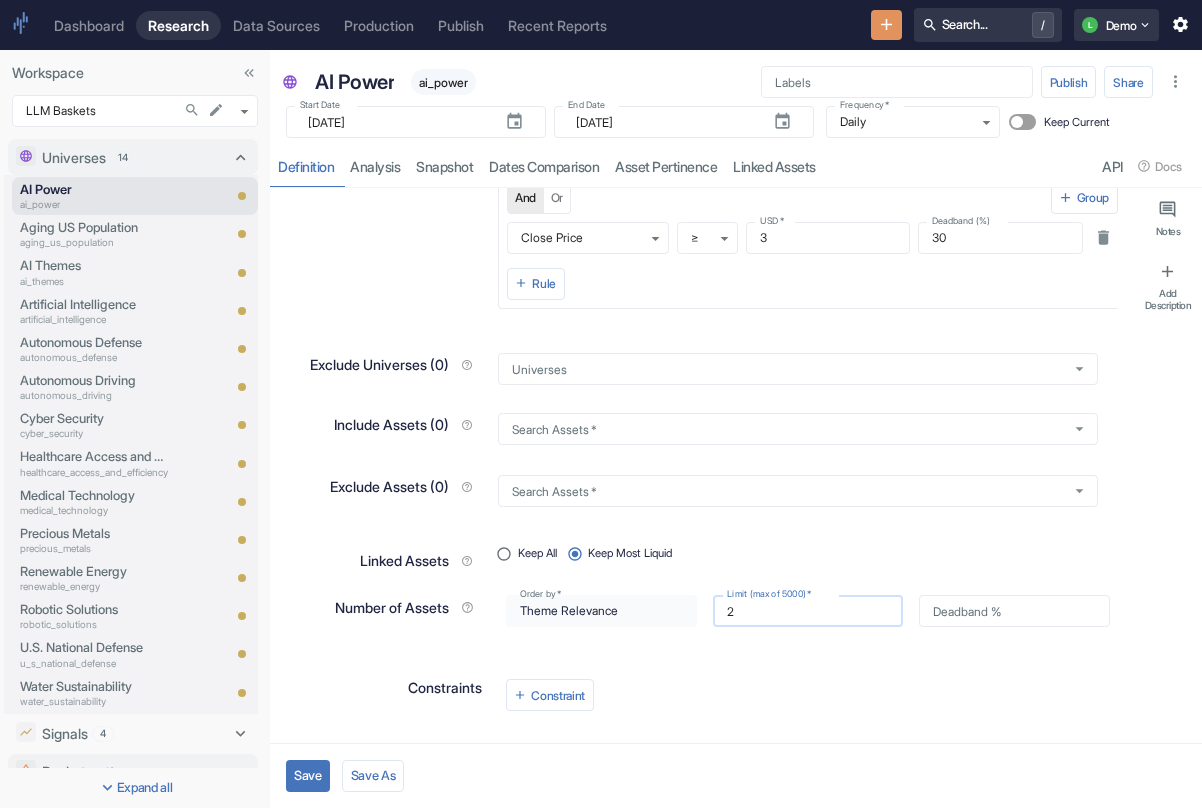 type on "x" 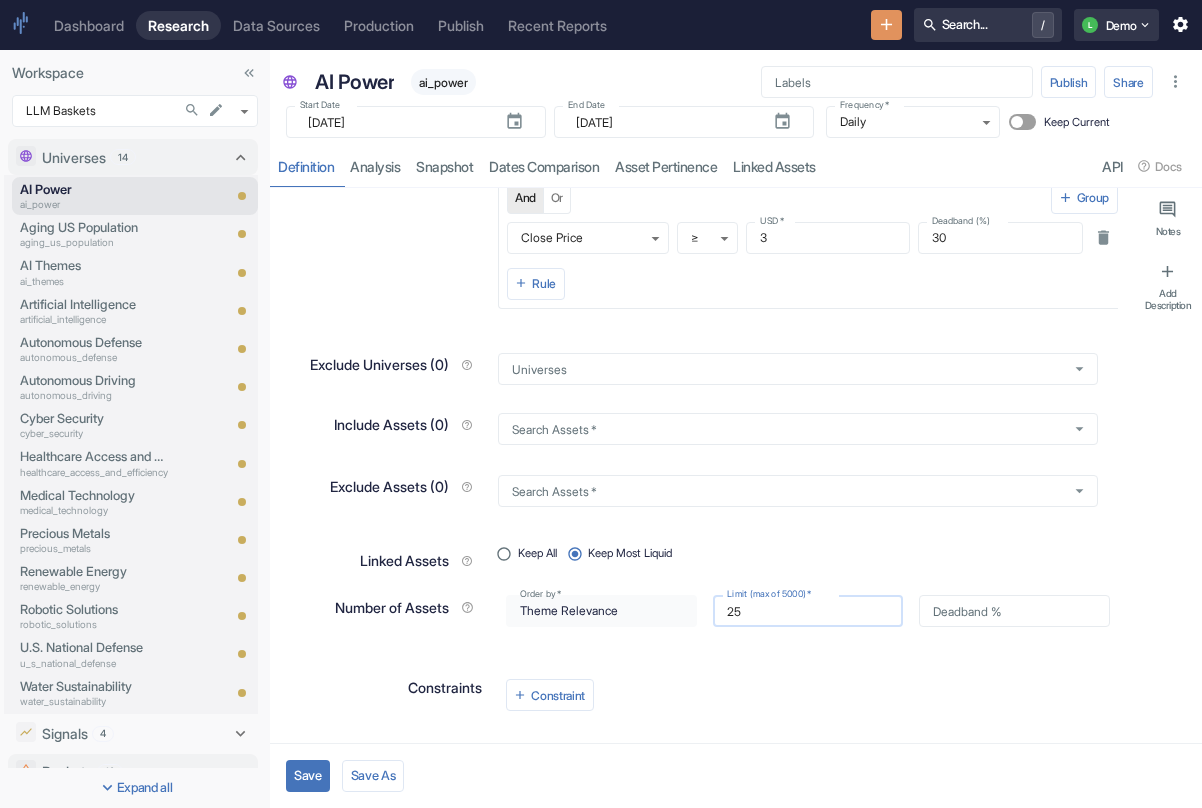 type on "x" 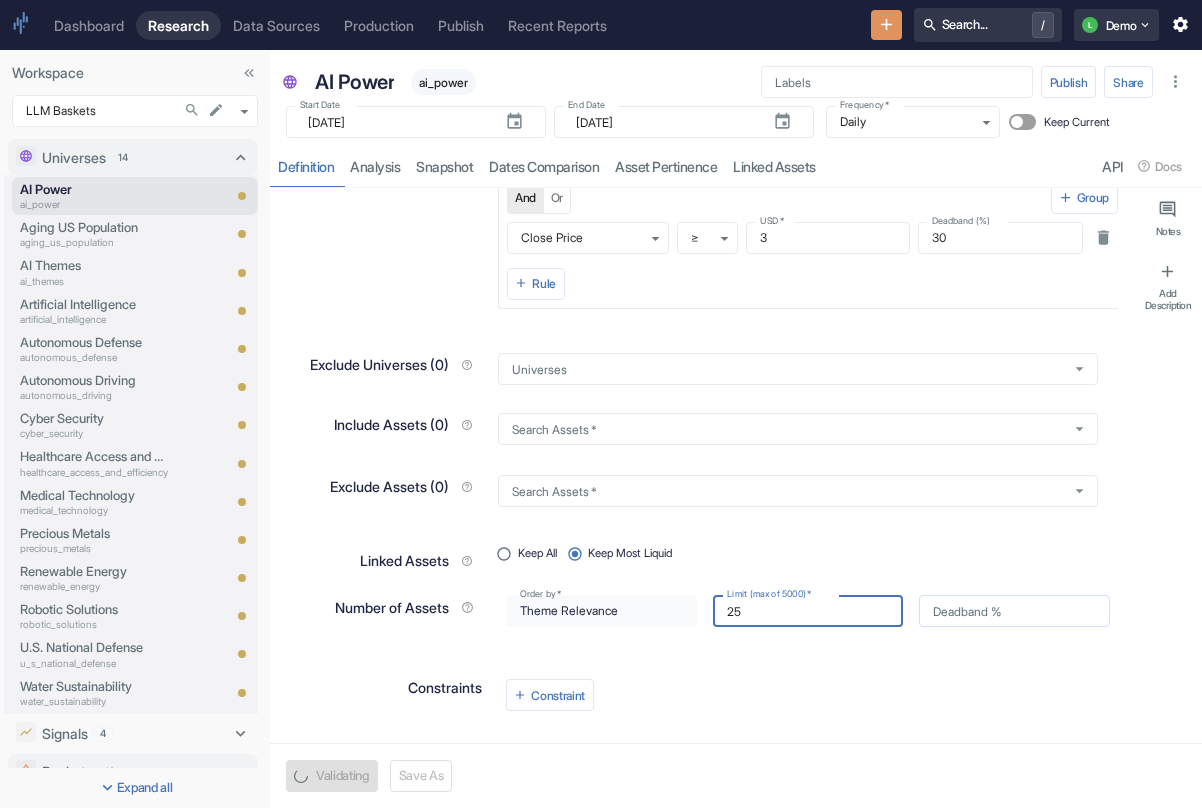 type on "25" 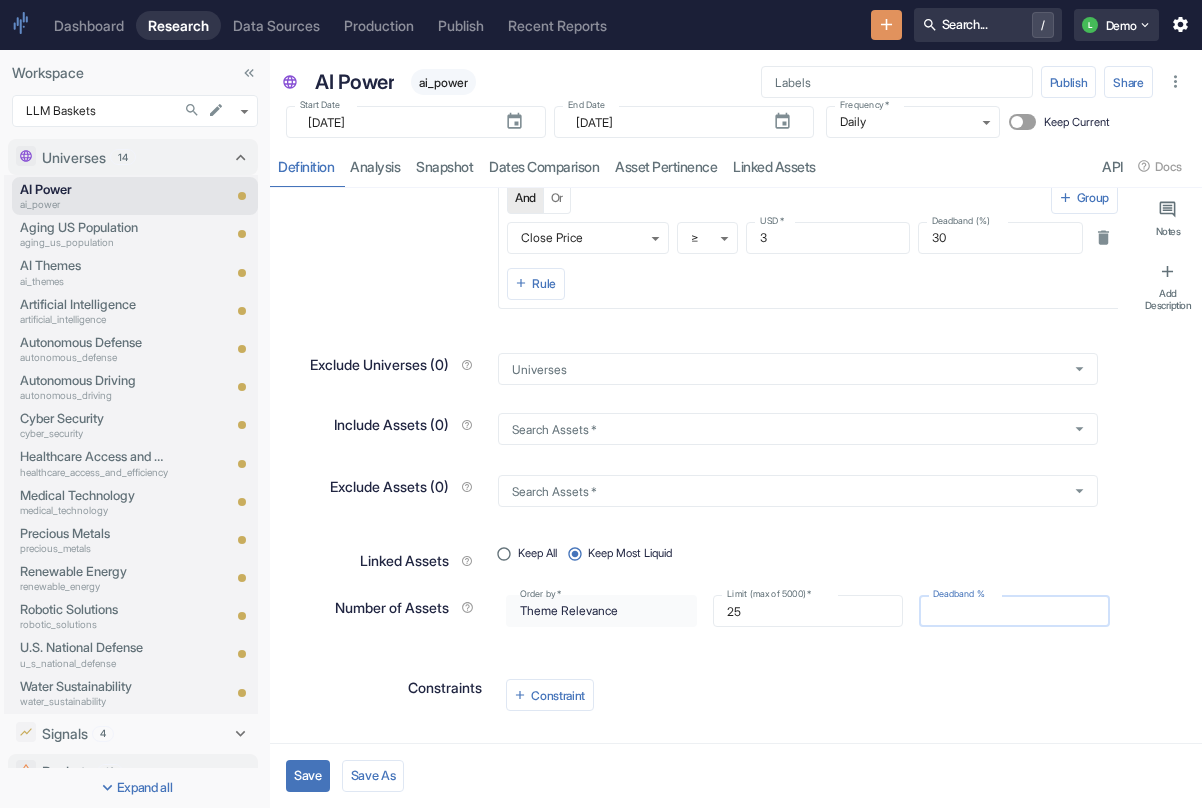 type on "3%" 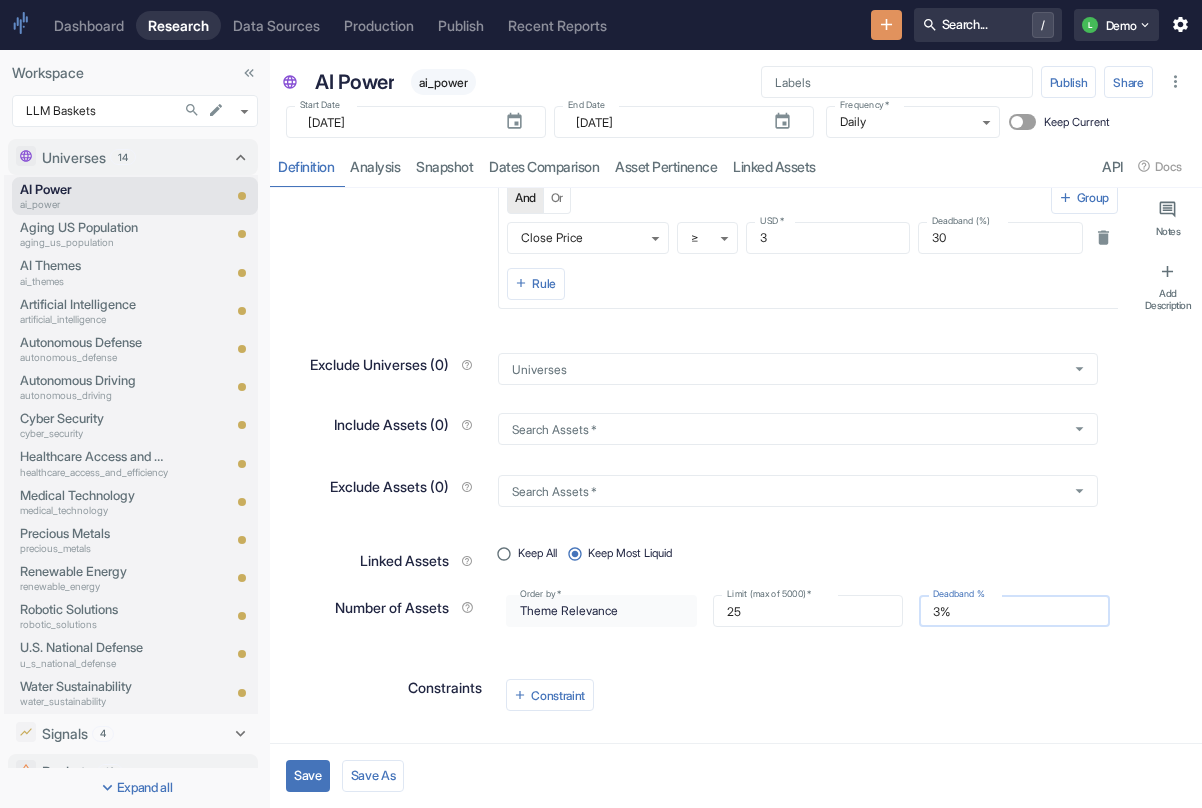 type on "x" 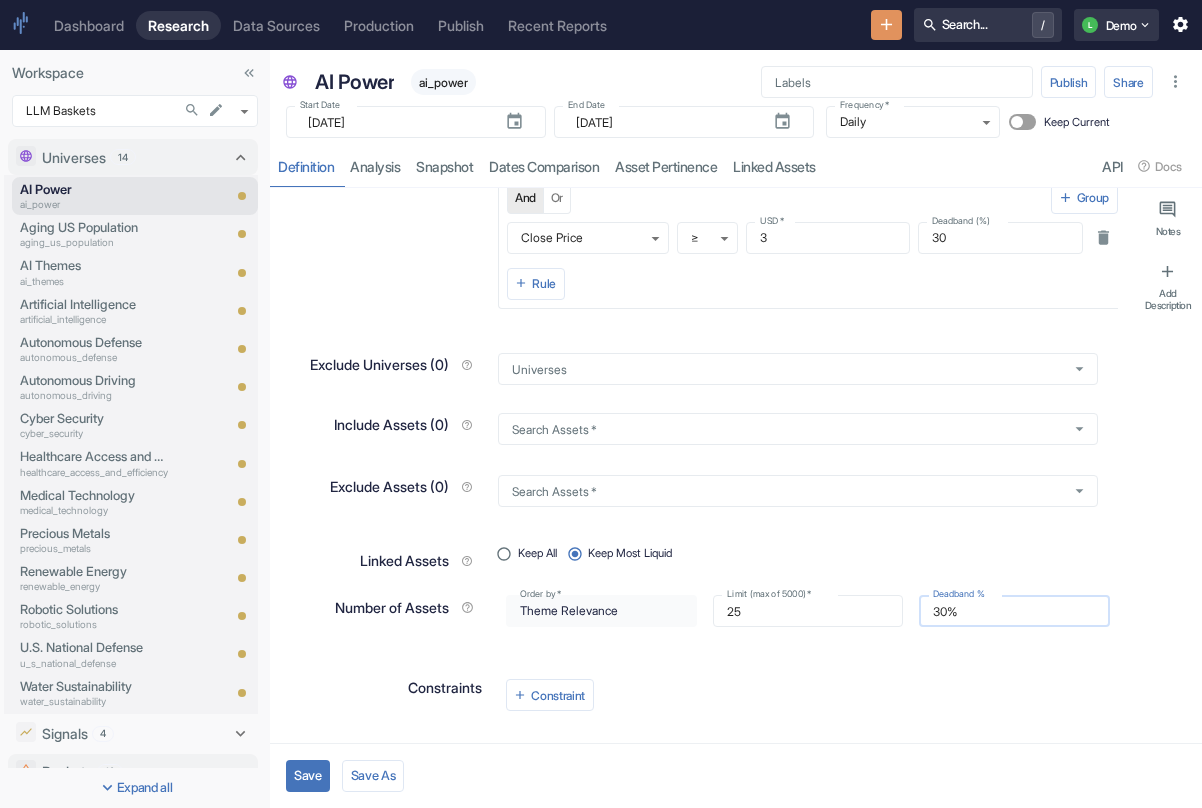 type on "x" 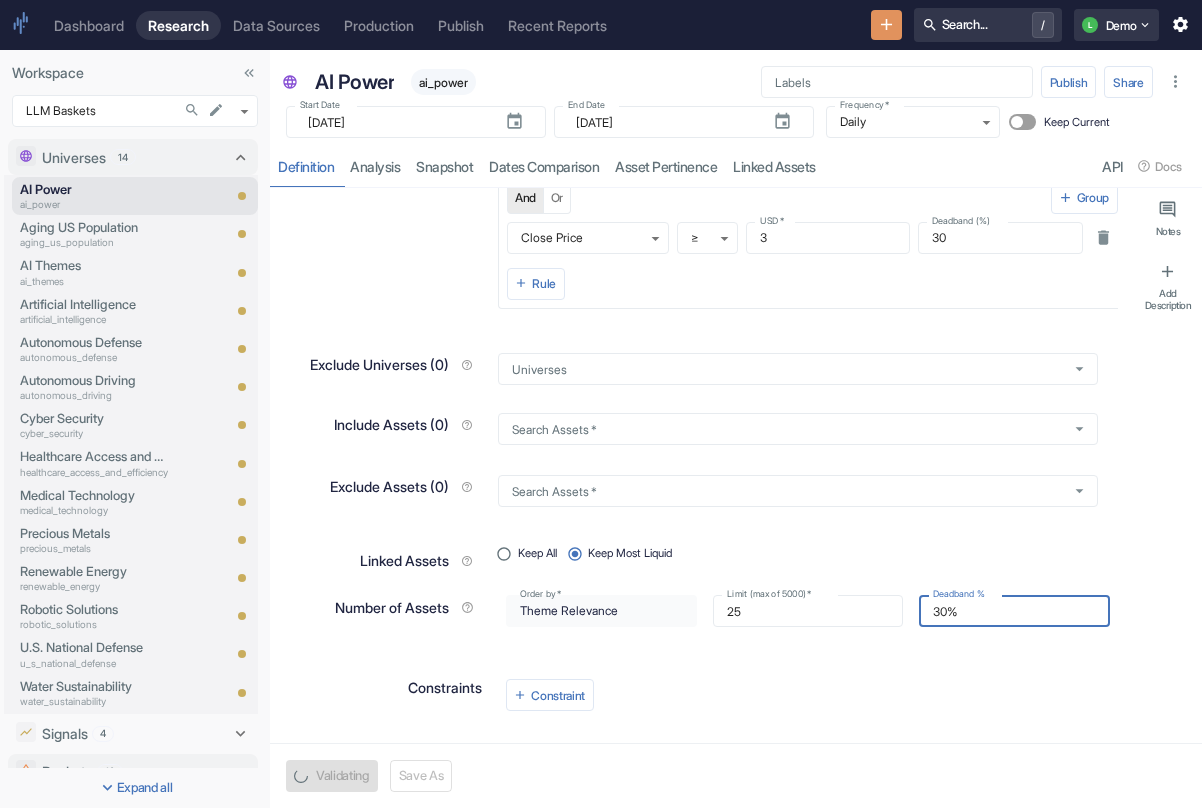type on "30%" 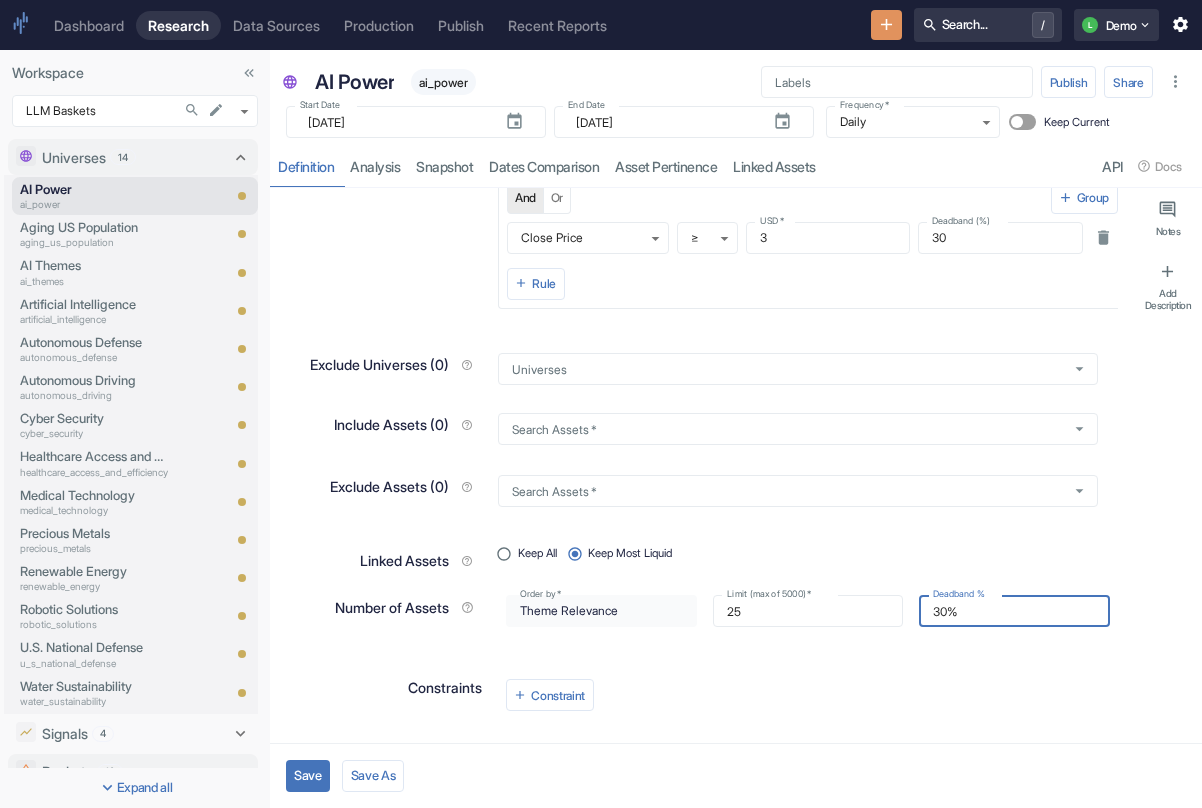click on "Constraint" at bounding box center [808, 695] 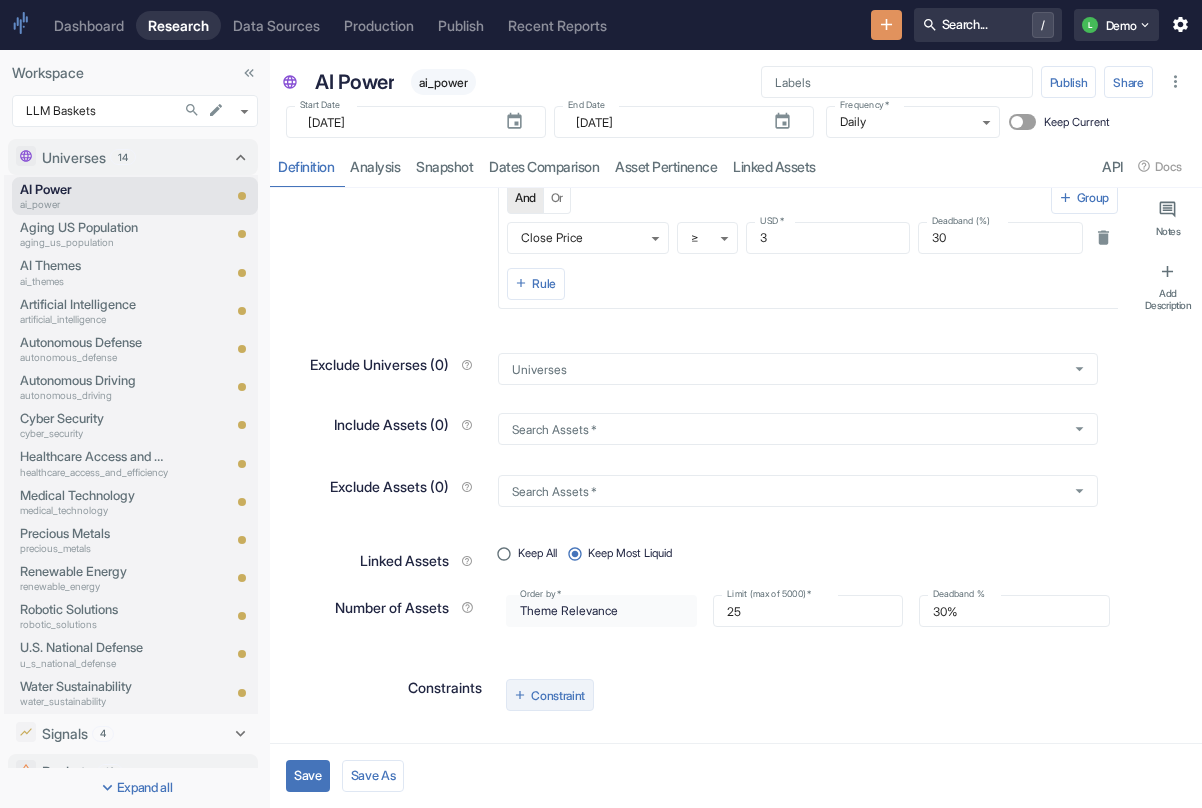 click on "Constraint" at bounding box center (550, 695) 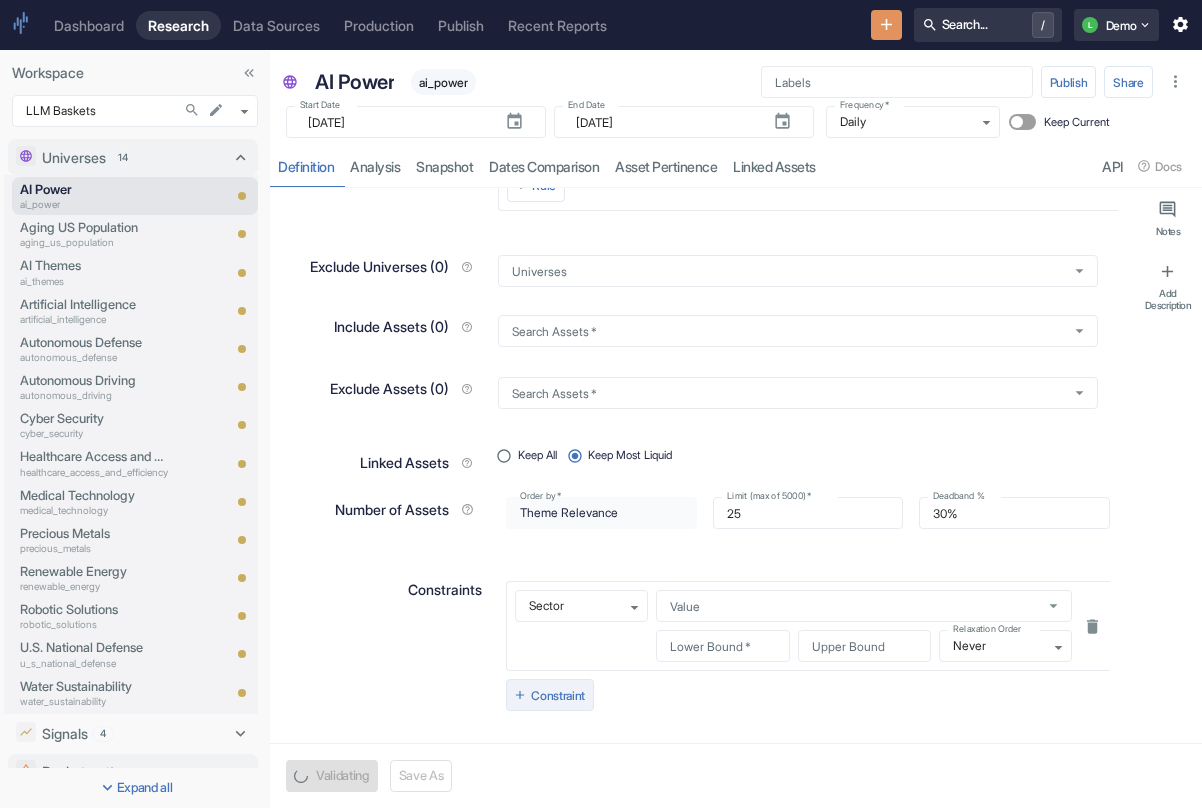 scroll, scrollTop: 333, scrollLeft: 0, axis: vertical 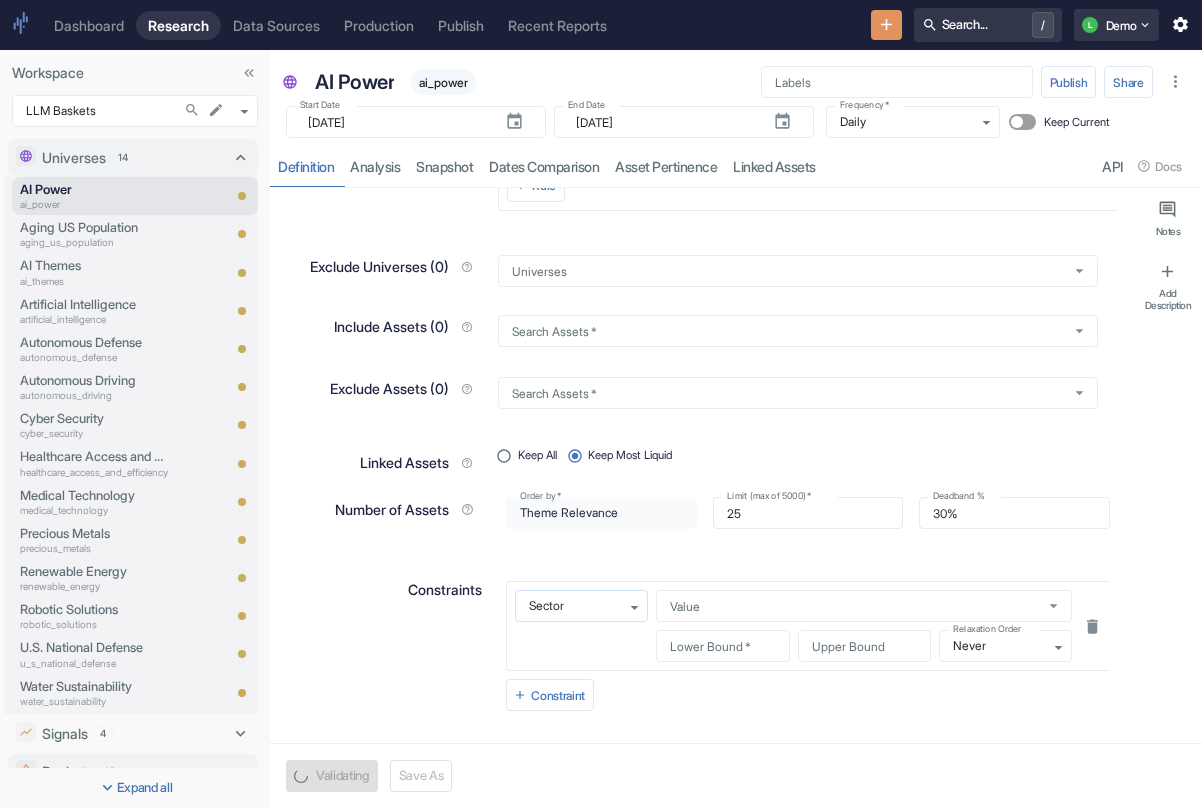 click on "Dashboard Research Data Sources Production Publish Recent Reports Search... / L Demo Workspace LLM Baskets 1112 ​ Universes 14 AI Power ai_power Aging US Population aging_us_population AI Themes ai_themes Artificial Intelligence artificial_intelligence Autonomous Defense autonomous_defense Autonomous Driving autonomous_driving Cyber Security cyber_security Healthcare Access and Efficiency healthcare_access_and_efficiency Medical Technology medical_technology Precious Metals precious_metals Renewable Energy renewable_energy Robotic Solutions robotic_solutions U.S. National Defense u_s_national_defense Water Sustainability water_sustainability Signals 4 Artificial Intelligence artificial_intelligence Aging US Population aging_us_population Autonomous Defense autonomous_defense Autonomous Defense Link autonomous_defense_link Baskets 13 Aging US Population aging_us_population Aging US Population | E2P aging_us_population_e2p Artificial Intelligence artificial_intelligence Autonomous Defense autonomous_defense *" at bounding box center (601, 404) 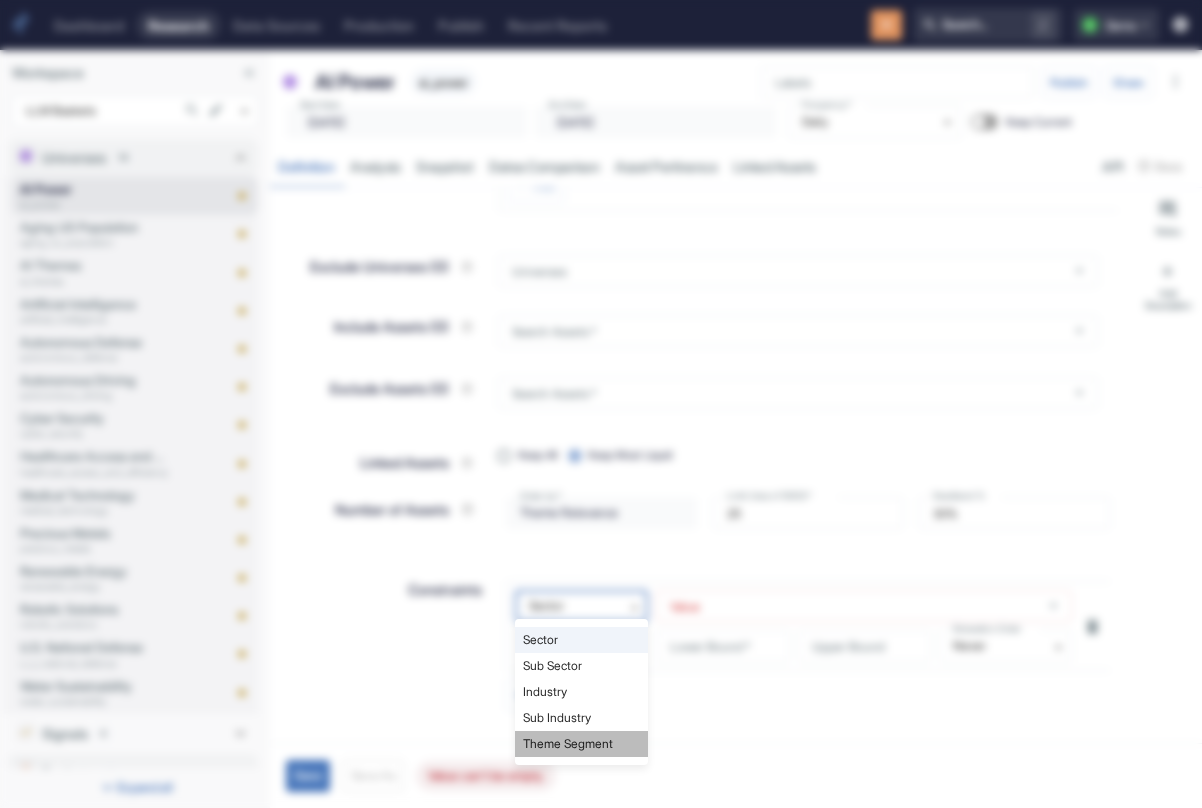 click on "Theme Segment" at bounding box center (581, 744) 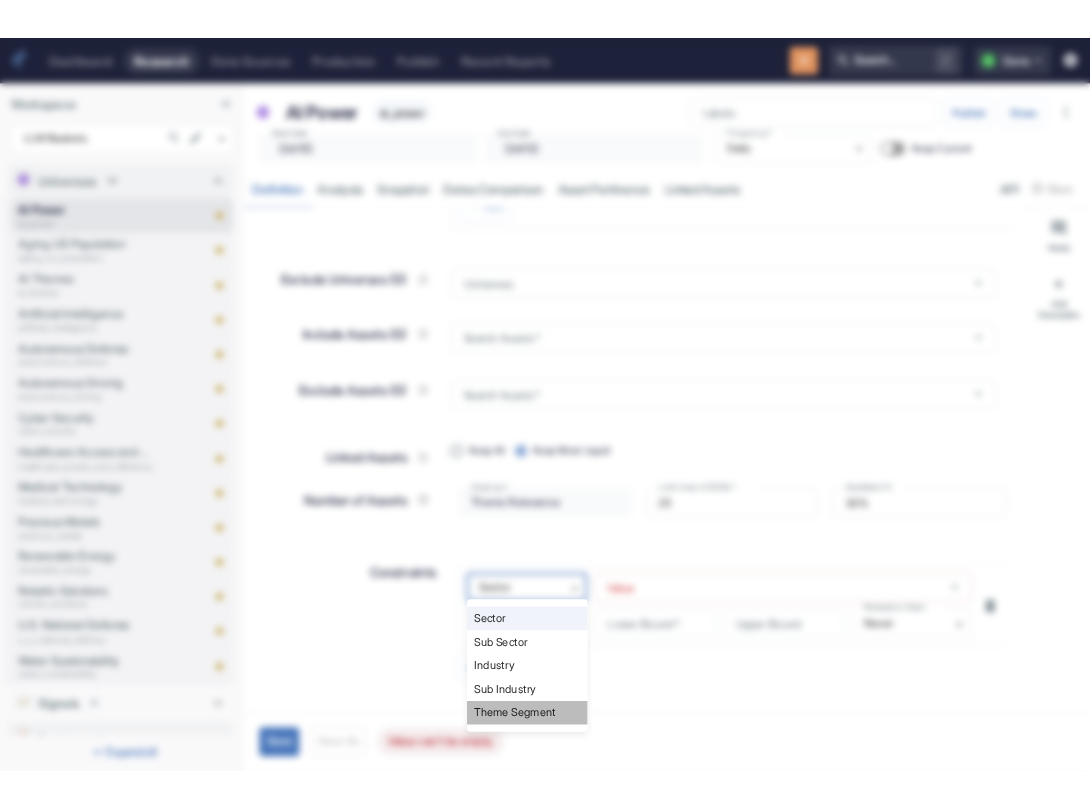 scroll, scrollTop: 293, scrollLeft: 0, axis: vertical 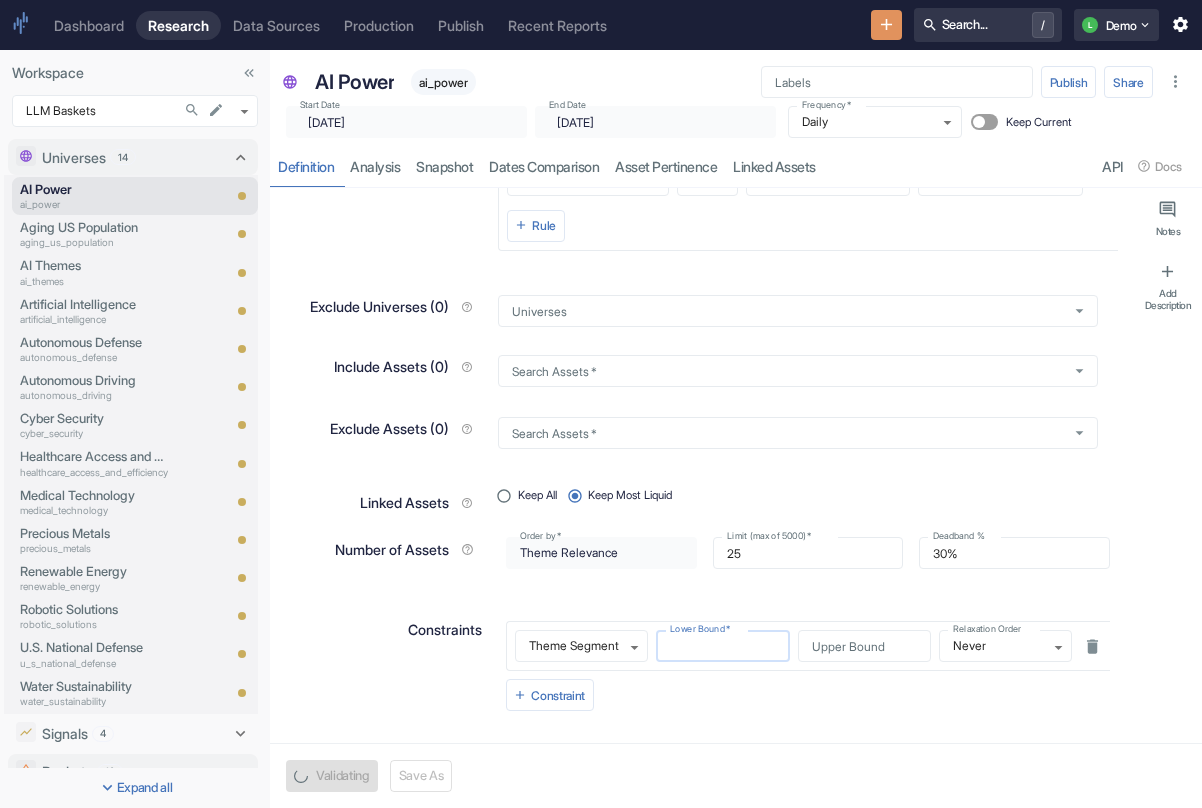 click on "Lower Bound   *" at bounding box center [722, 646] 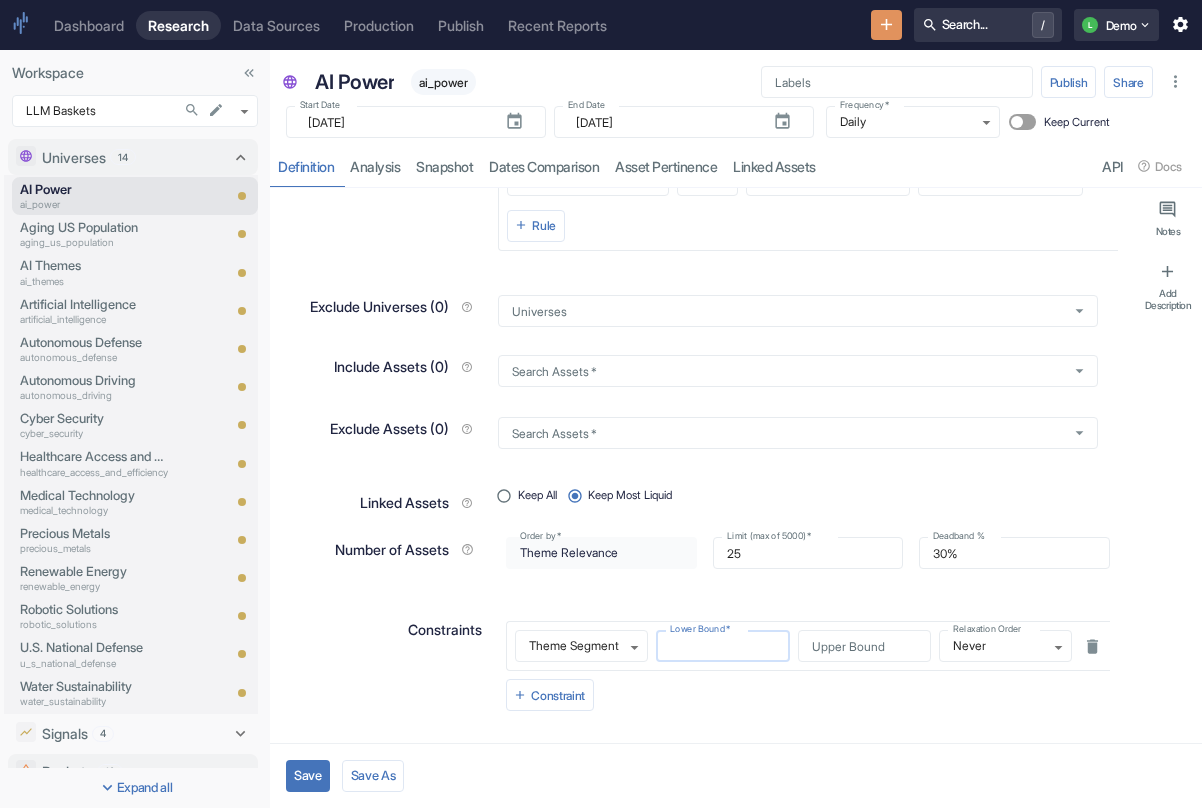 type on "x" 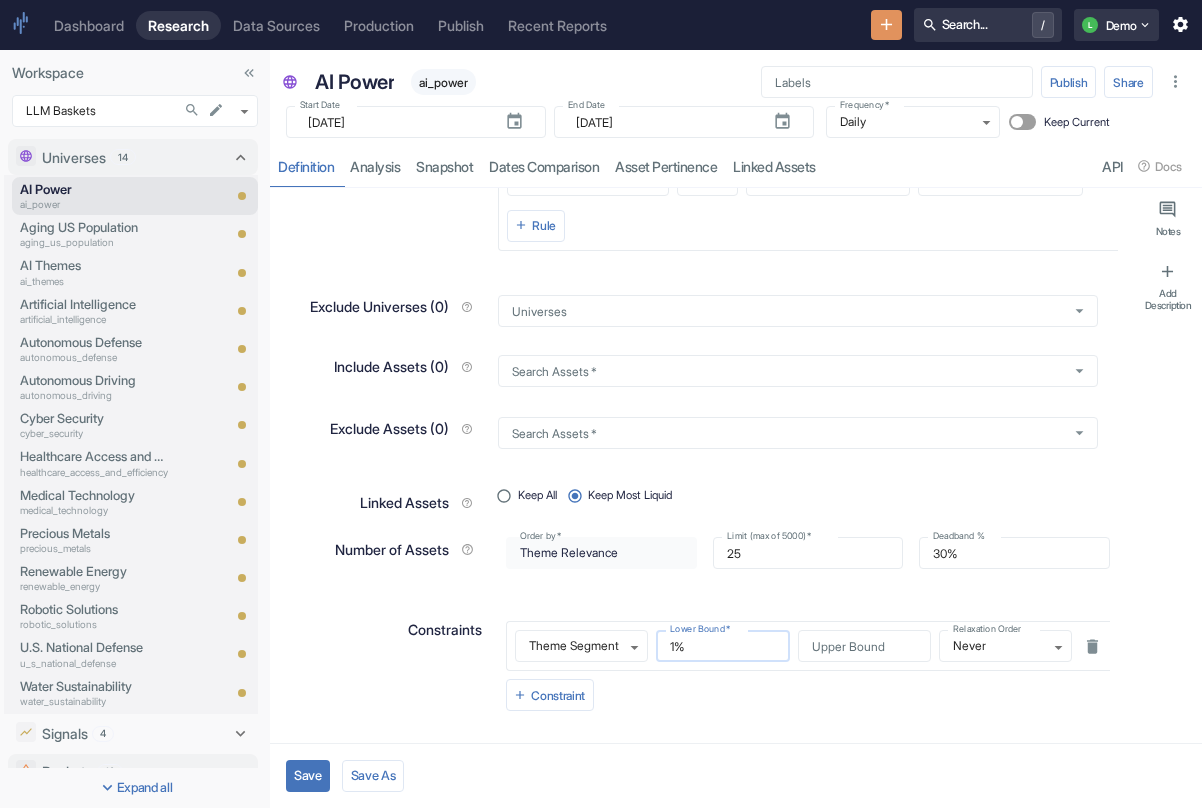 type on "10%" 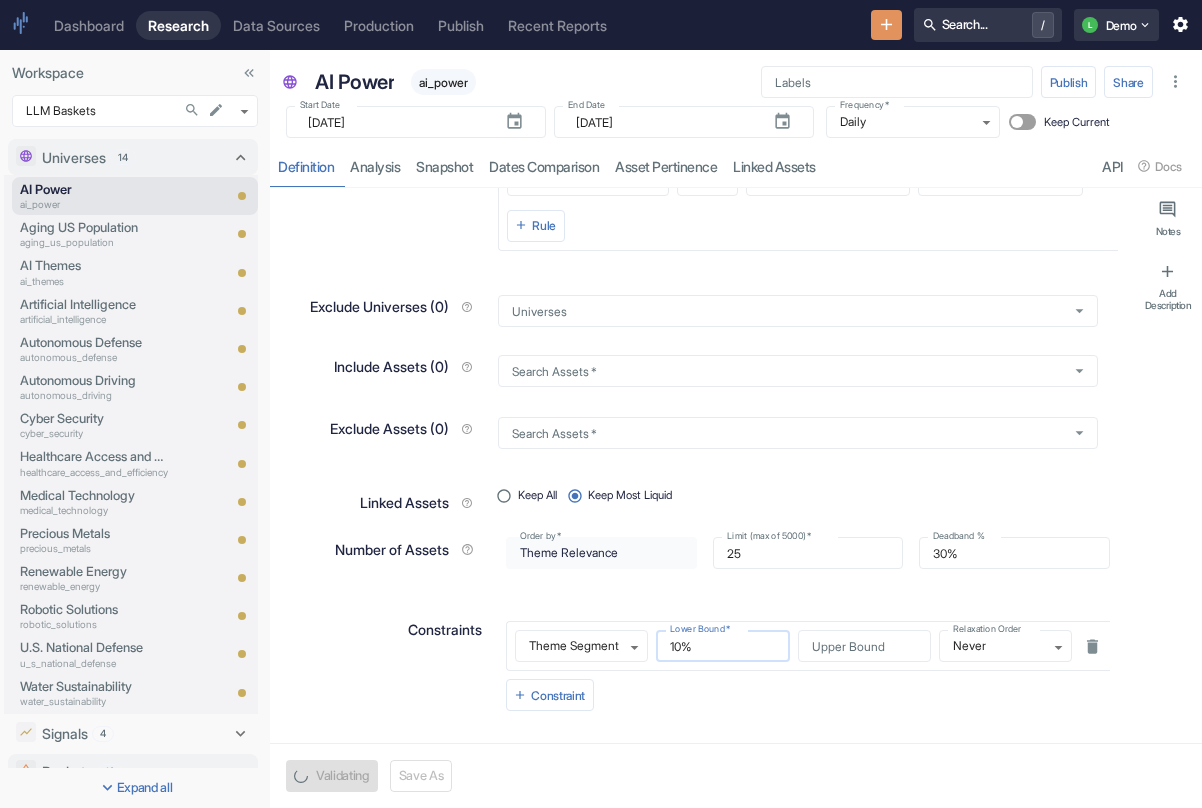 type on "x" 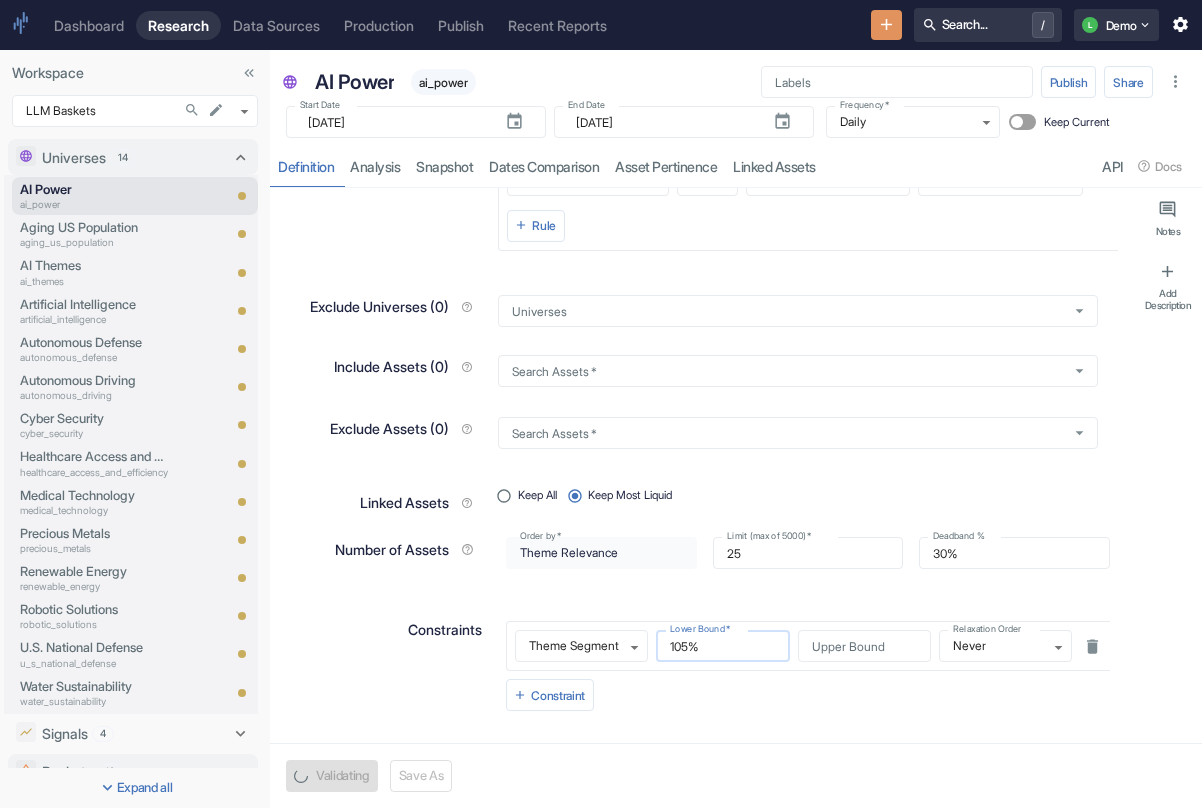 type on "x" 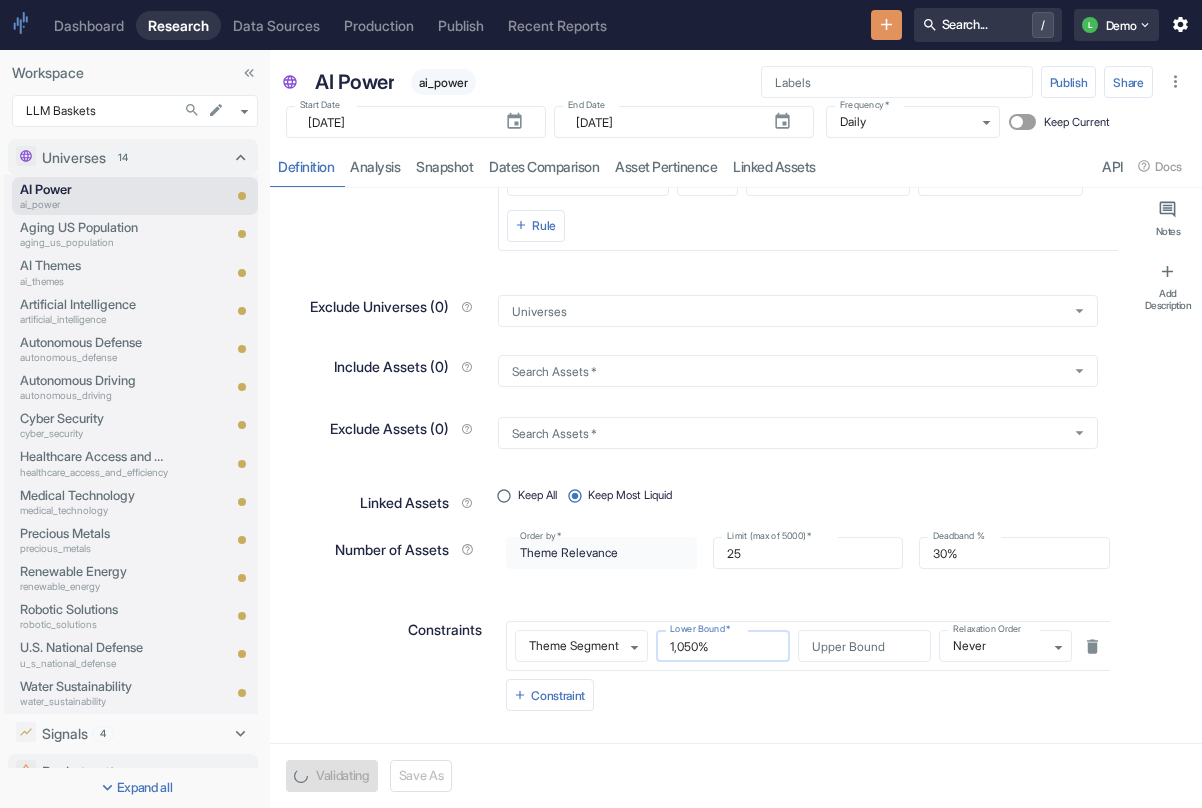 type on "x" 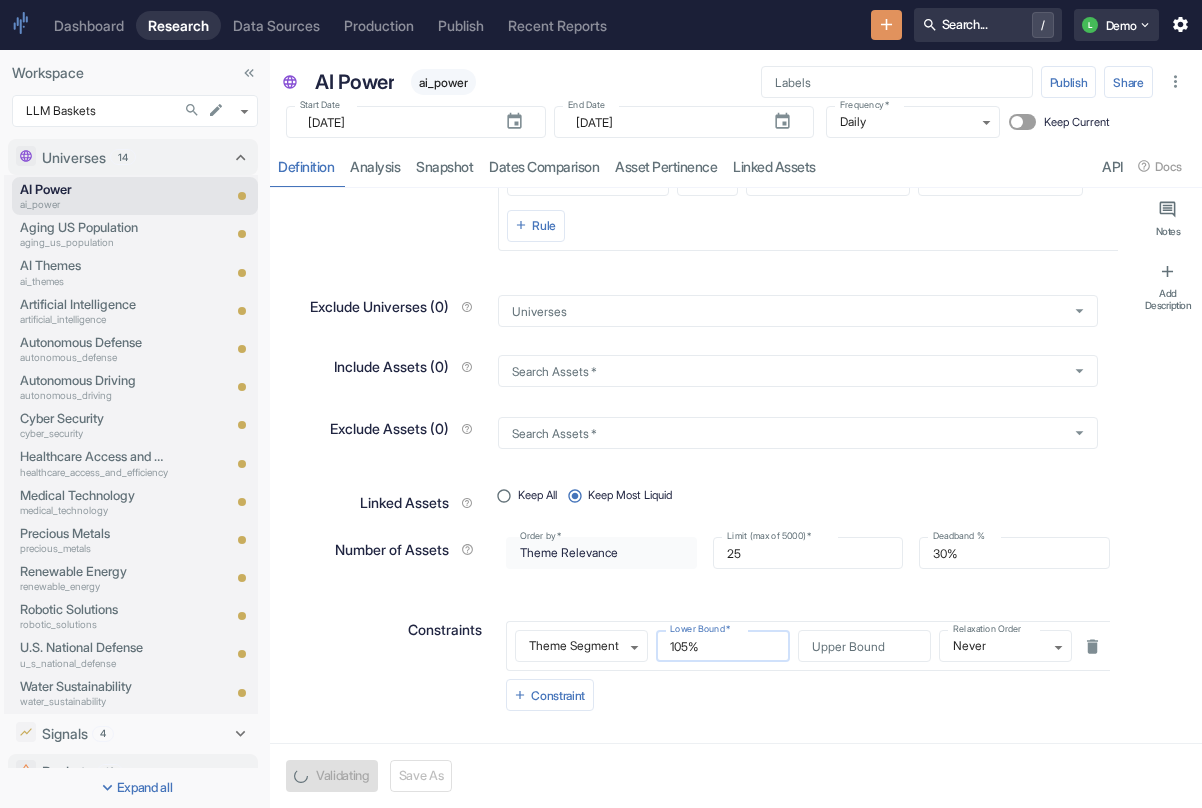 type on "x" 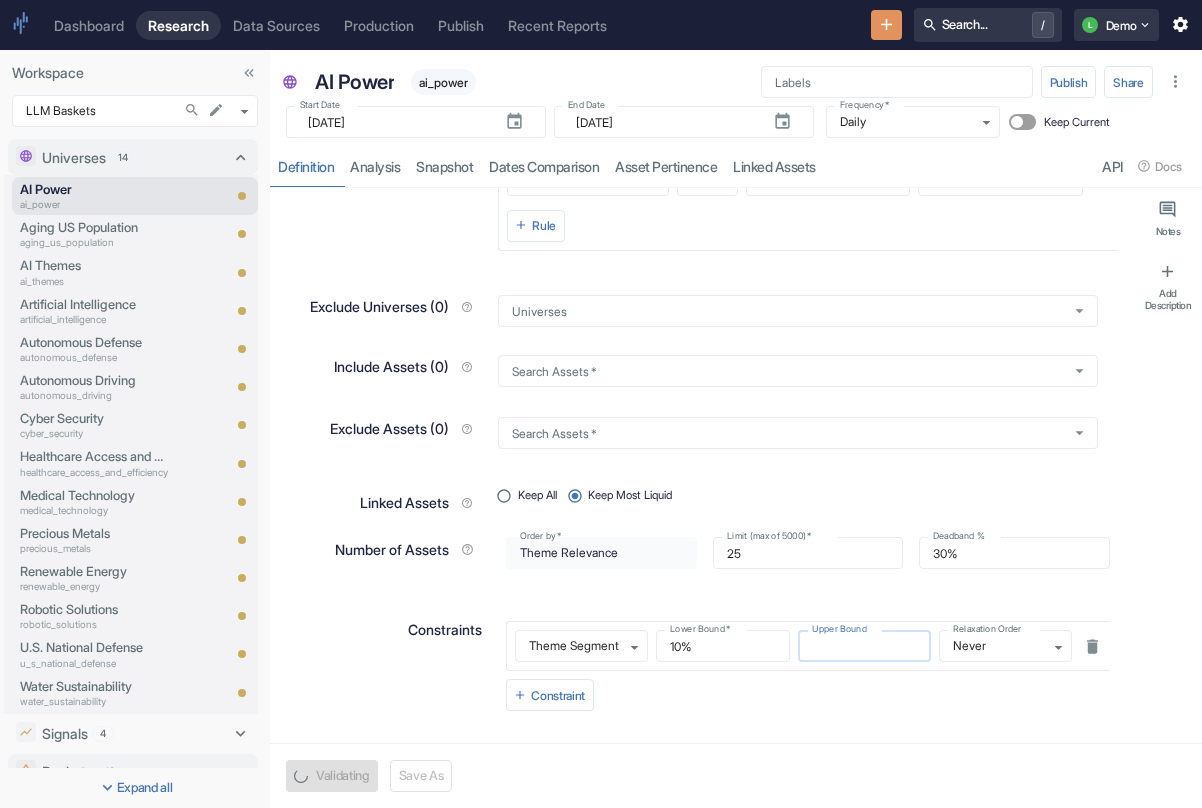 click on "Upper Bound" at bounding box center (864, 646) 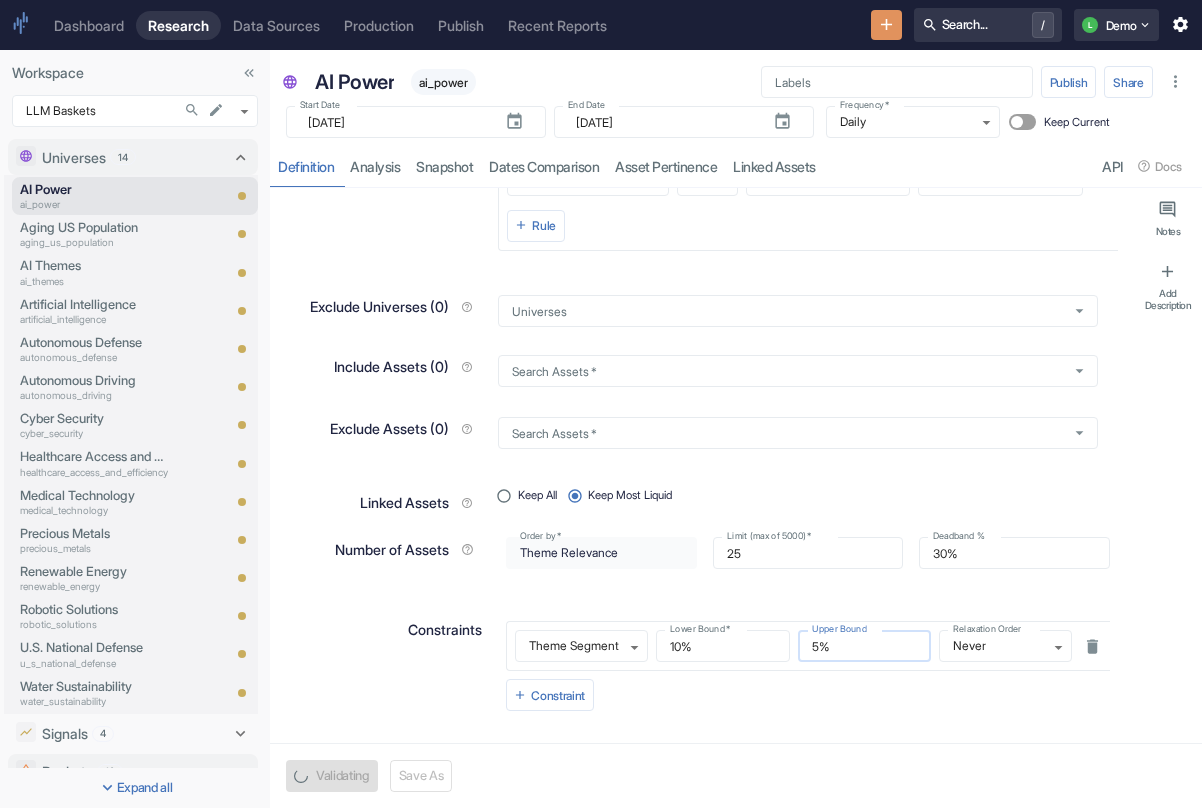type on "50%" 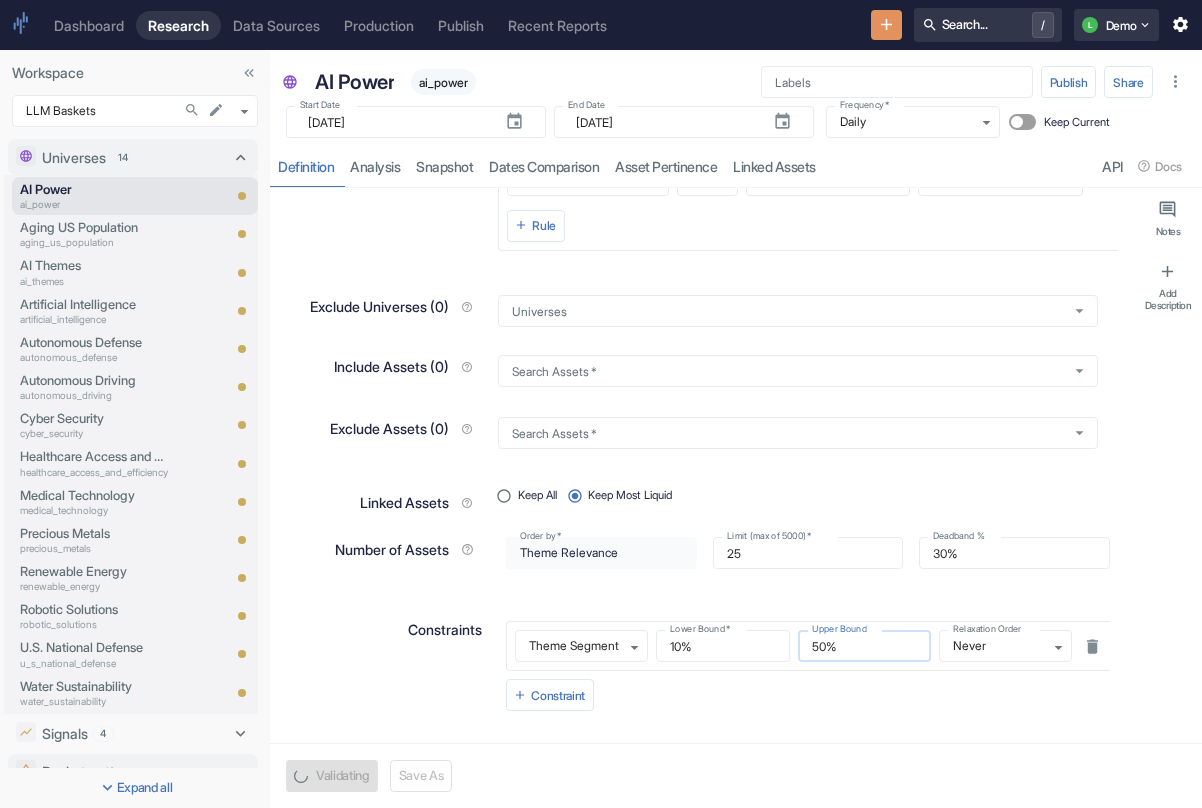 type on "x" 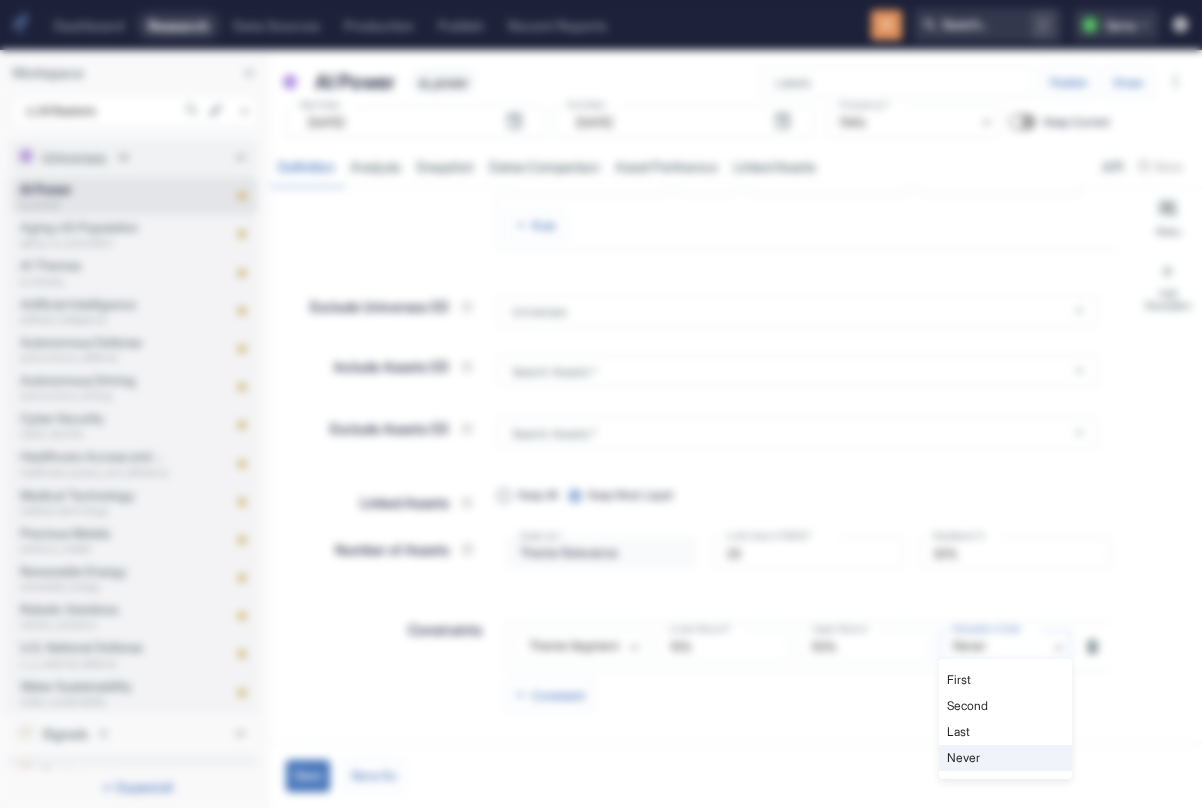 click on "Dashboard Research Data Sources Production Publish Recent Reports Search... / L Demo Workspace LLM Baskets 1112 ​ Universes 14 AI Power ai_power Aging US Population aging_us_population AI Themes ai_themes Artificial Intelligence artificial_intelligence Autonomous Defense autonomous_defense Autonomous Driving autonomous_driving Cyber Security cyber_security Healthcare Access and Efficiency healthcare_access_and_efficiency Medical Technology medical_technology Precious Metals precious_metals Renewable Energy renewable_energy Robotic Solutions robotic_solutions U.S. National Defense u_s_national_defense Water Sustainability water_sustainability Signals 4 Artificial Intelligence artificial_intelligence Aging US Population aging_us_population Autonomous Defense autonomous_defense Autonomous Defense Link autonomous_defense_link Baskets 13 Aging US Population aging_us_population Aging US Population | E2P aging_us_population_e2p Artificial Intelligence artificial_intelligence Autonomous Defense autonomous_defense *" at bounding box center [601, 404] 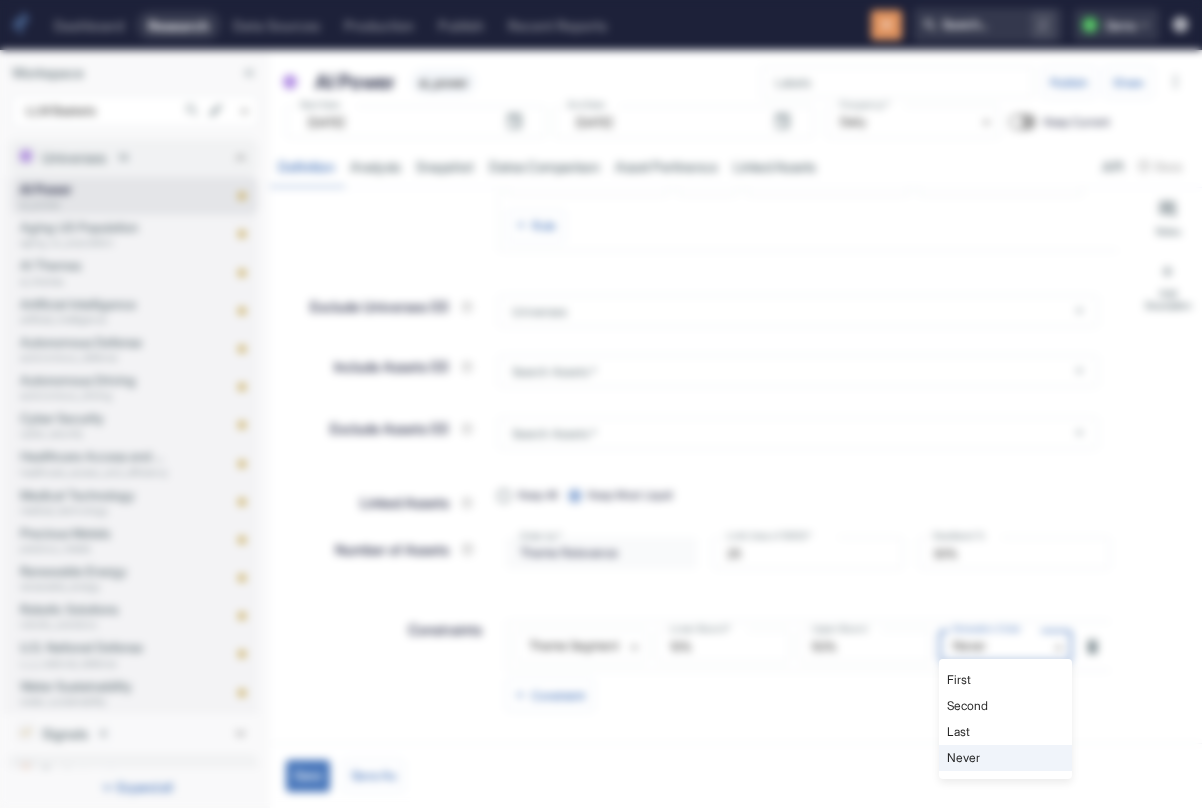 click on "Last" at bounding box center (1005, 732) 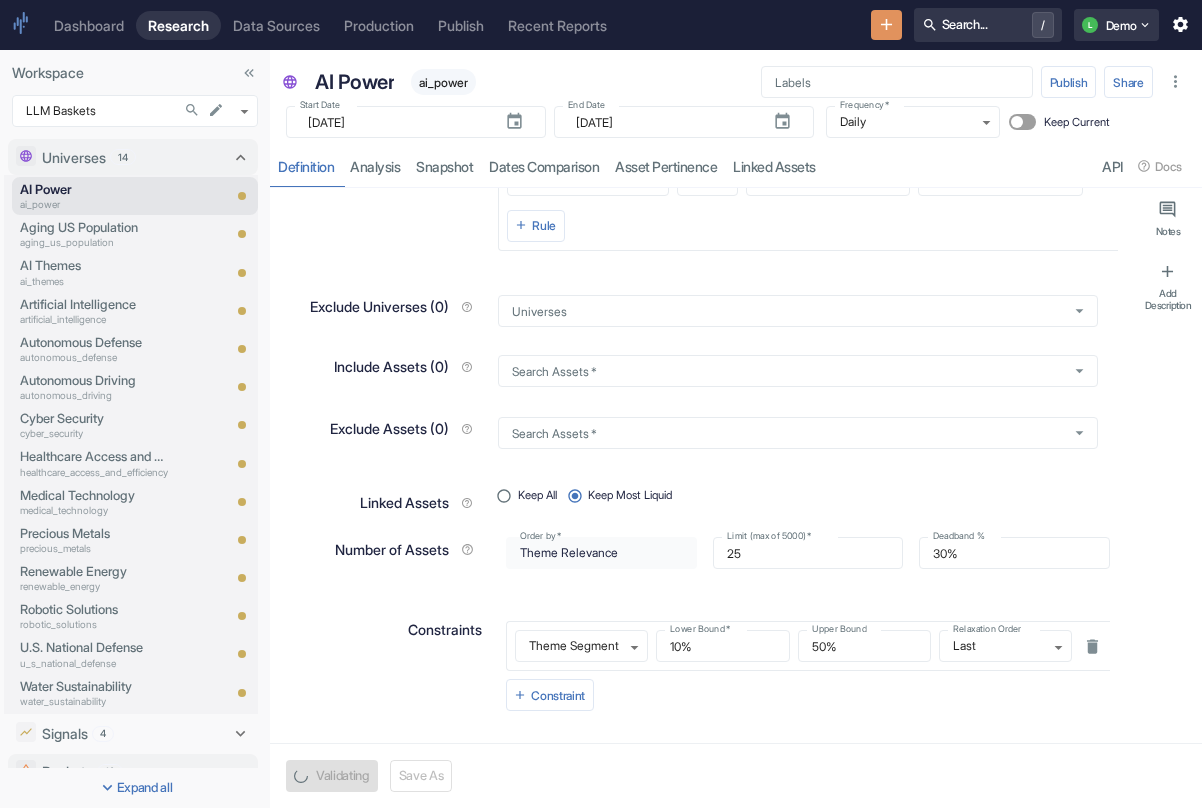 click on "Constraint" at bounding box center (808, 695) 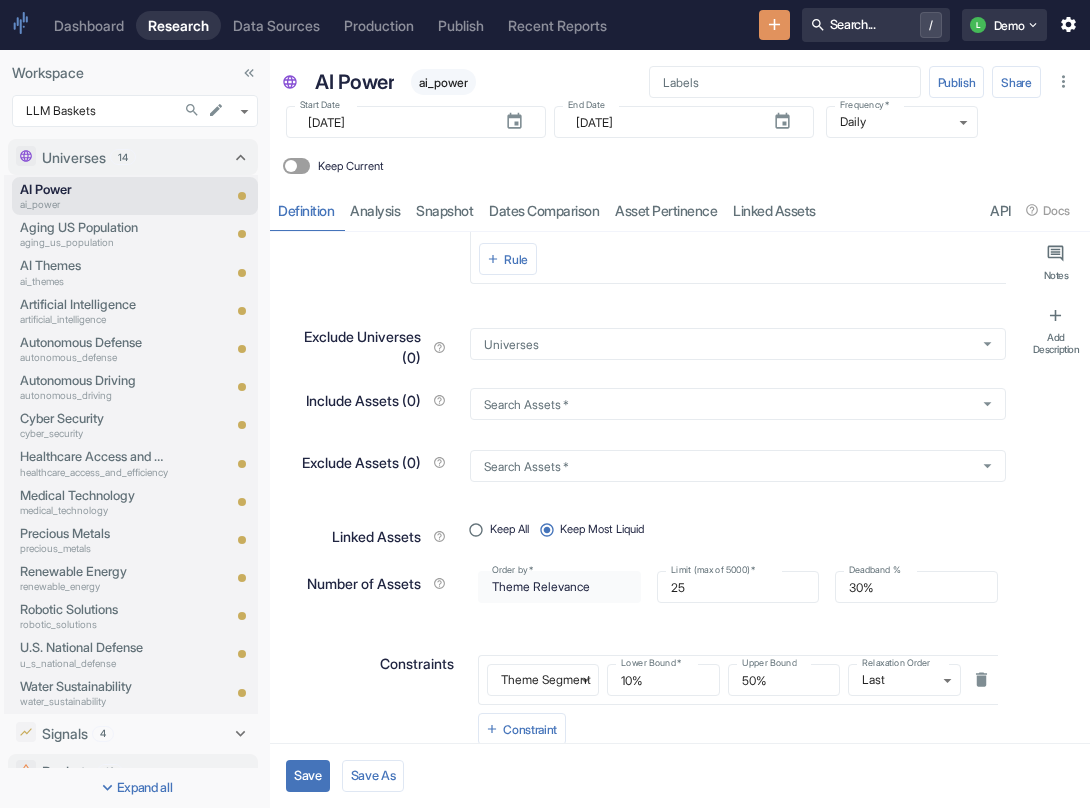 scroll, scrollTop: 310, scrollLeft: 0, axis: vertical 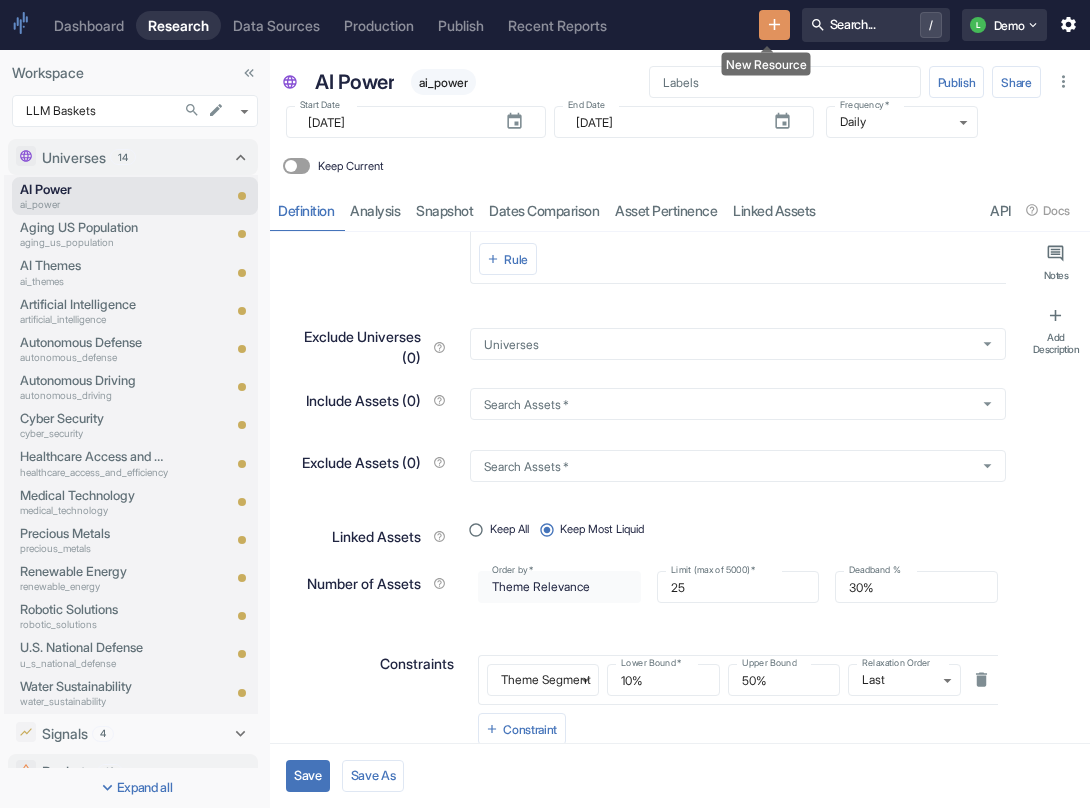 click 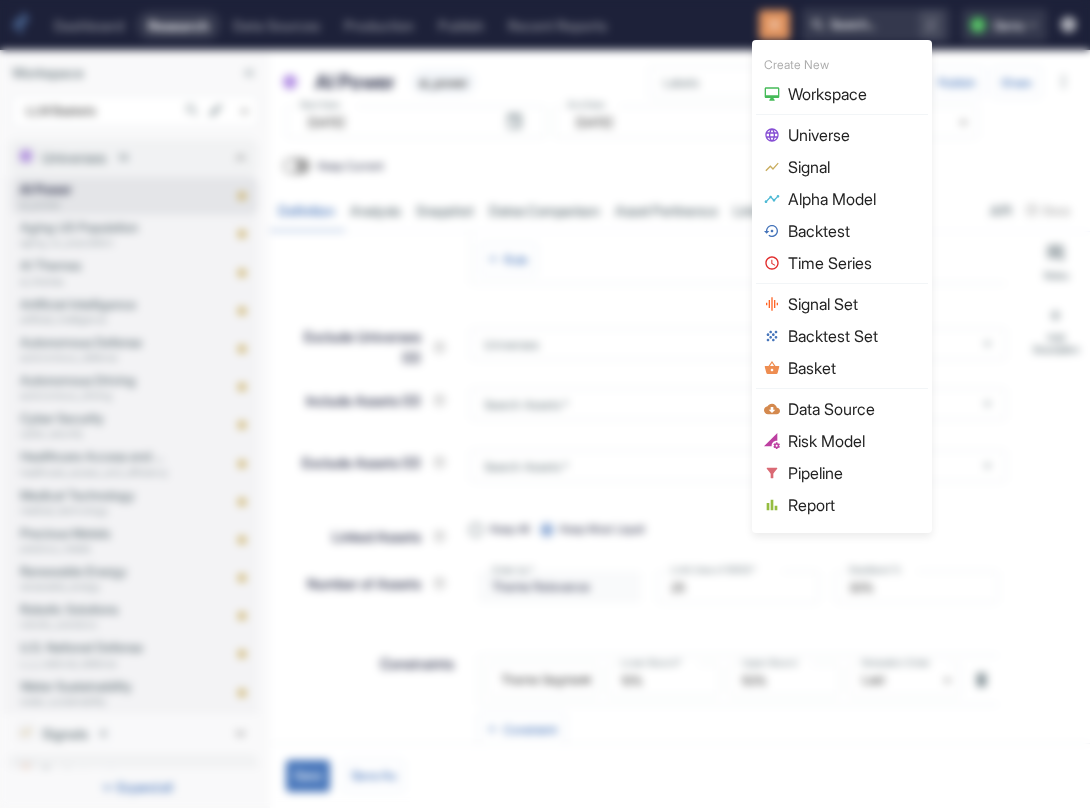 click on "Basket" at bounding box center (854, 368) 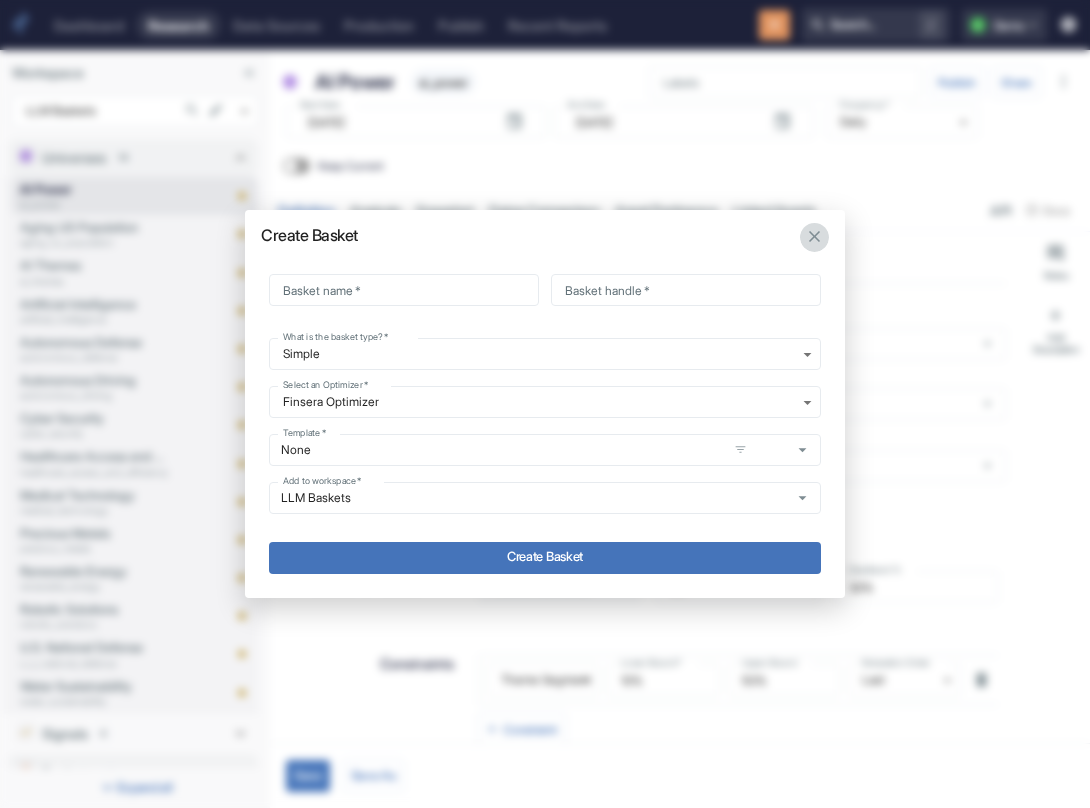click at bounding box center [814, 236] 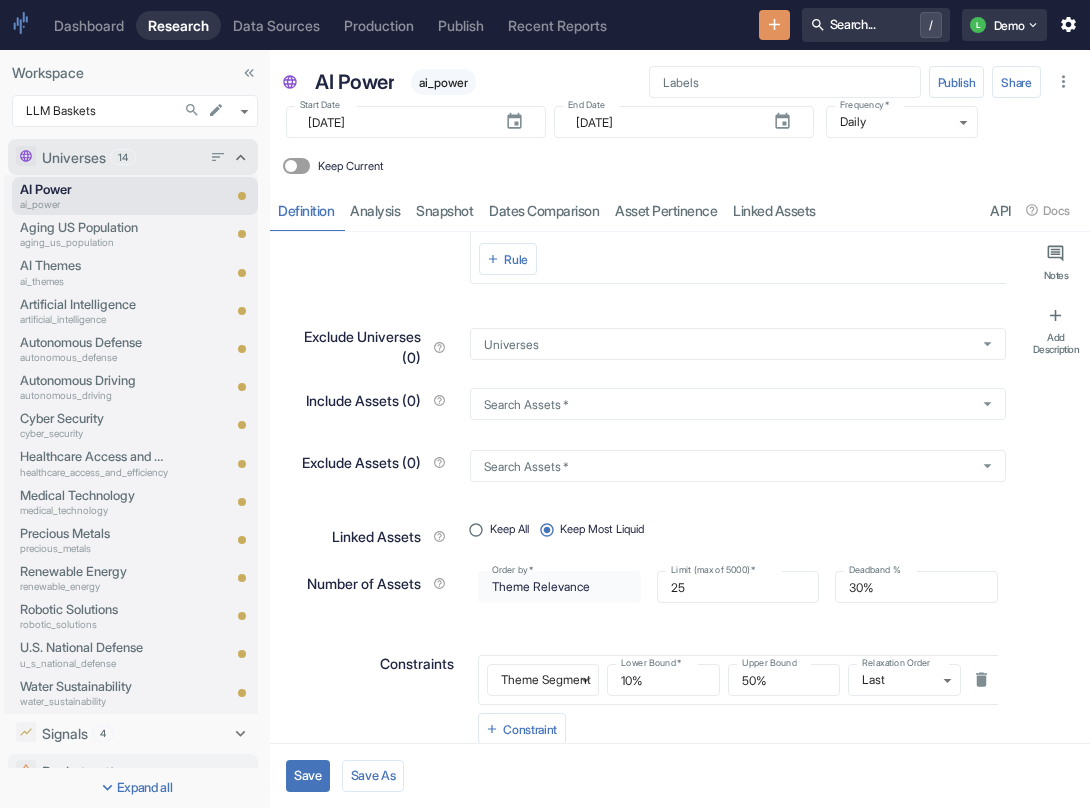 click on "Universes 14" at bounding box center [121, 157] 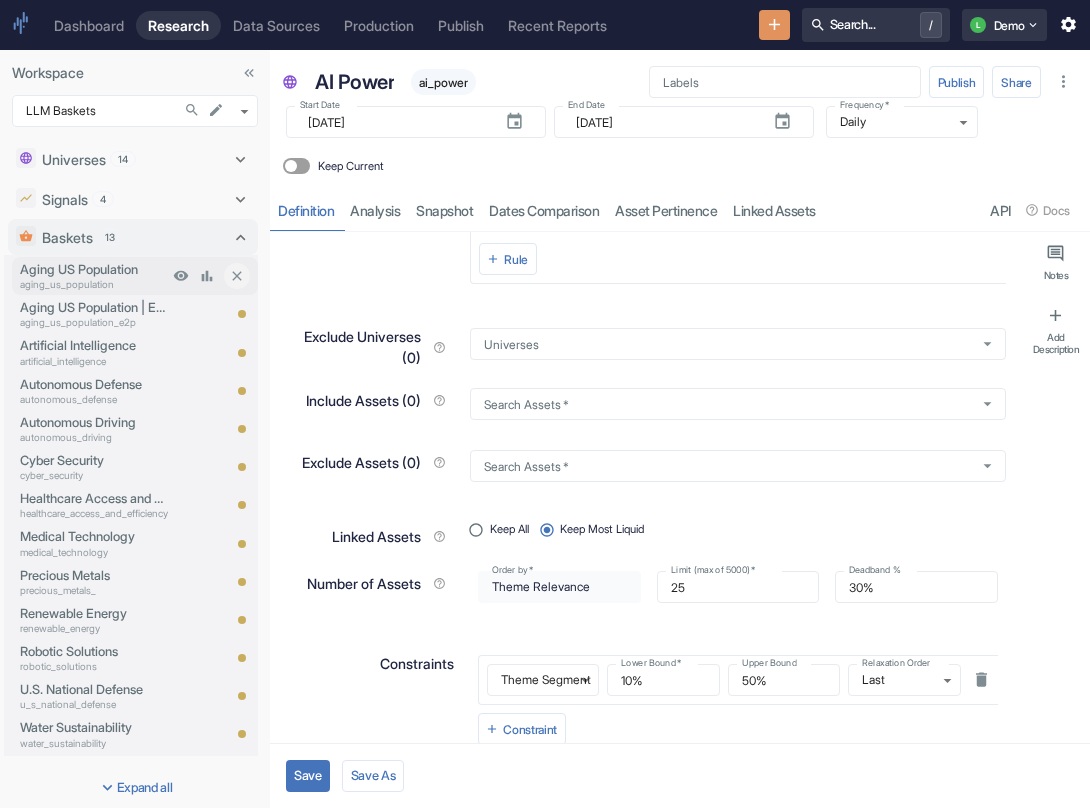 type on "x" 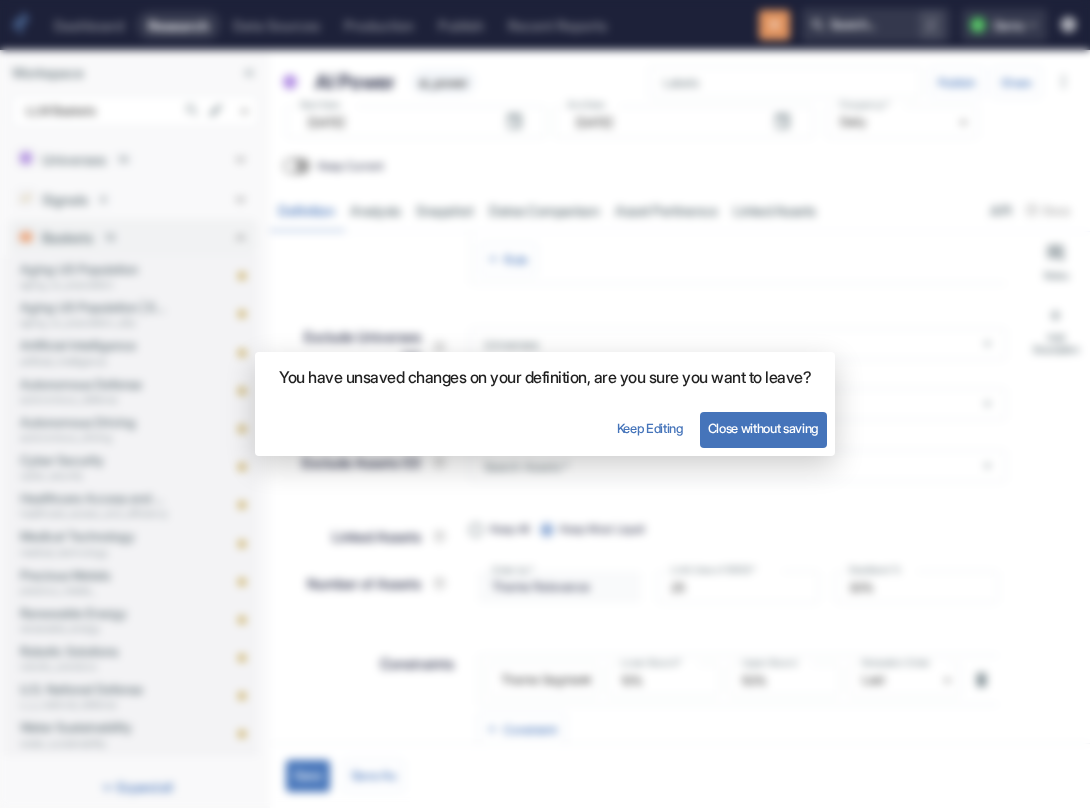 click on "Close without saving" at bounding box center (763, 430) 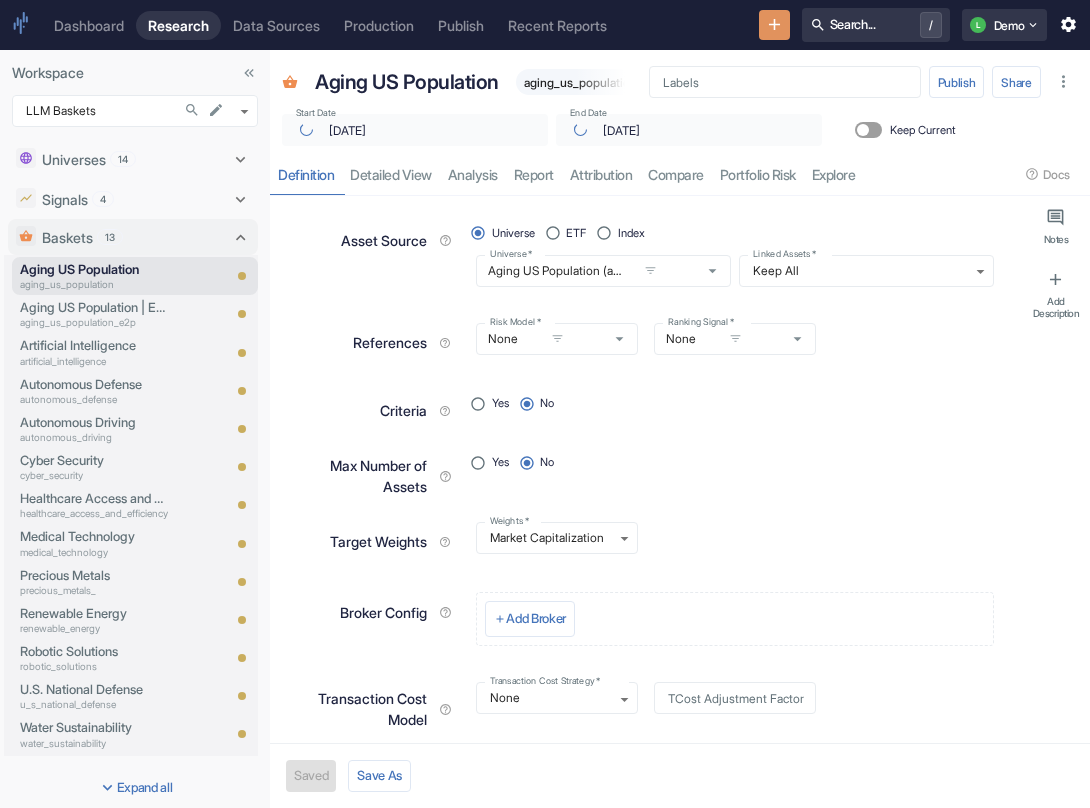 type on "x" 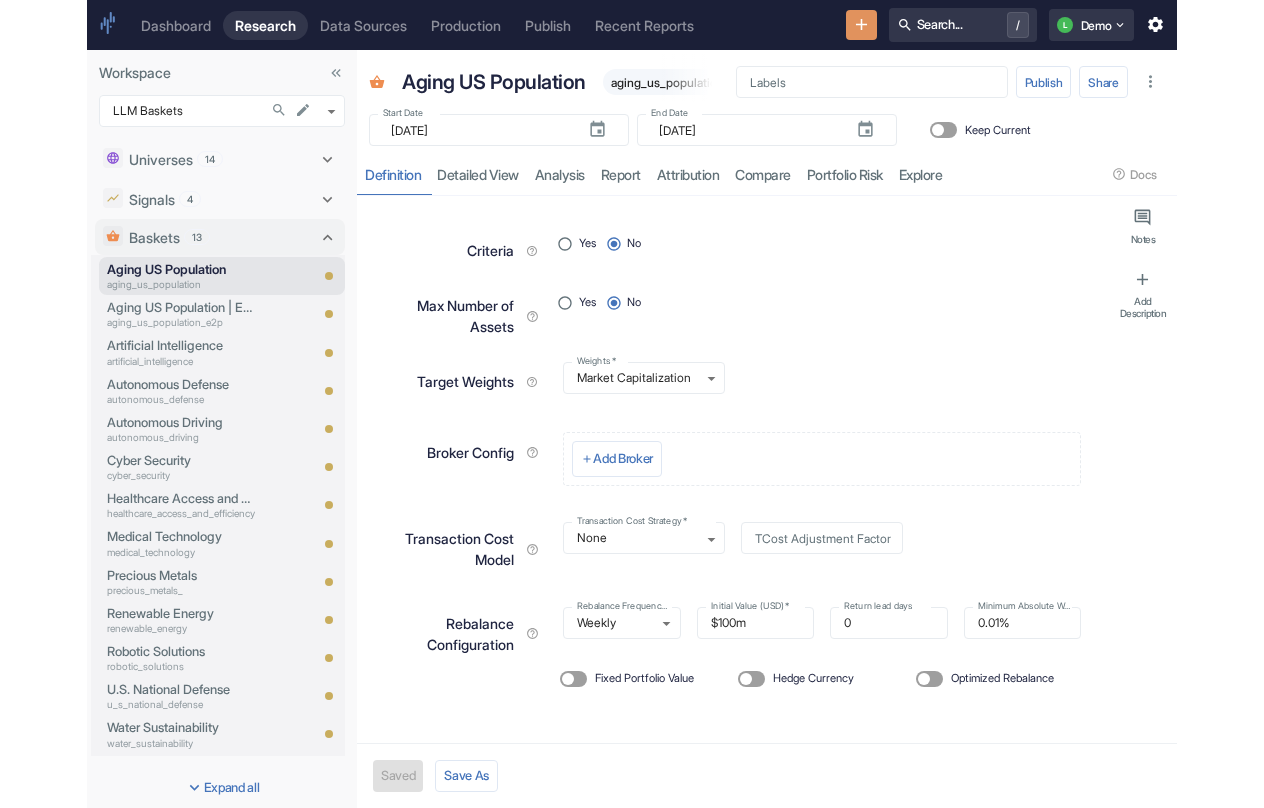 scroll, scrollTop: 0, scrollLeft: 0, axis: both 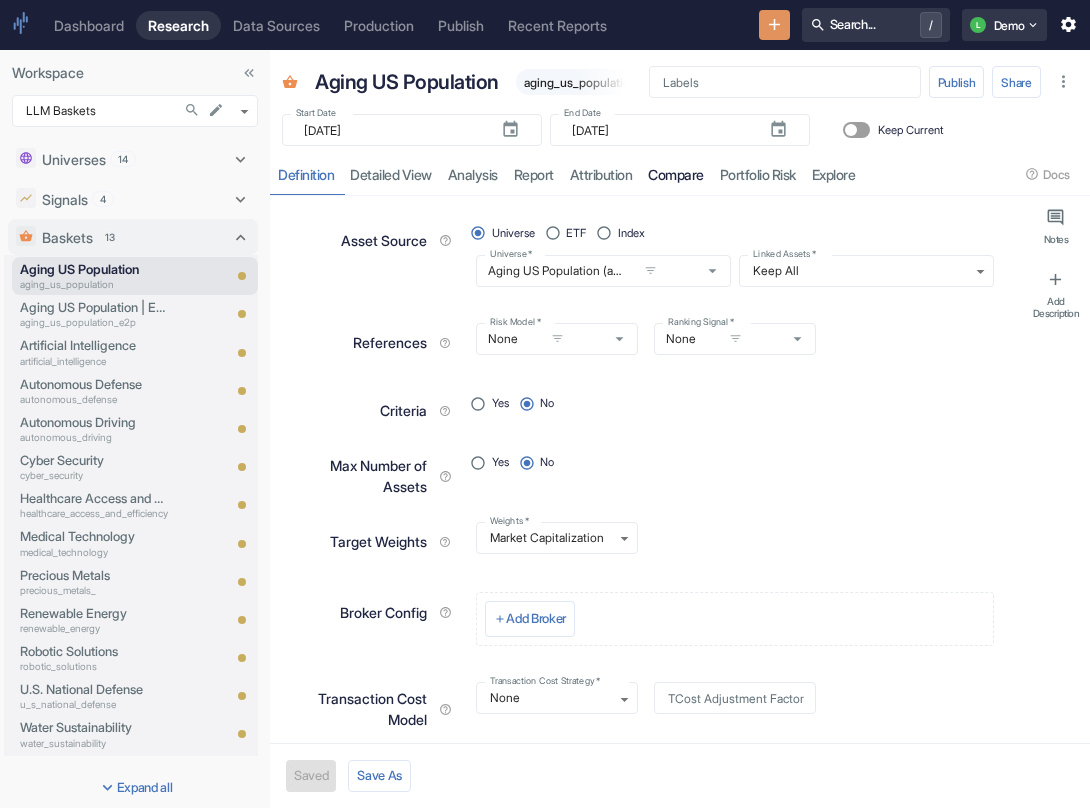 click on "compare" at bounding box center (676, 174) 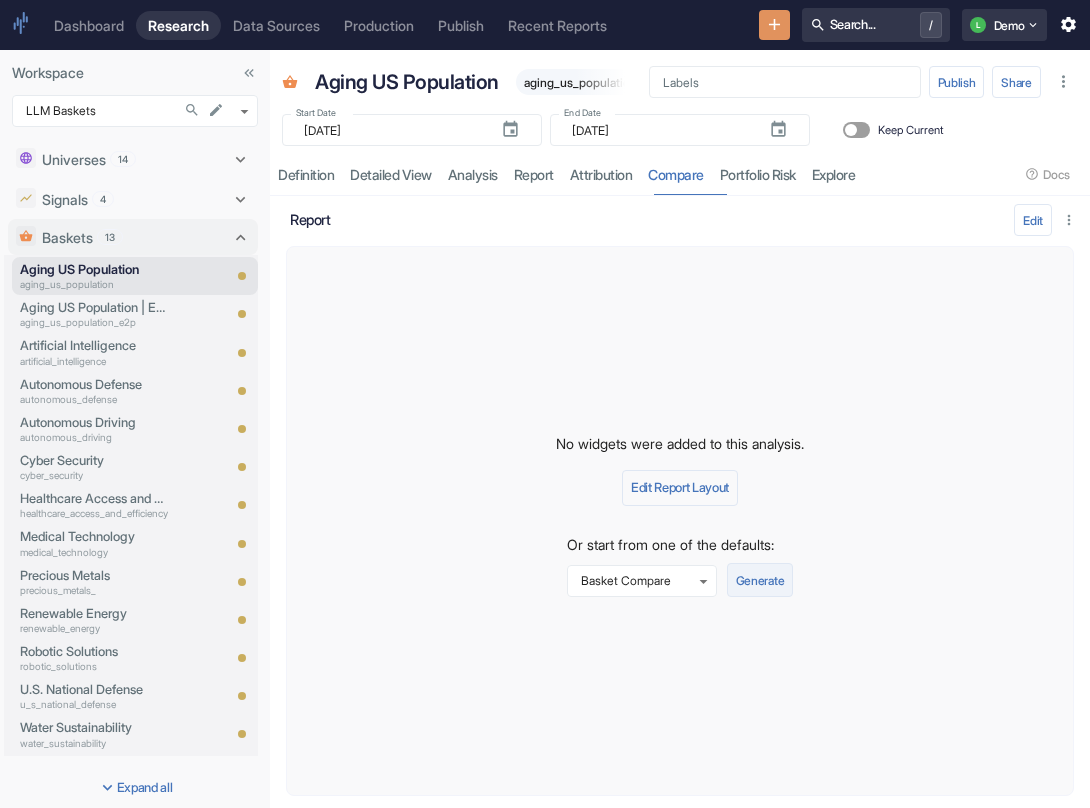 click on "Generate" at bounding box center [760, 580] 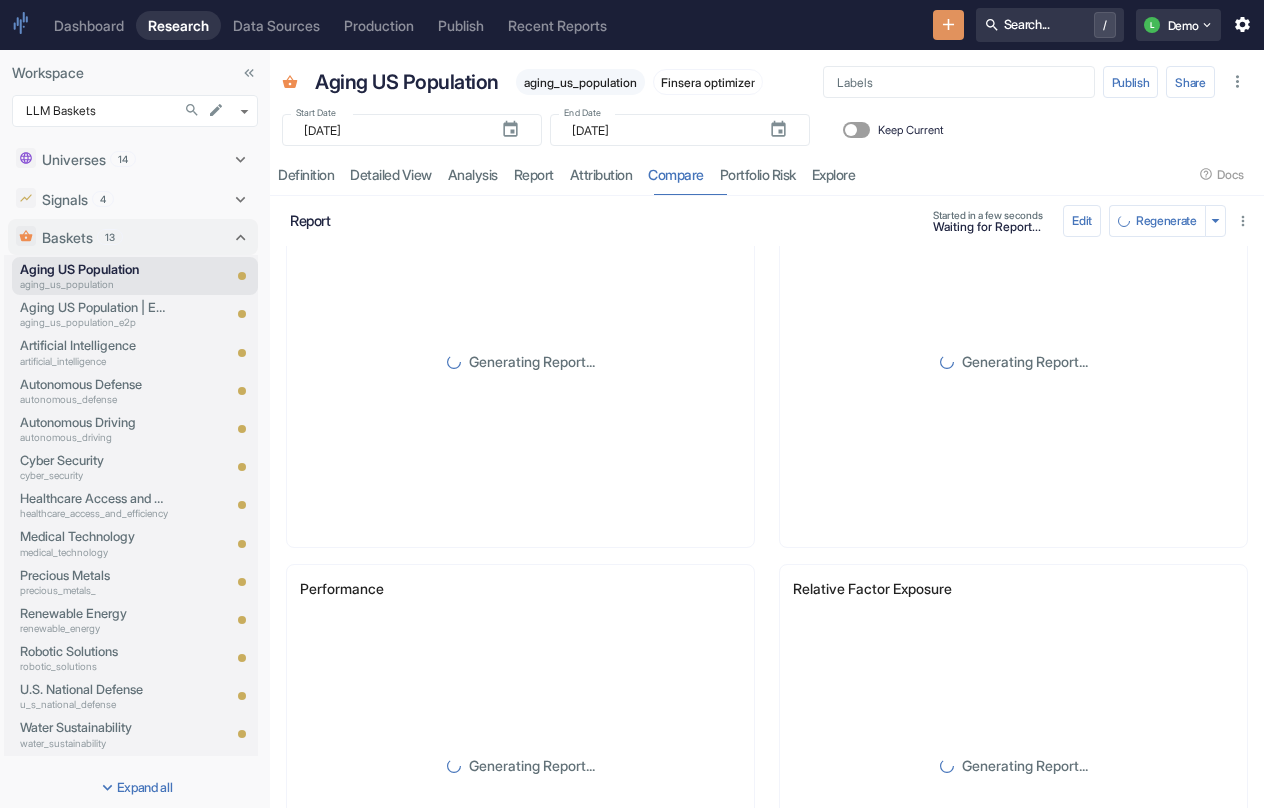 scroll, scrollTop: 0, scrollLeft: 0, axis: both 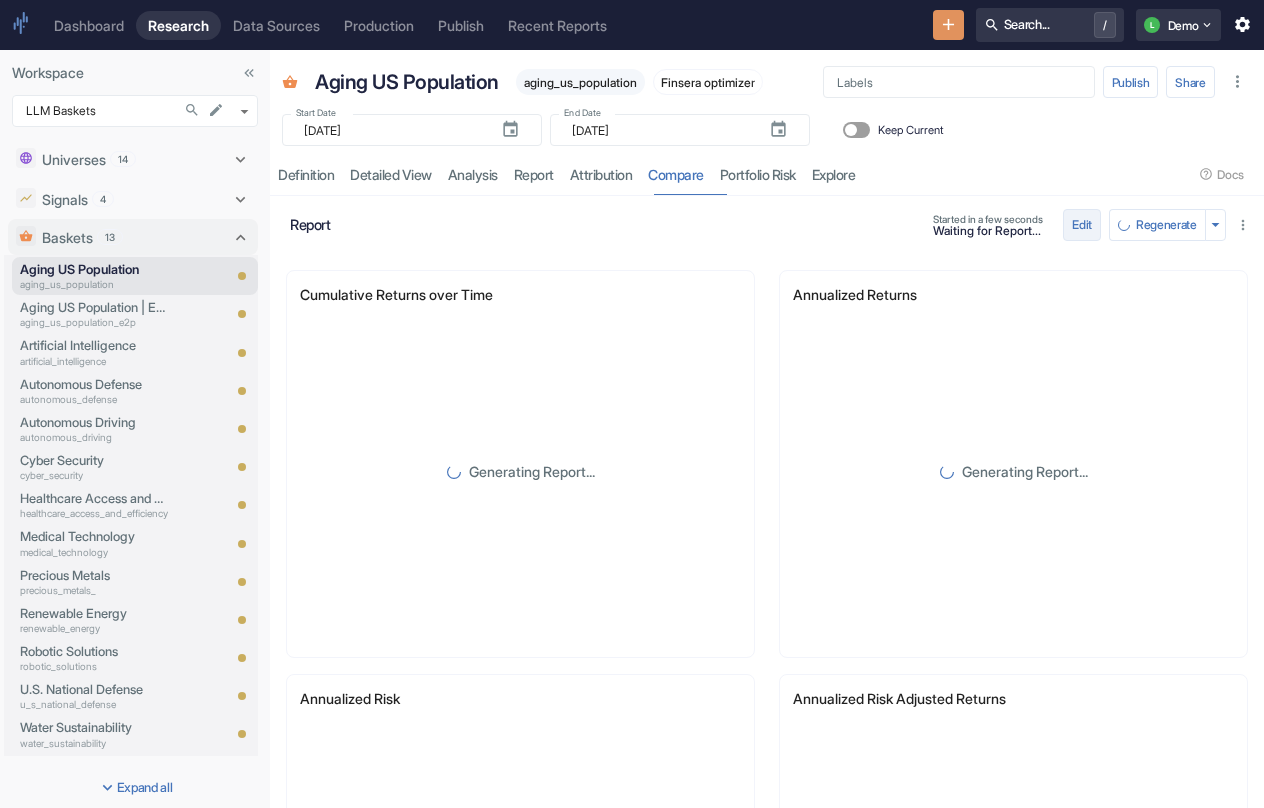 click on "Edit" at bounding box center [1082, 225] 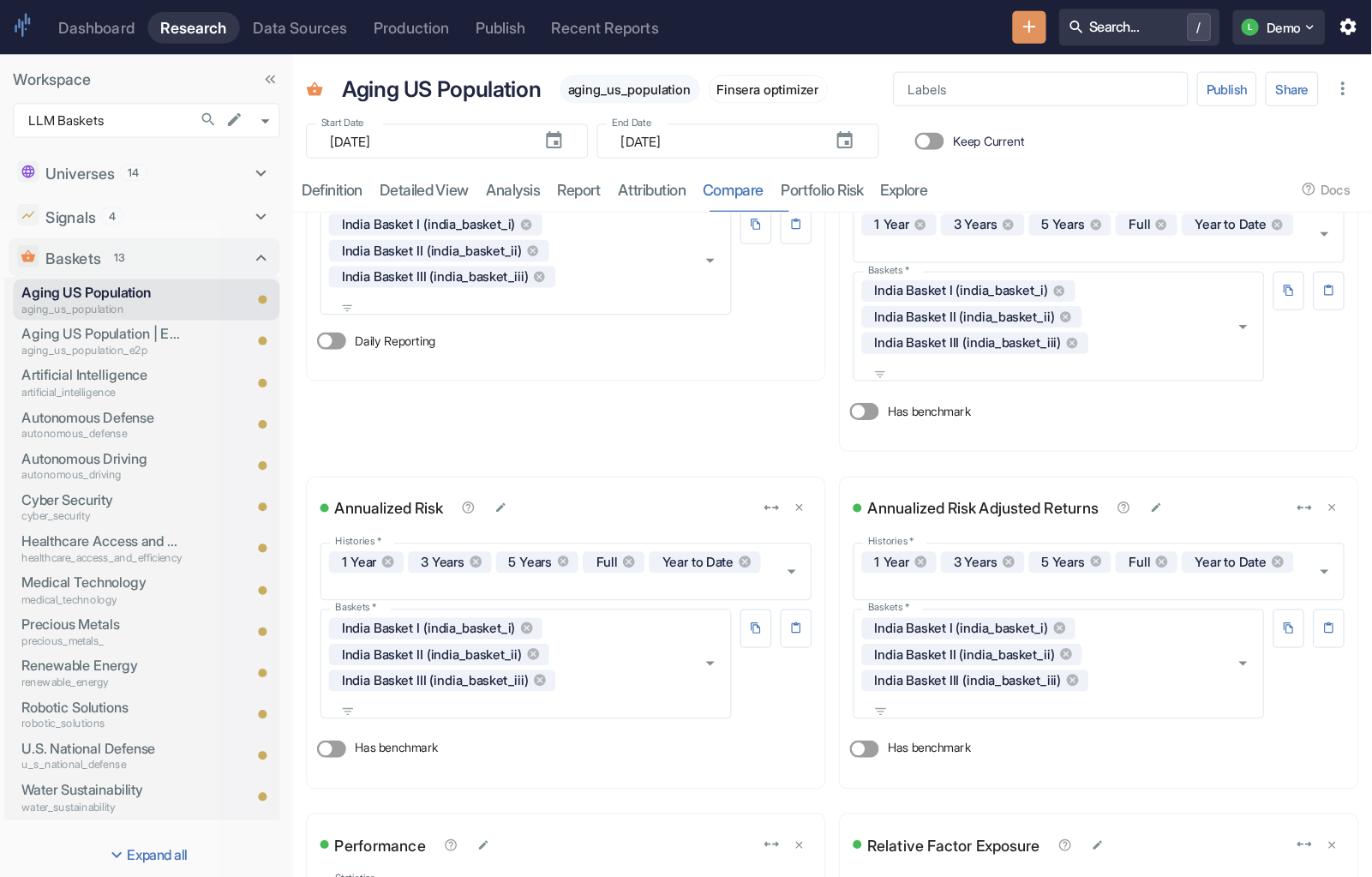 scroll, scrollTop: 0, scrollLeft: 0, axis: both 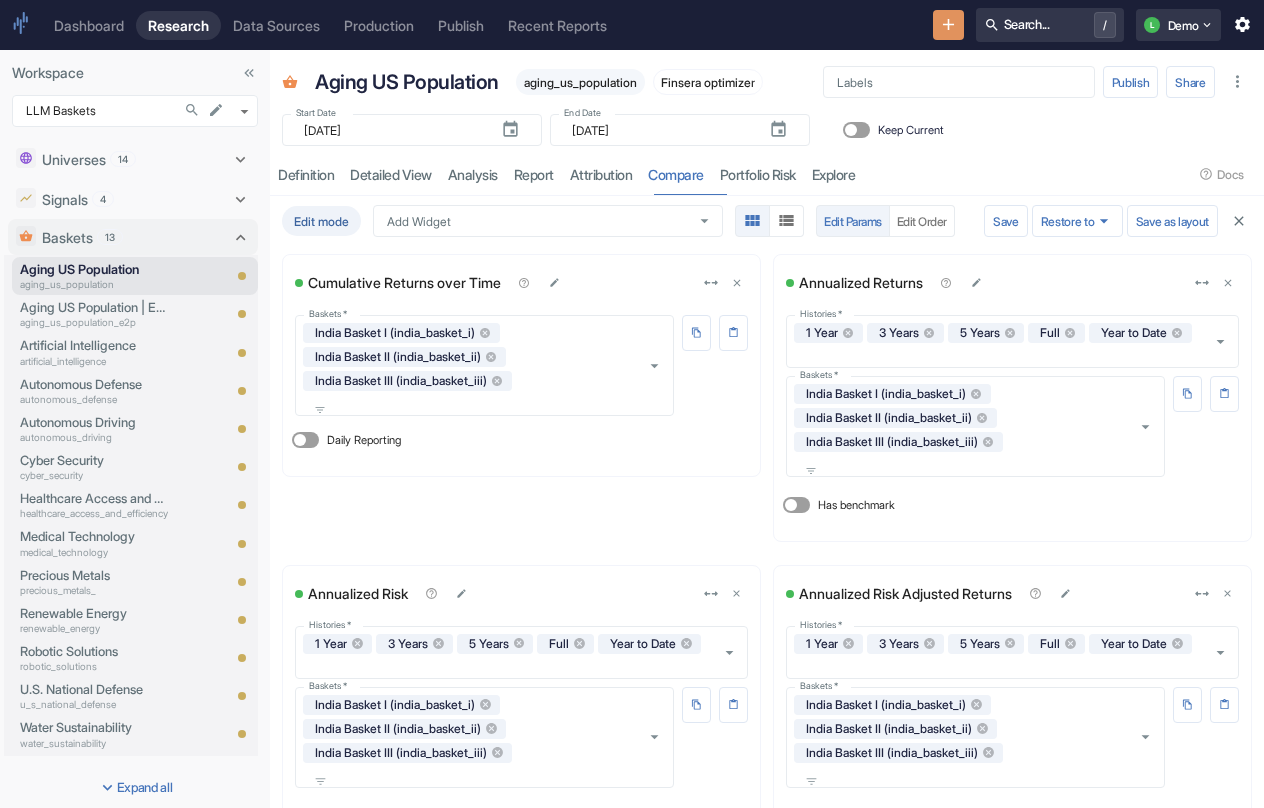 click 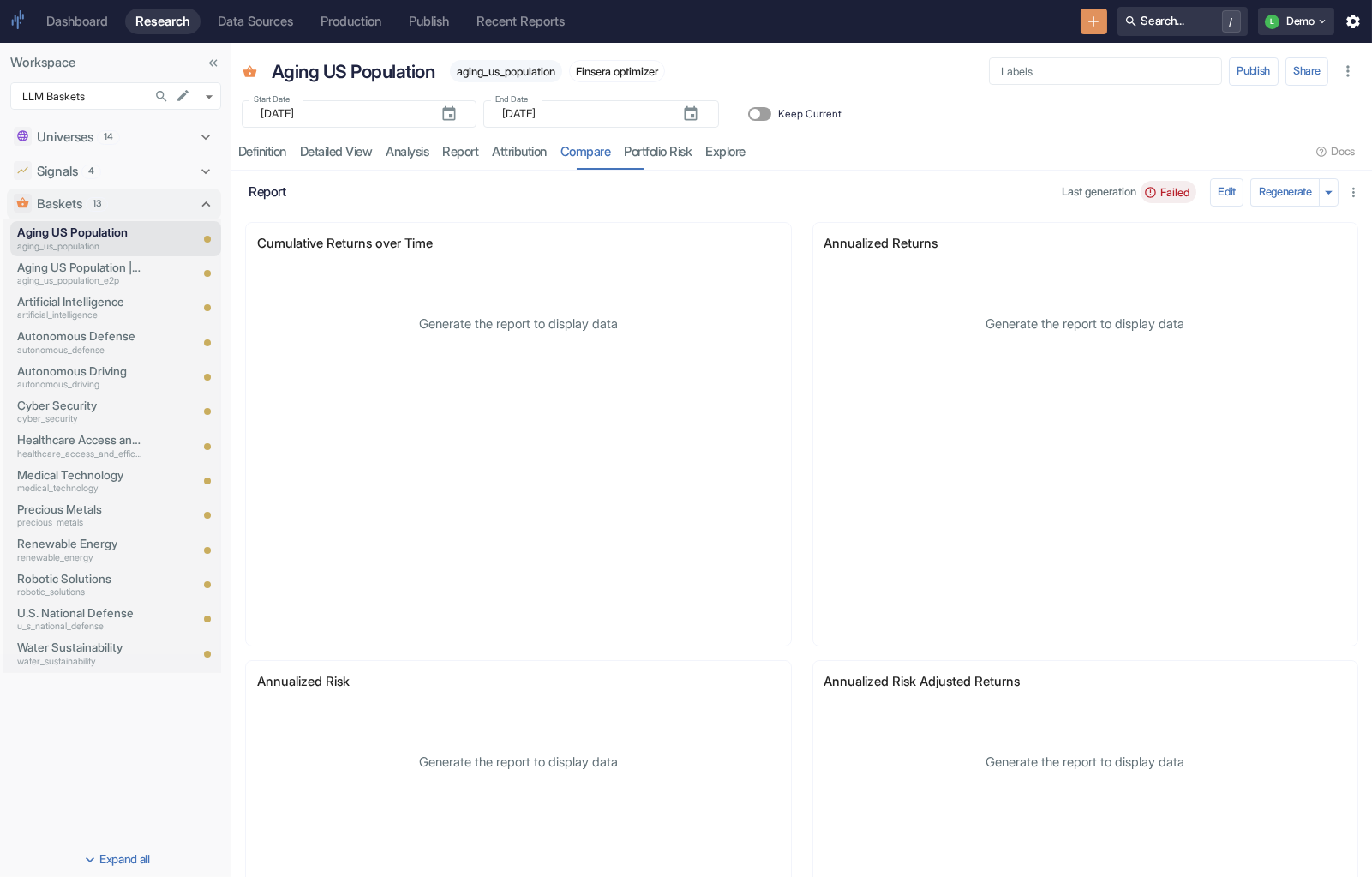 scroll, scrollTop: 0, scrollLeft: 0, axis: both 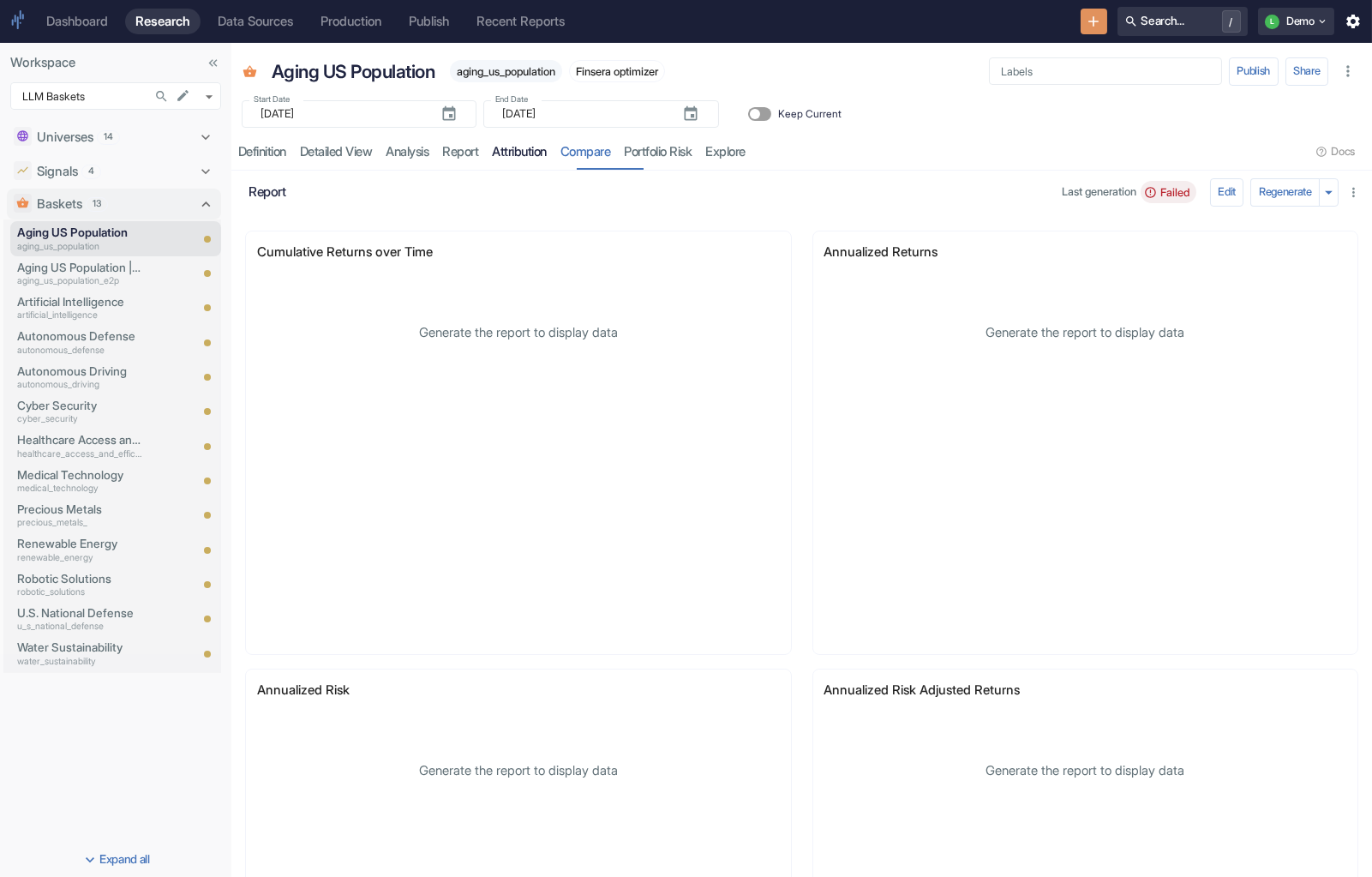 click on "attribution" at bounding box center [520, 152] 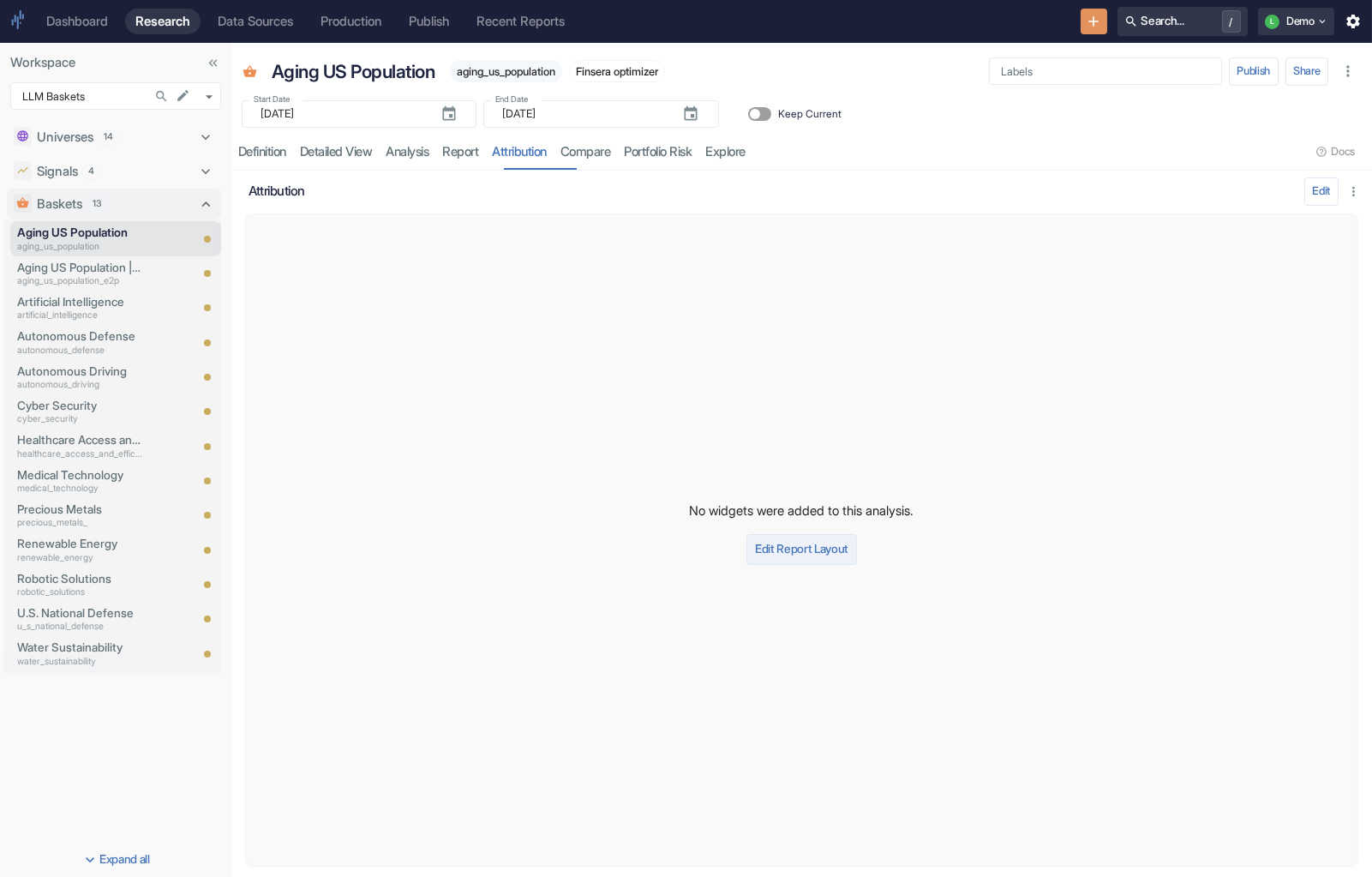 click on "Edit Report Layout" at bounding box center [801, 550] 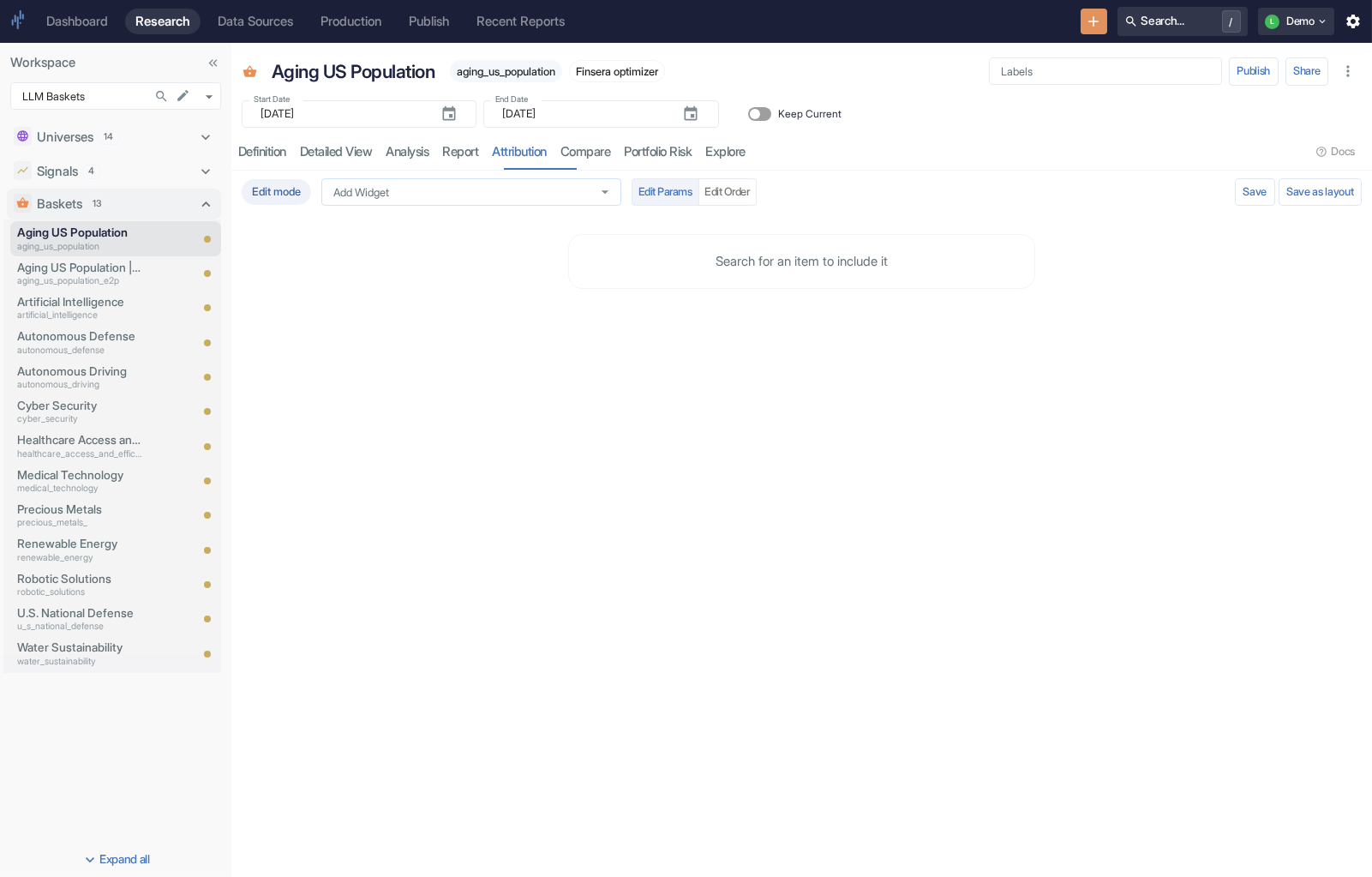 click on "Add Widget" at bounding box center [455, 191] 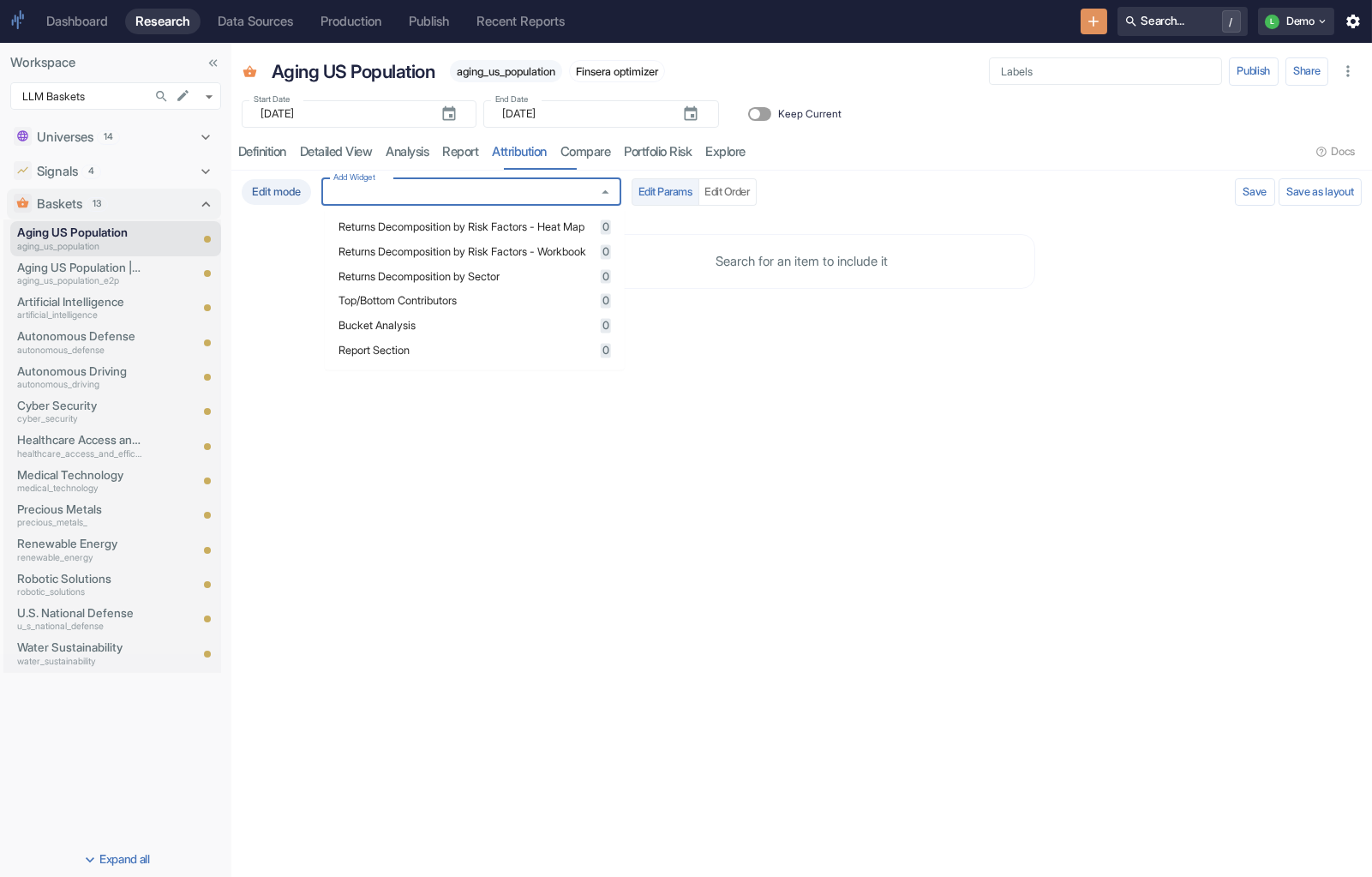click on "Returns Decomposition by Risk Factors - Heat Map" at bounding box center (467, 227) 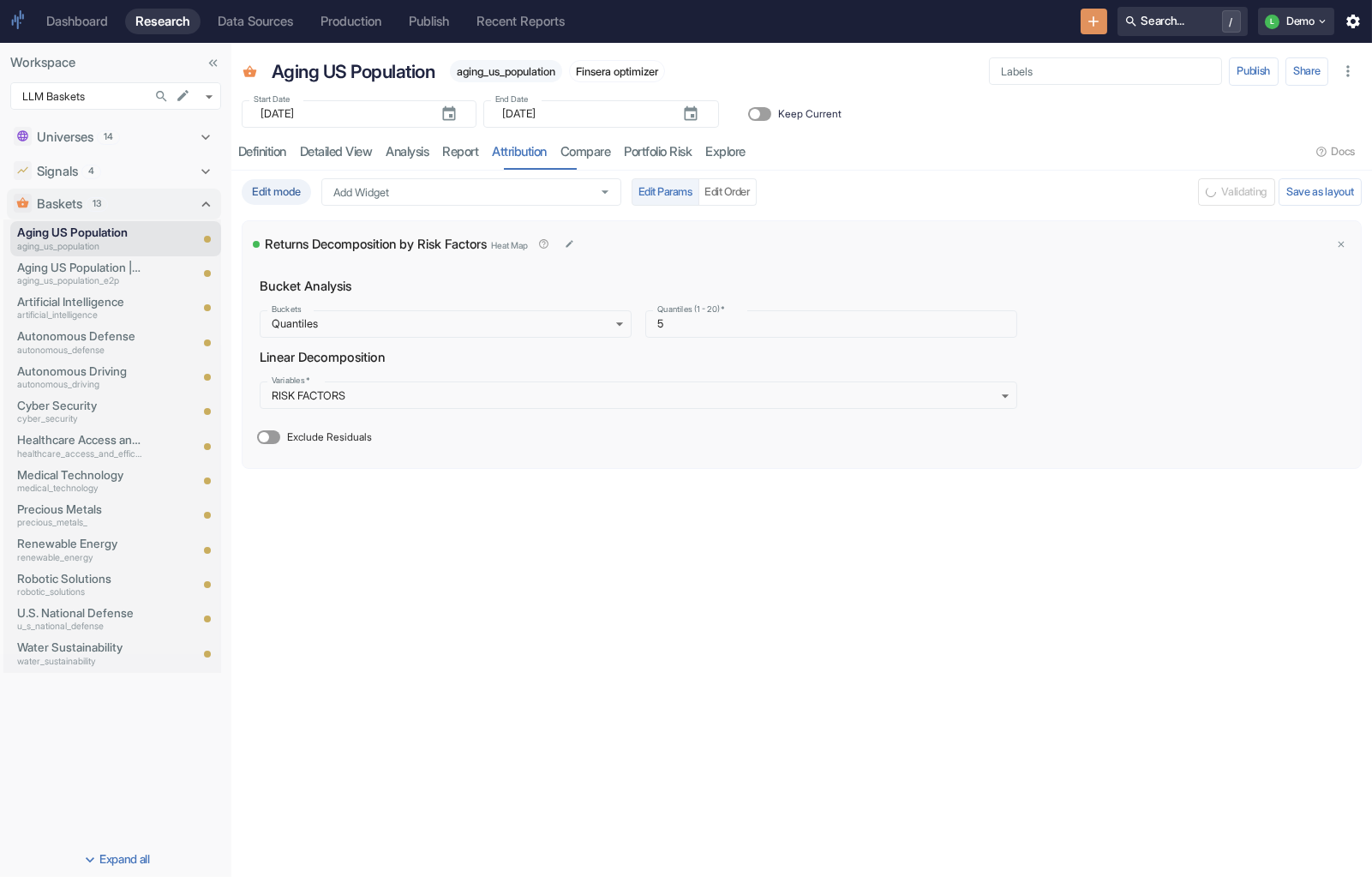 click on "Returns Decomposition by Risk Factors Heat Map" at bounding box center (792, 244) 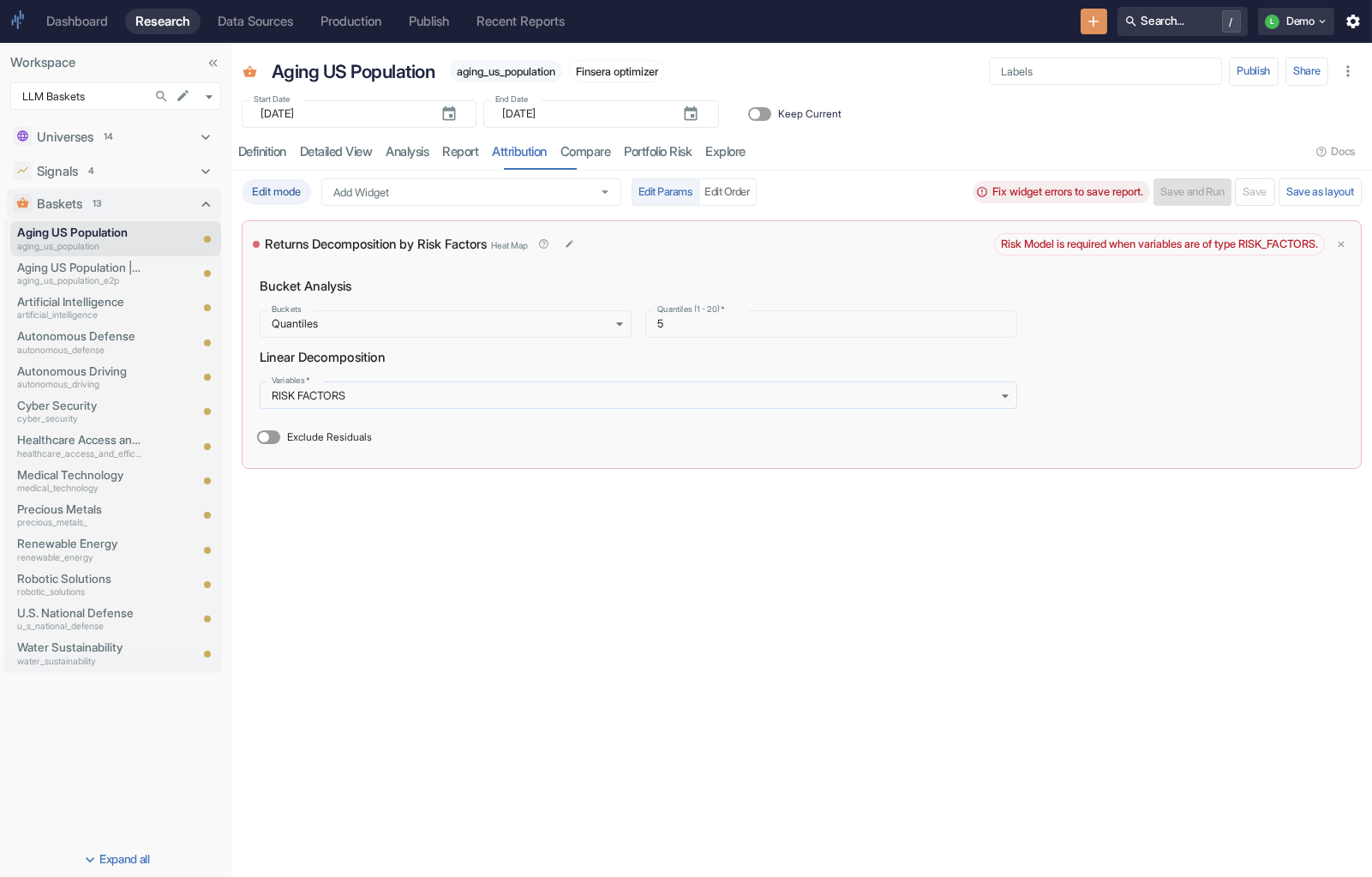 click on "Dashboard Research Data Sources Production Publish Recent Reports Search... / L Demo Workspace LLM Baskets 1112 ​ Universes 14 AI Power ai_power Aging US Population aging_us_population AI Themes ai_themes Artificial Intelligence artificial_intelligence Autonomous Defense autonomous_defense Autonomous Driving autonomous_driving Cyber Security cyber_security Healthcare Access and Efficiency healthcare_access_and_efficiency Medical Technology medical_technology Precious Metals precious_metals Renewable Energy renewable_energy Robotic Solutions robotic_solutions U.S. National Defense u_s_national_defense Water Sustainability water_sustainability Signals 4 Artificial Intelligence artificial_intelligence Aging US Population aging_us_population Autonomous Defense autonomous_defense Autonomous Defense Link autonomous_defense_link Baskets 13 Aging US Population aging_us_population Aging US Population | E2P aging_us_population_e2p Artificial Intelligence artificial_intelligence Autonomous Defense autonomous_defense *" at bounding box center [686, 438] 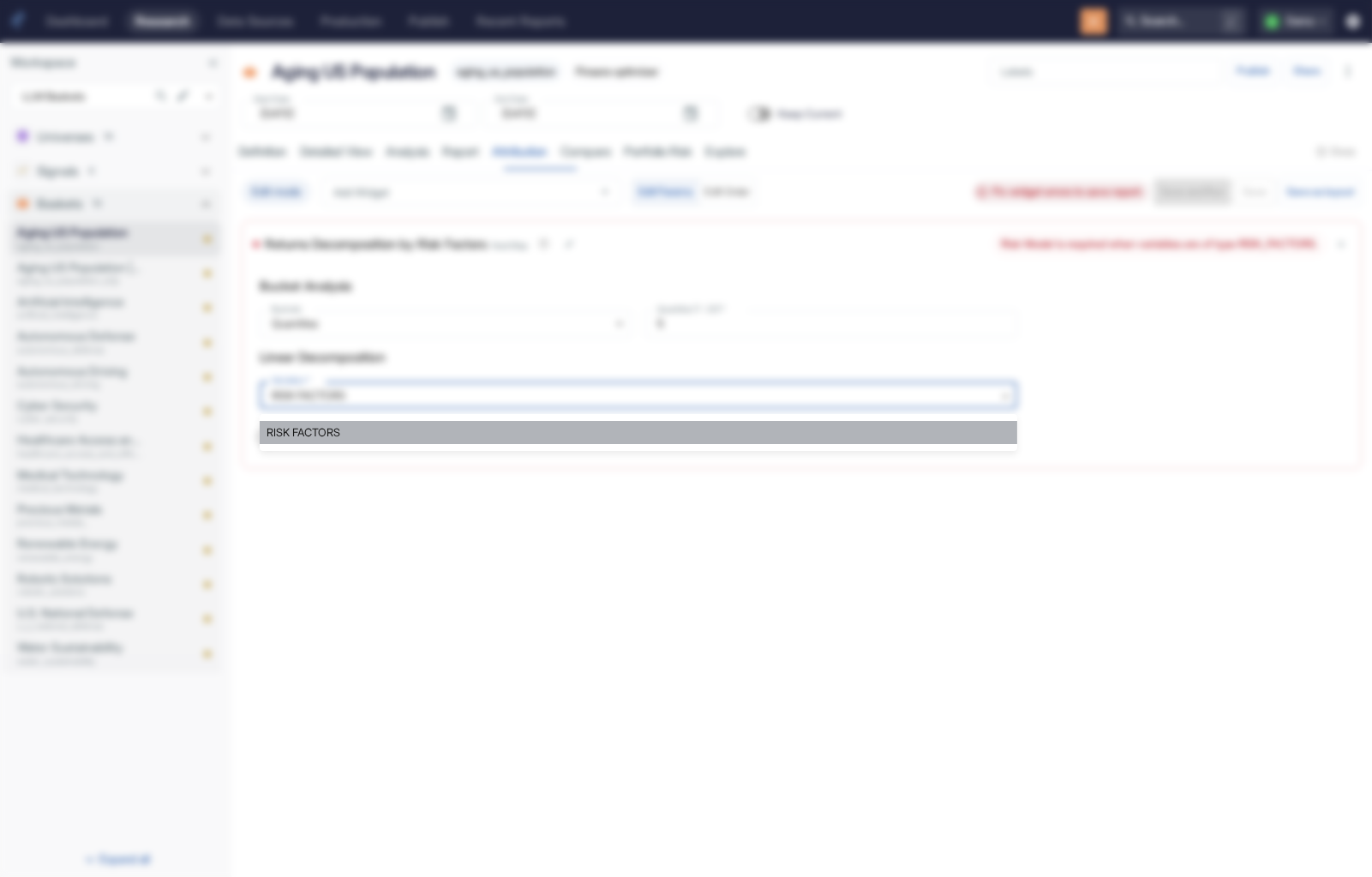 click on "RISK FACTORS" at bounding box center (638, 432) 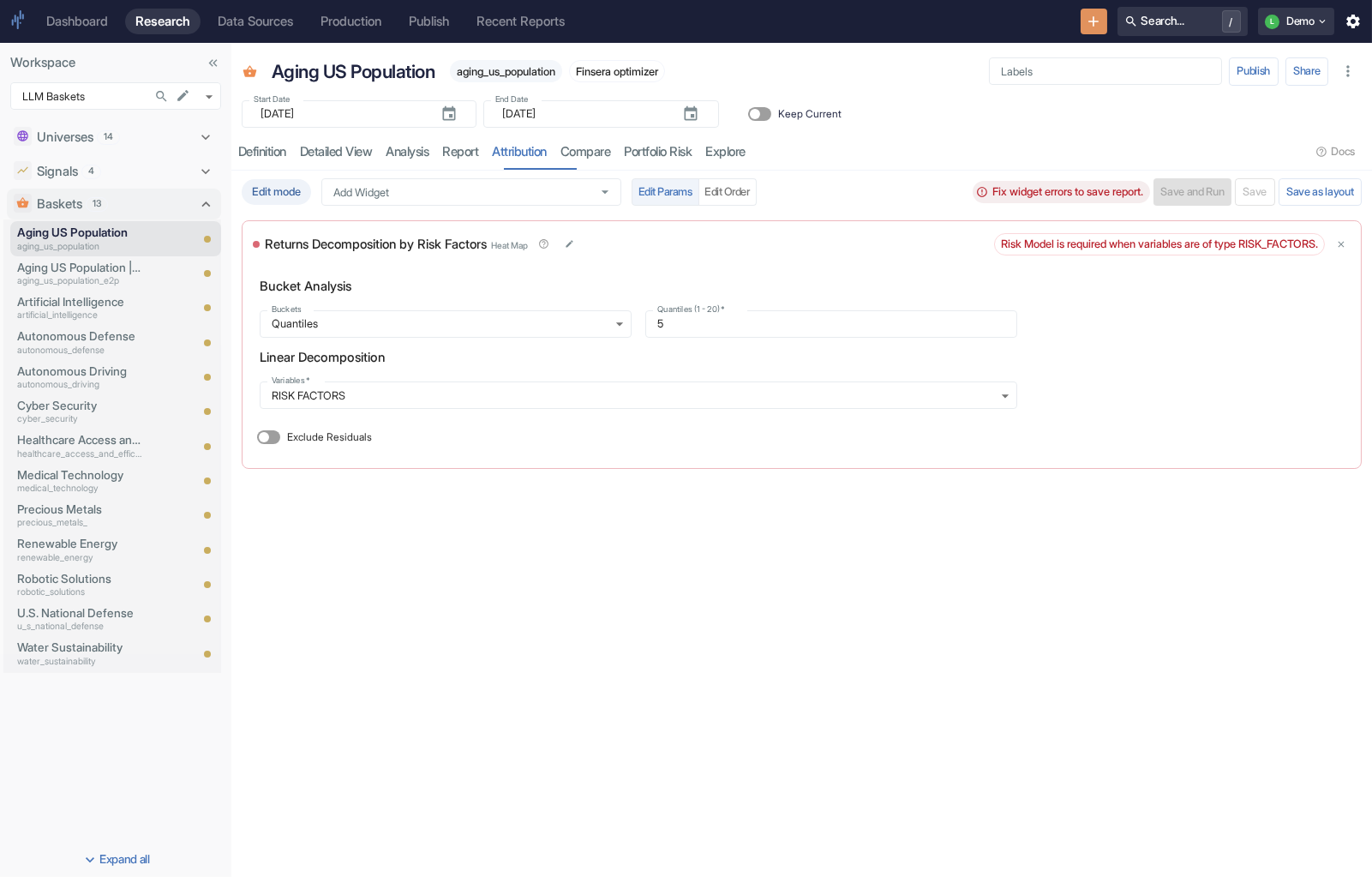 click on "Edit mode Add Widget Add Widget Edit Params Edit Order Fix widget errors to save report. Save and Run Save Save as layout Returns Decomposition by Risk Factors Heat Map Risk Model is required when variables are of type RISK_FACTORS. Bucket Analysis Buckets Quantiles QUANTILES Buckets Quantiles (1 - 20)   * 5 Quantiles (1 - 20)   * Linear Decomposition Variables   * RISK FACTORS RISK_FACTORS Variables   * Exclude Residuals" at bounding box center [801, 524] 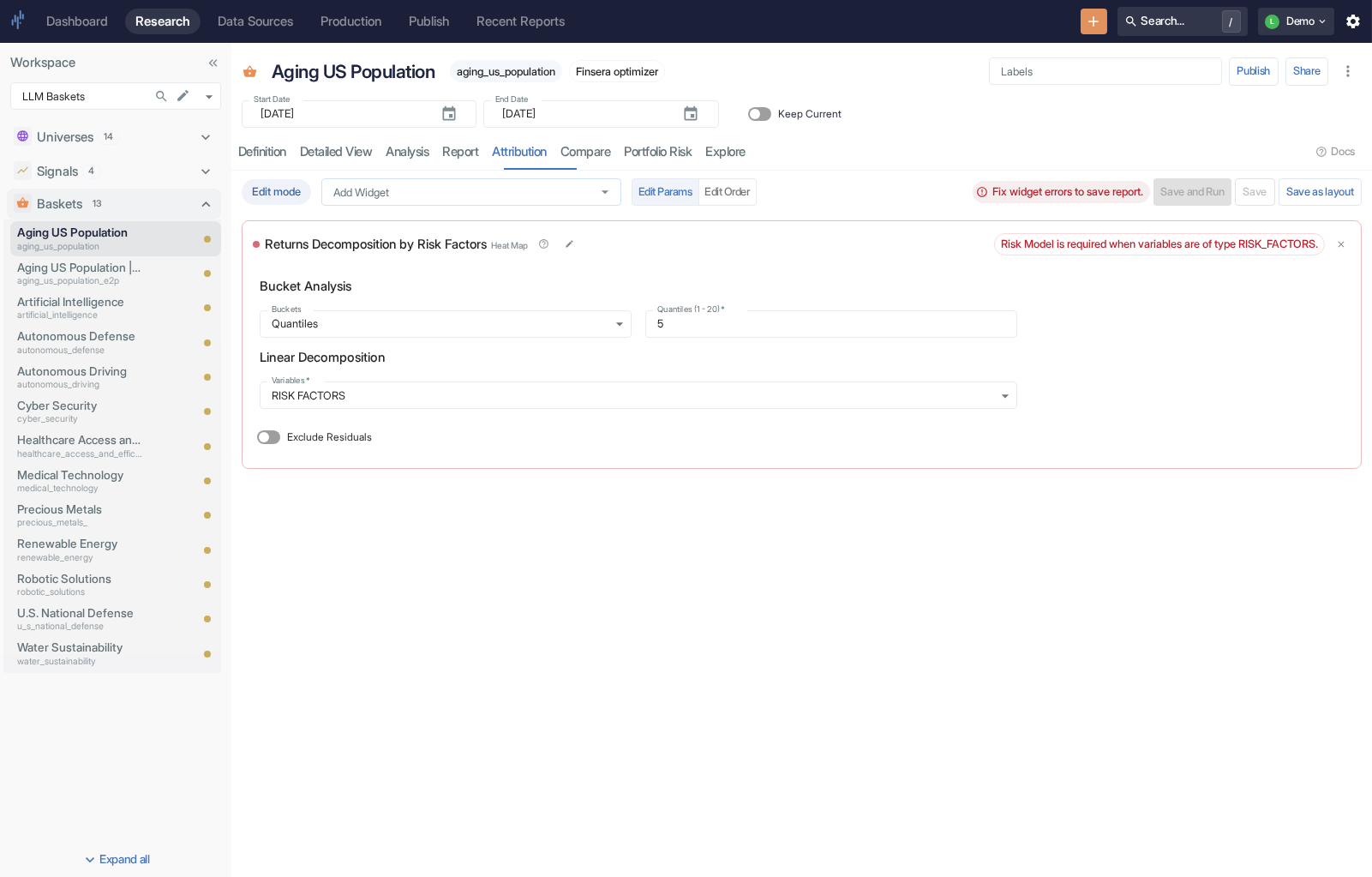 click on "Add Widget" at bounding box center (455, 191) 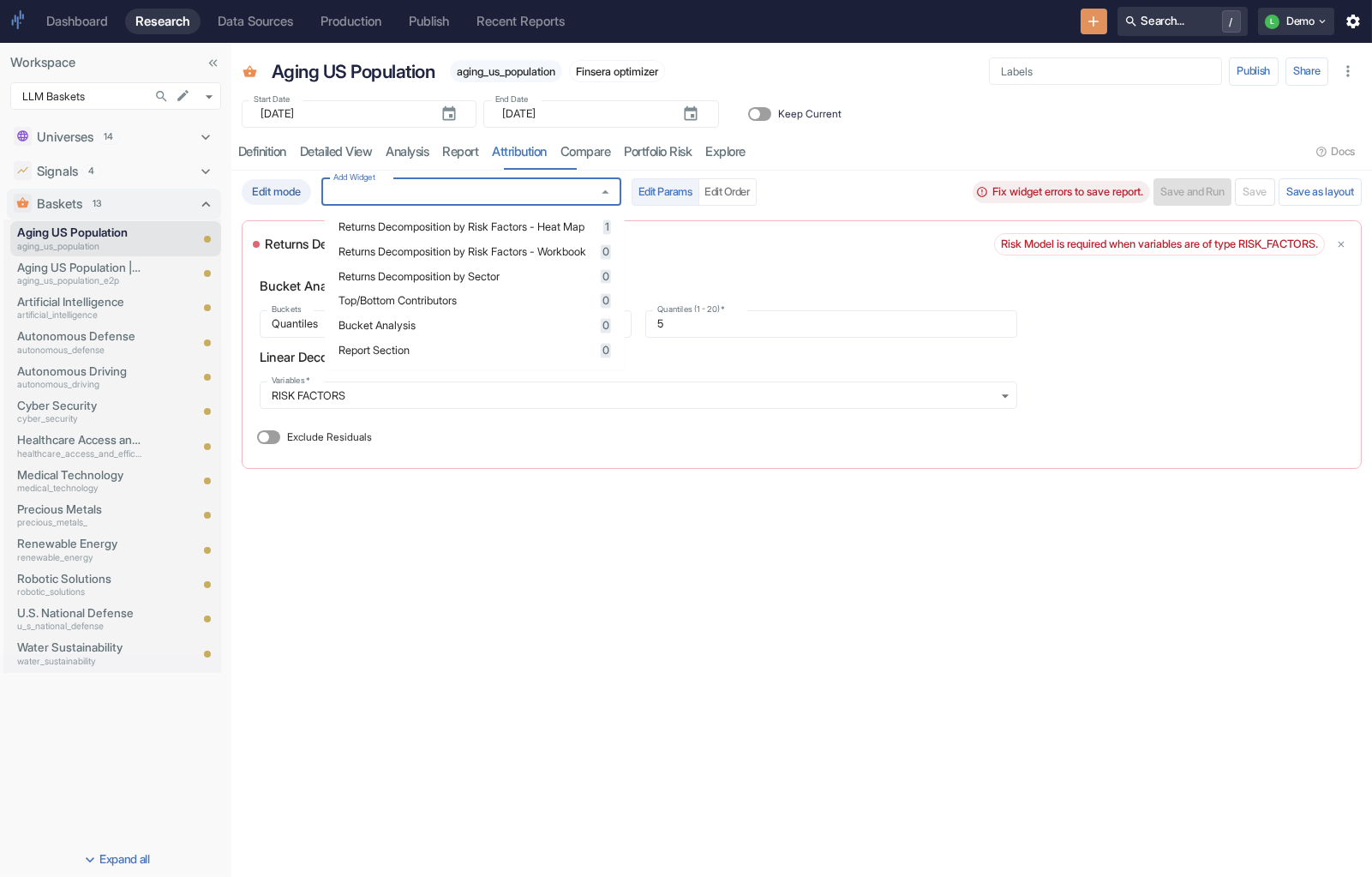 click on "Top/Bottom Contributors" at bounding box center (467, 301) 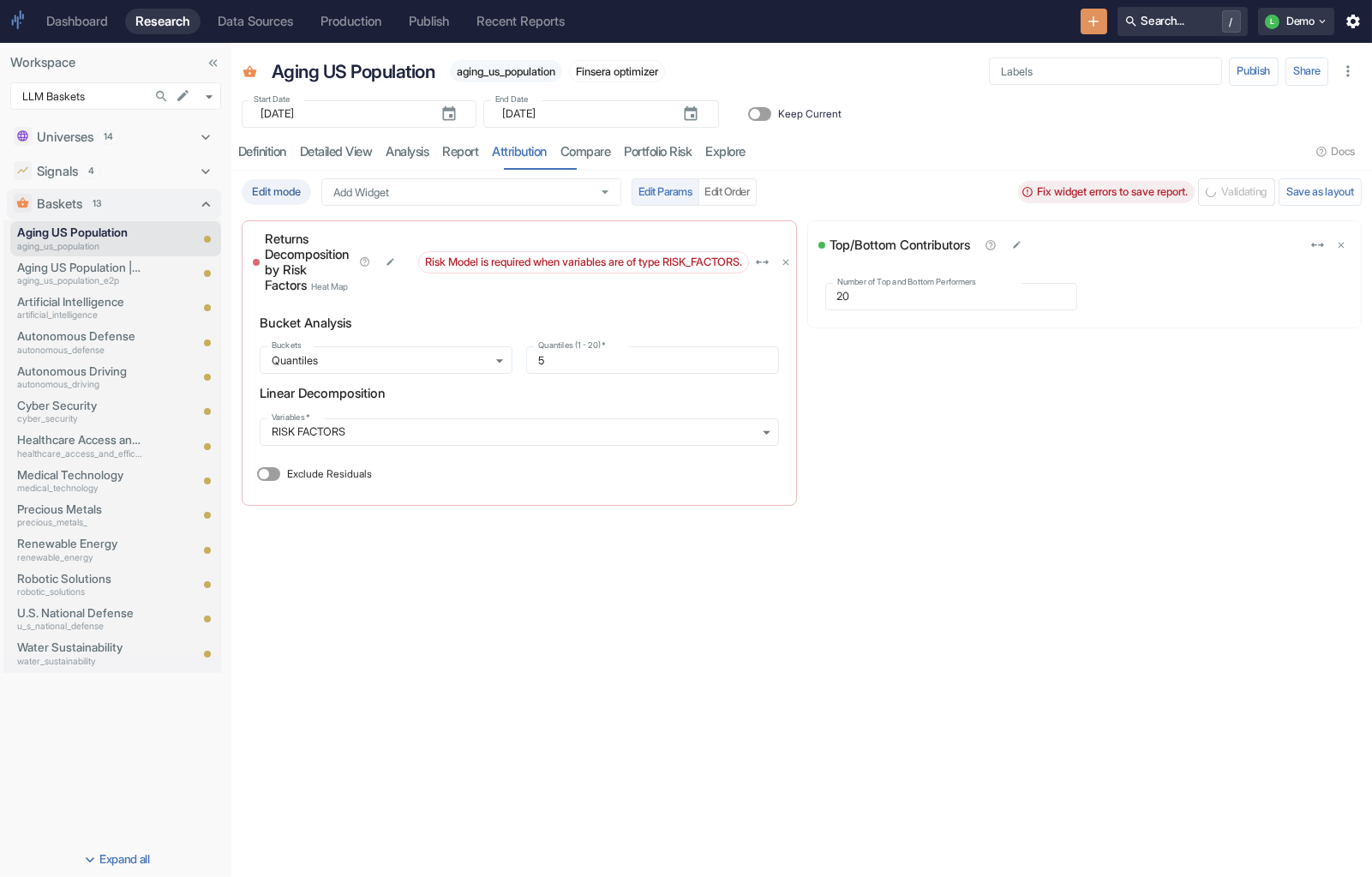 click on "Edit mode Add Widget Add Widget Edit Params Edit Order Fix widget errors to save report. Validating Save as layout Returns Decomposition by Risk Factors Heat Map Risk Model is required when variables are of type RISK_FACTORS. Bucket Analysis Buckets Quantiles QUANTILES Buckets Quantiles (1 - 20)   * 5 Quantiles (1 - 20)   * Linear Decomposition Variables   * RISK FACTORS RISK_FACTORS Variables   * Exclude Residuals Top/Bottom Contributors Number of Top and Bottom Performers 20 Number of Top and Bottom Performers" at bounding box center [801, 524] 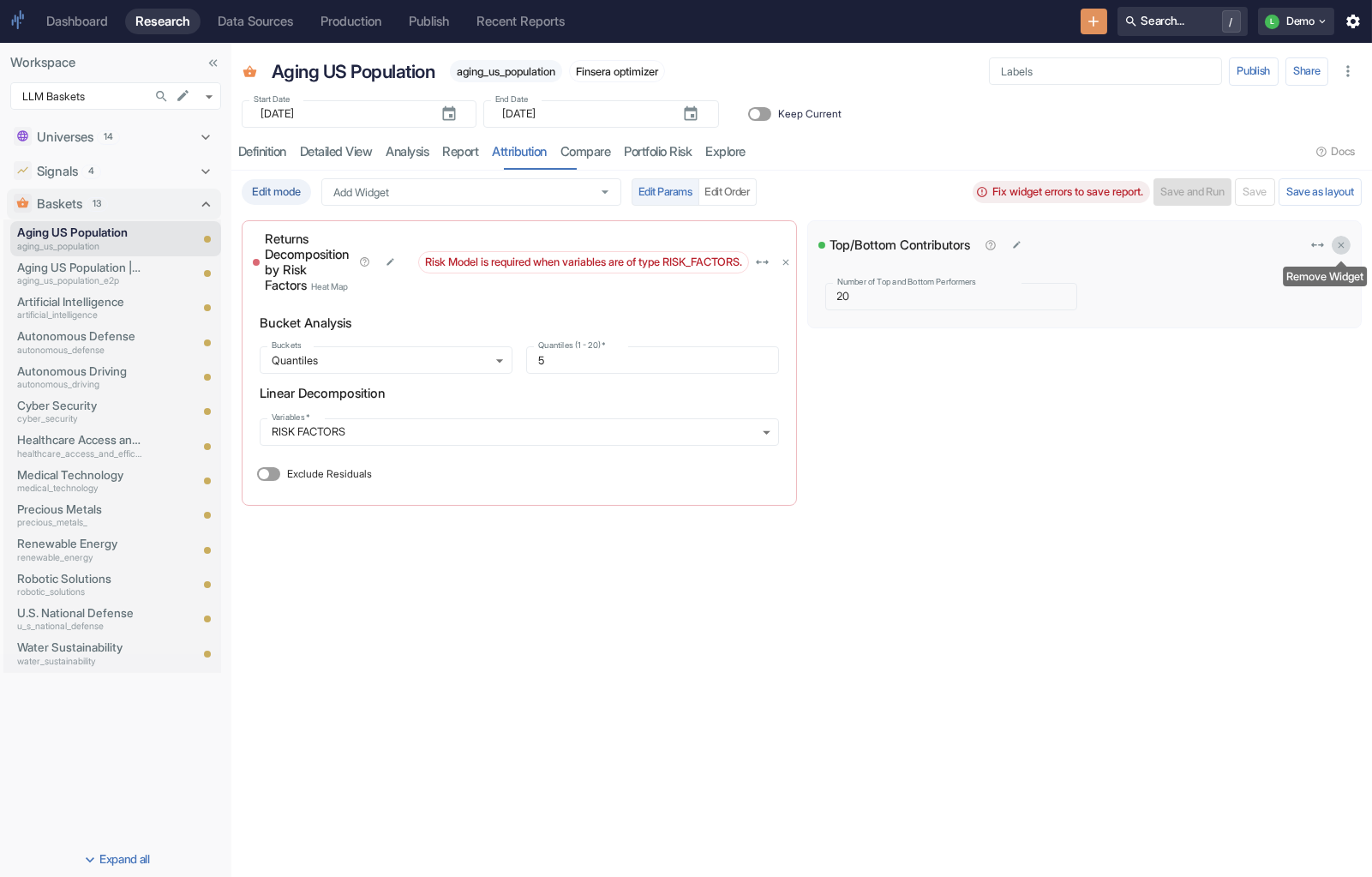click 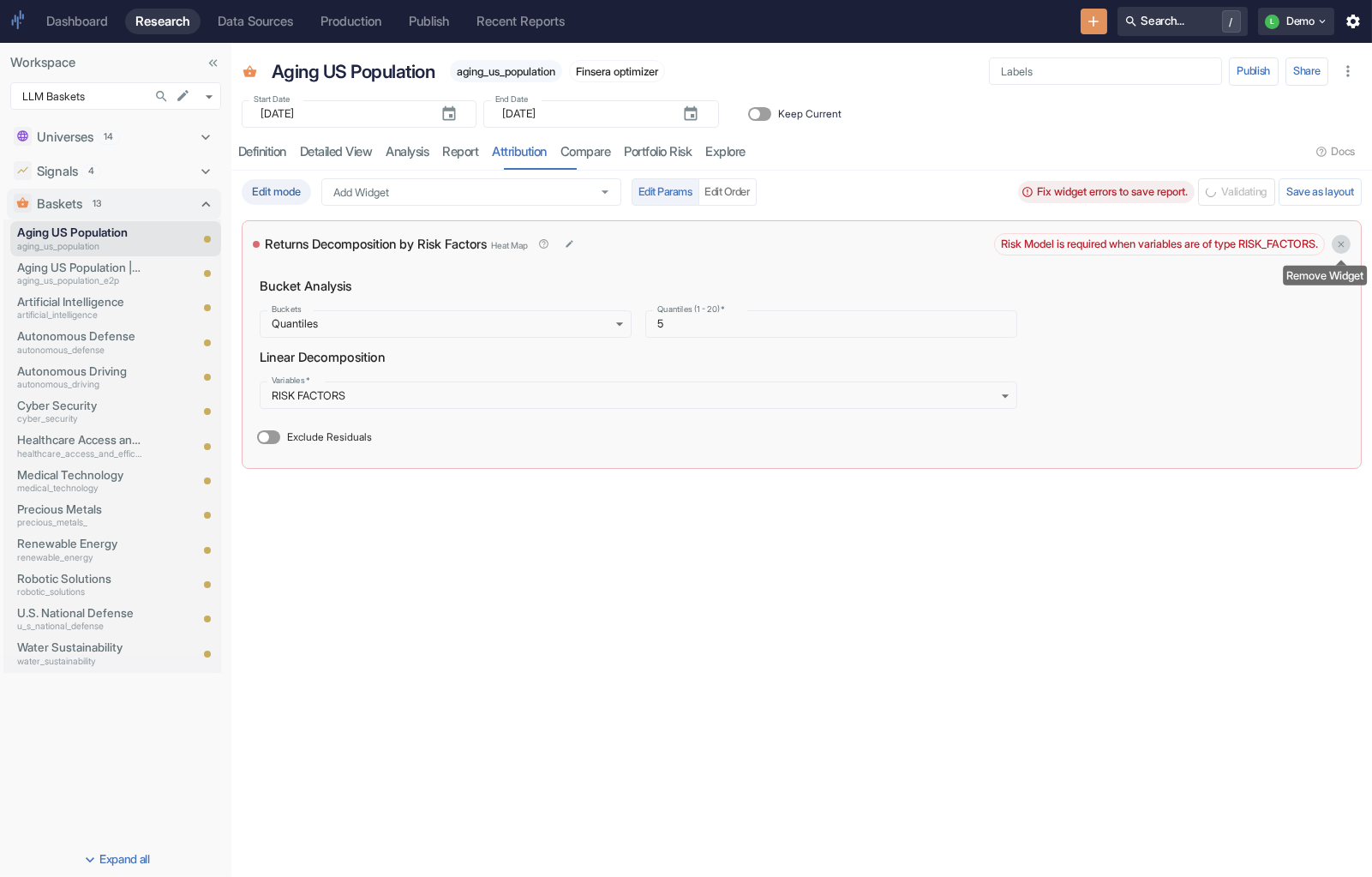 click 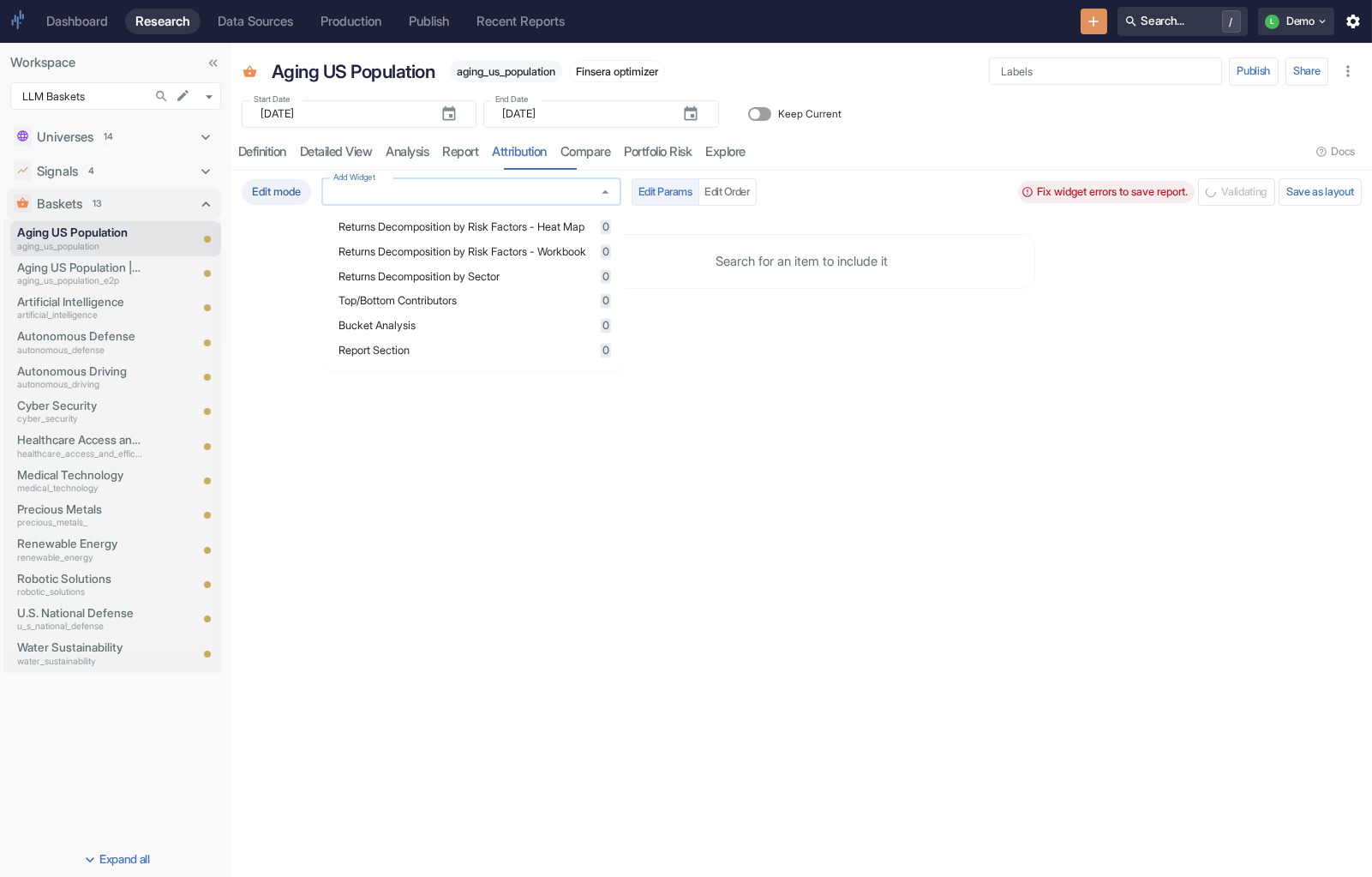 click on "Add Widget" at bounding box center [455, 191] 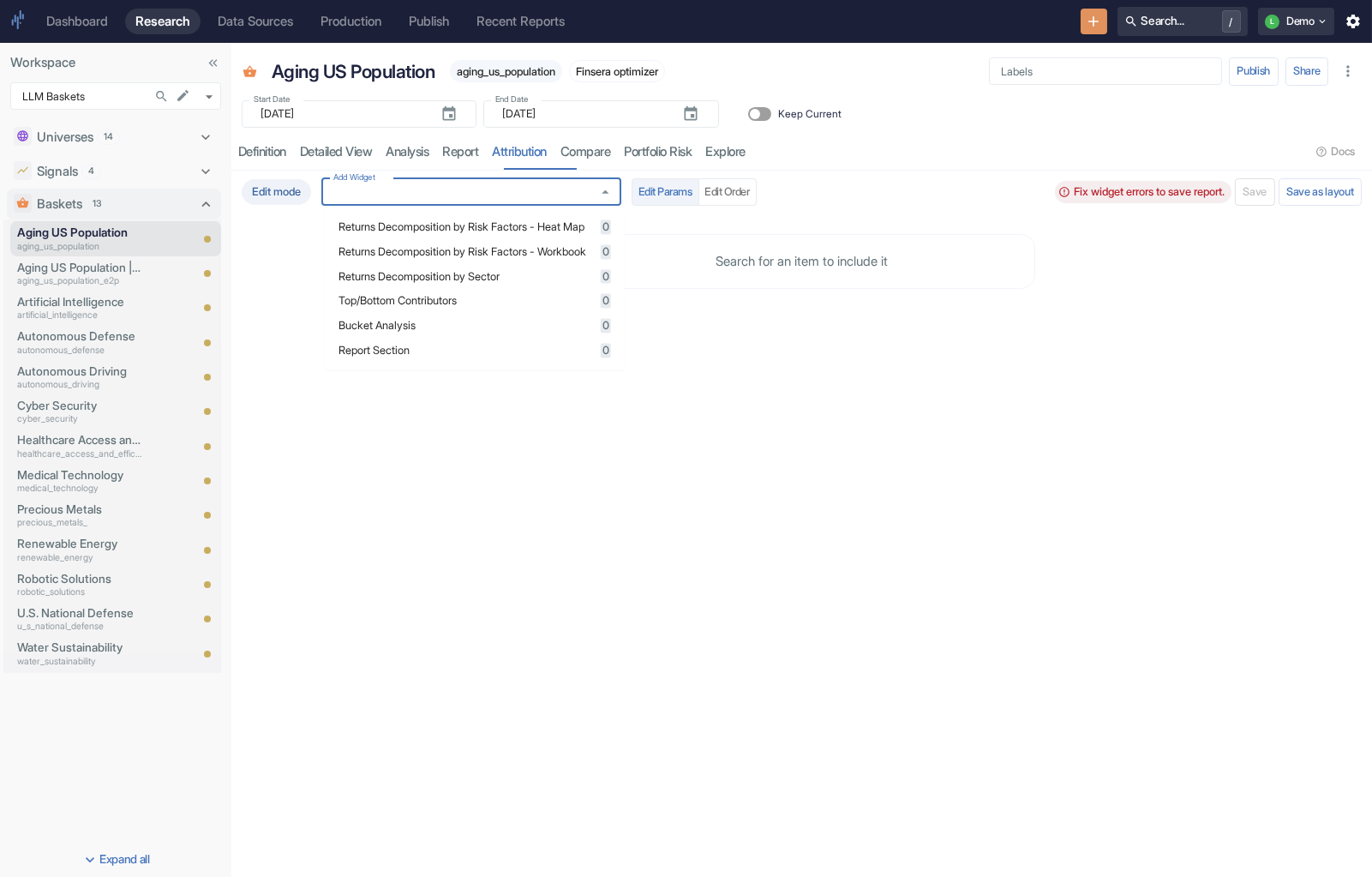 click on "Top/Bottom Contributors" at bounding box center [467, 301] 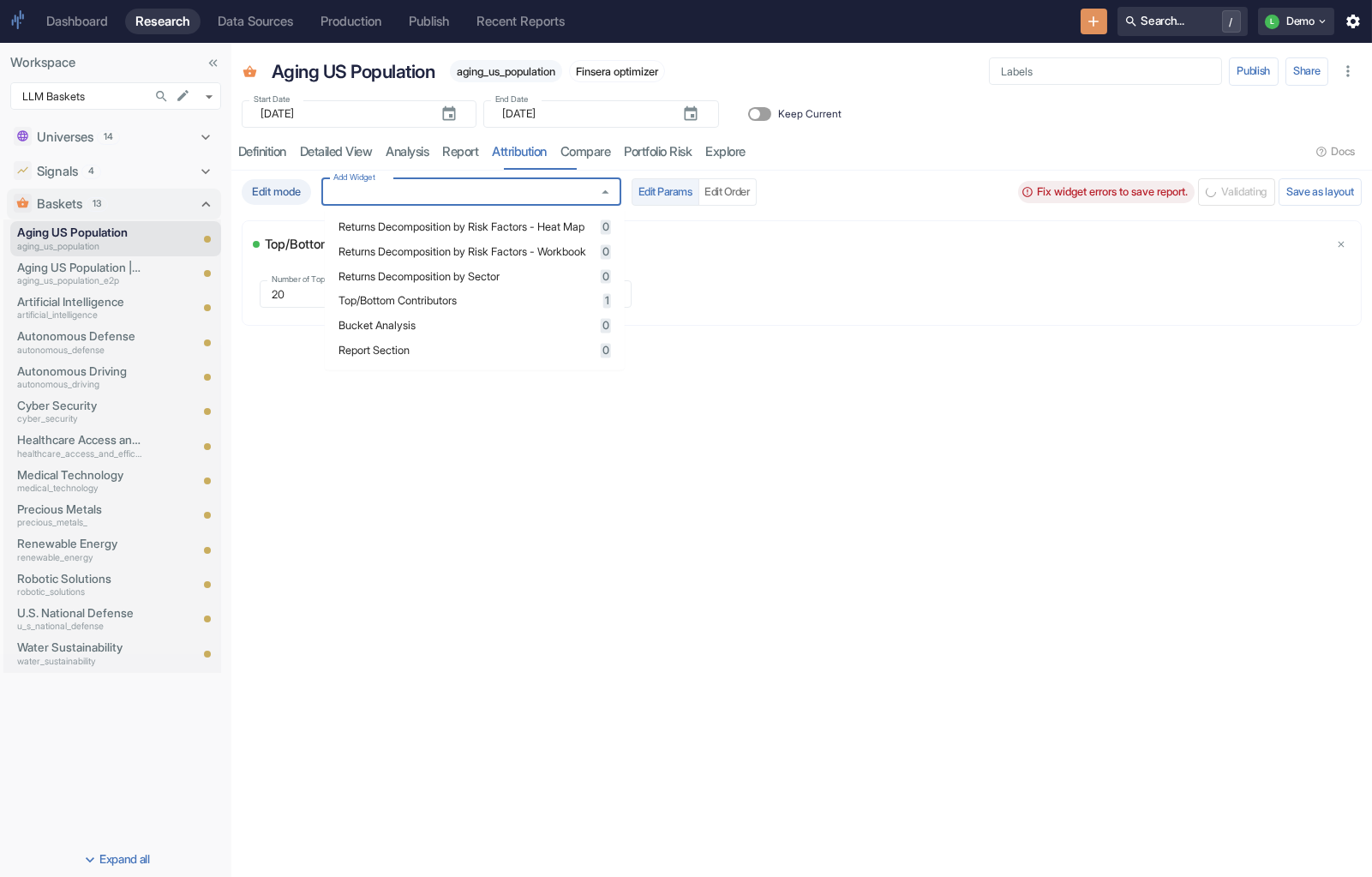 click on "Edit mode Add Widget Add Widget Edit Params Edit Order Fix widget errors to save report. Validating Save as layout Top/Bottom Contributors Number of Top and Bottom Performers 20 Number of Top and Bottom Performers" at bounding box center [801, 524] 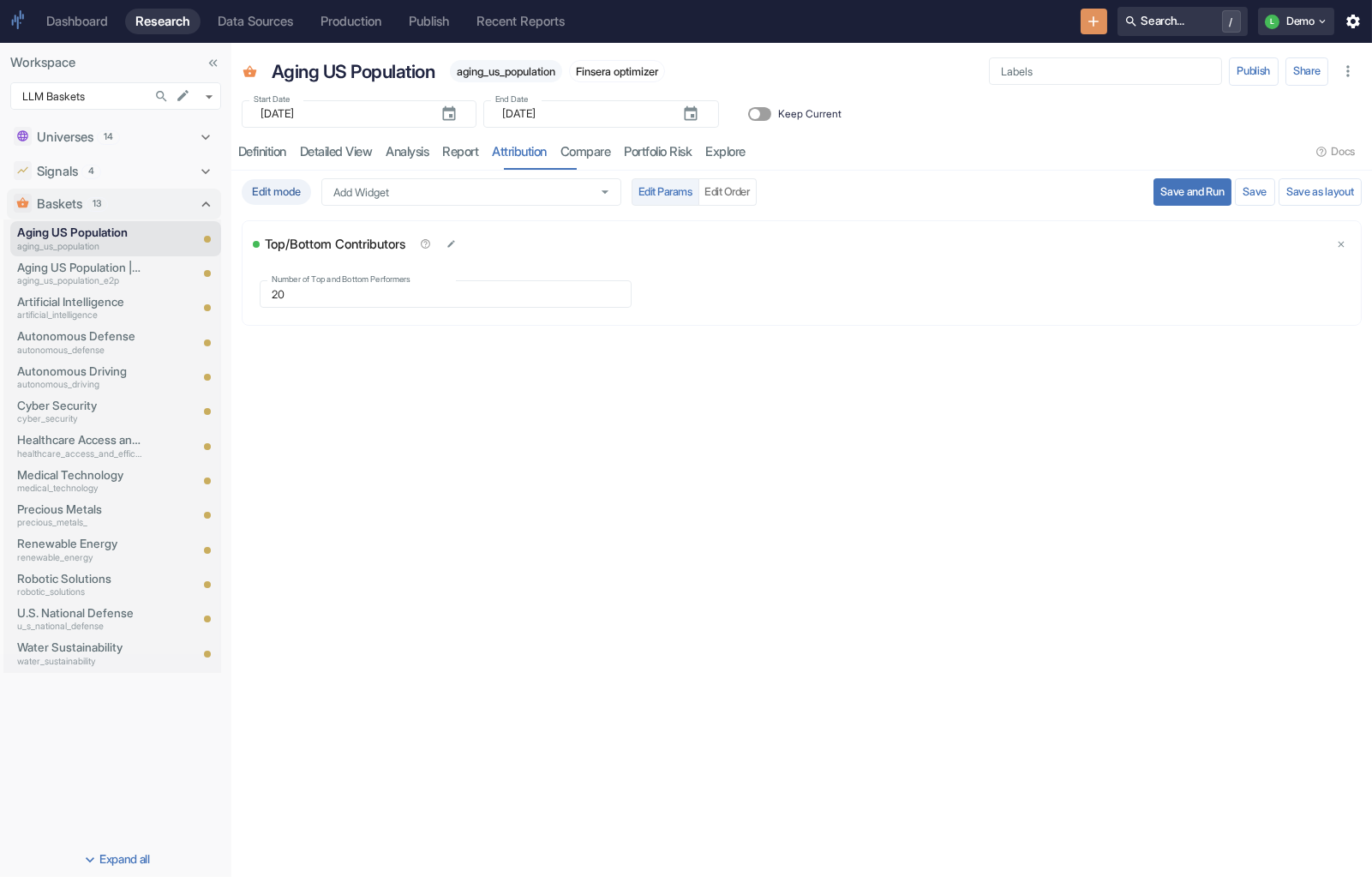click on "Save and Run" at bounding box center (1192, 192) 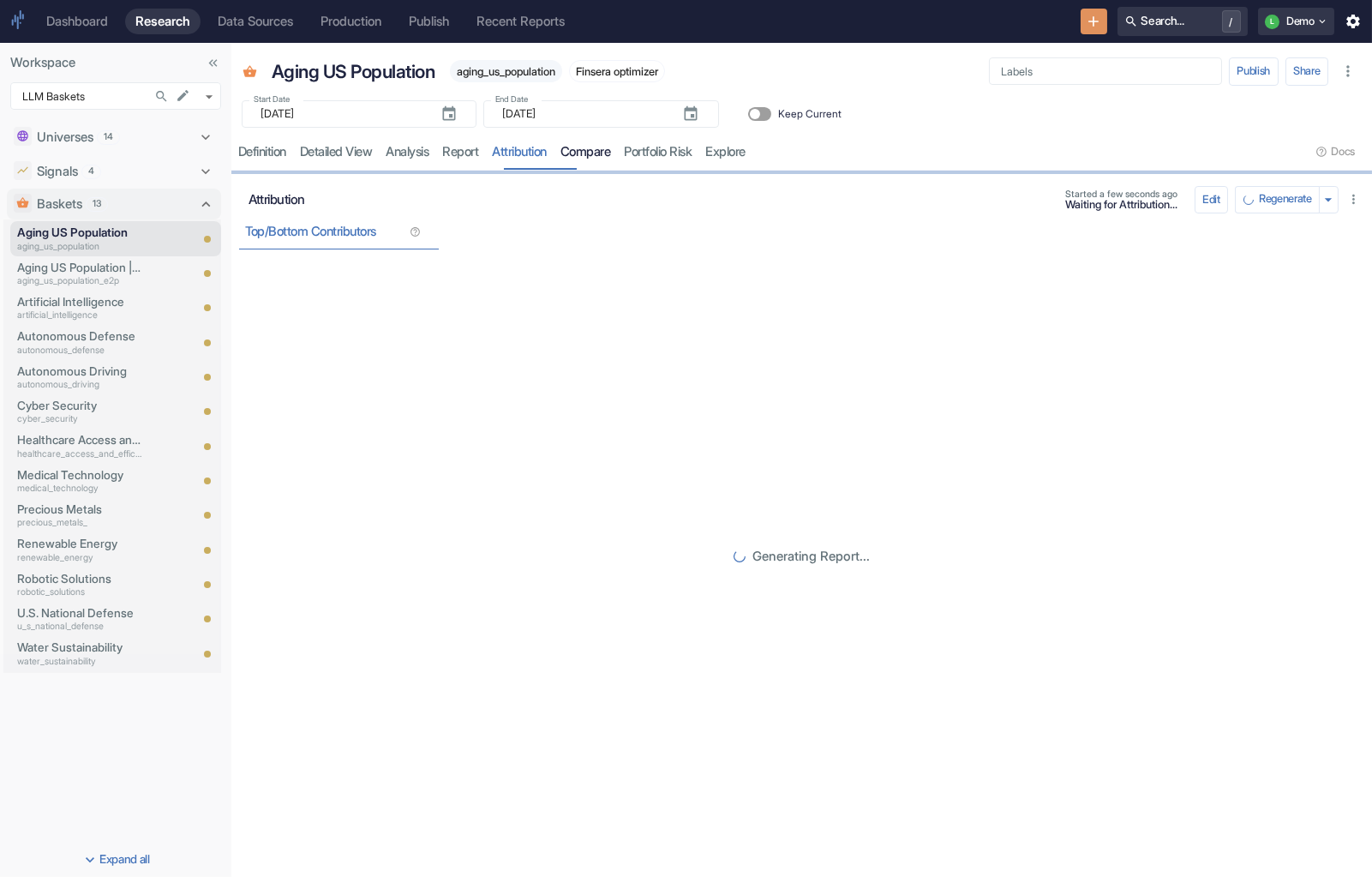 click on "compare" at bounding box center (585, 152) 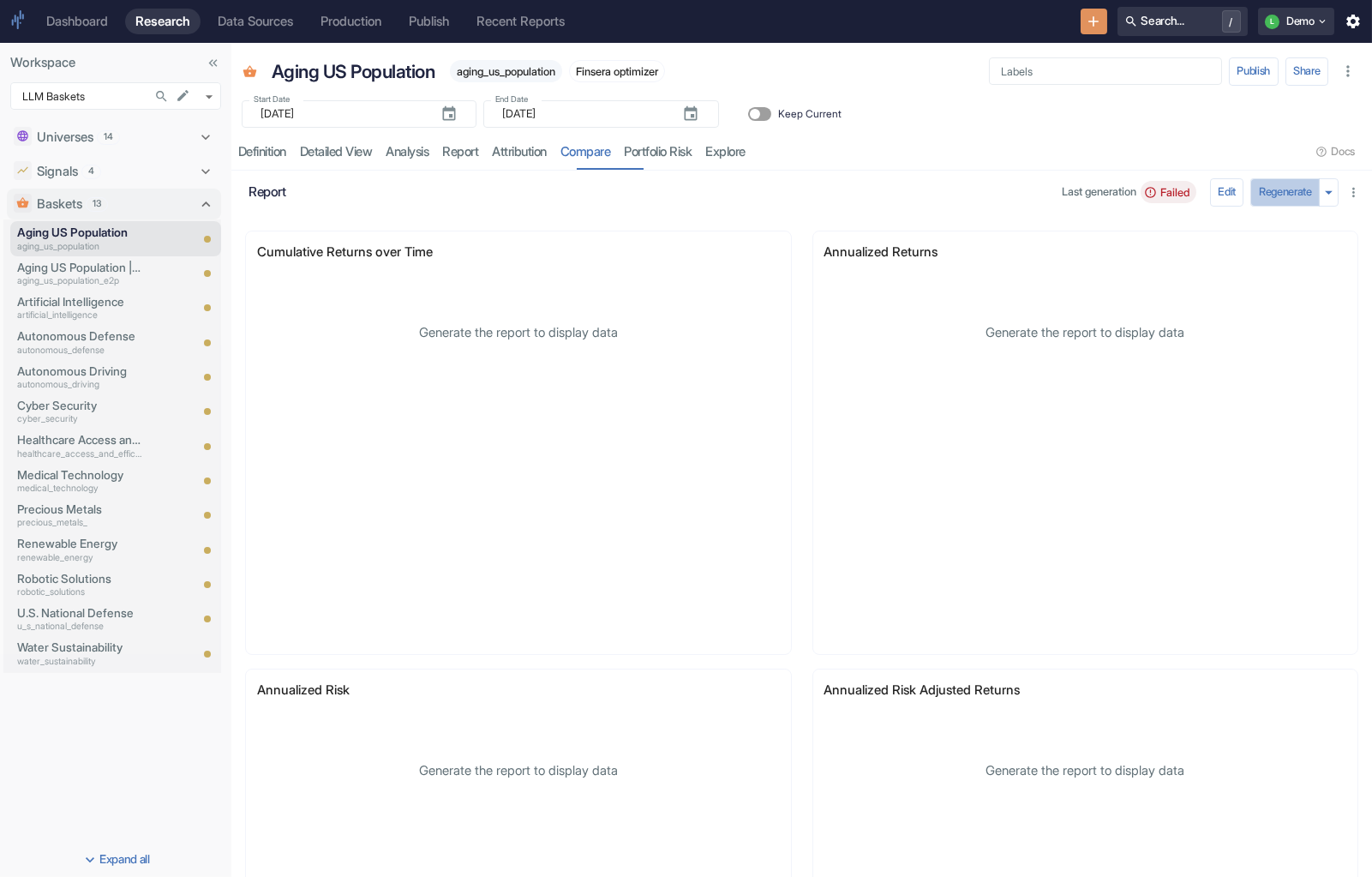 click on "Regenerate" at bounding box center [1285, 192] 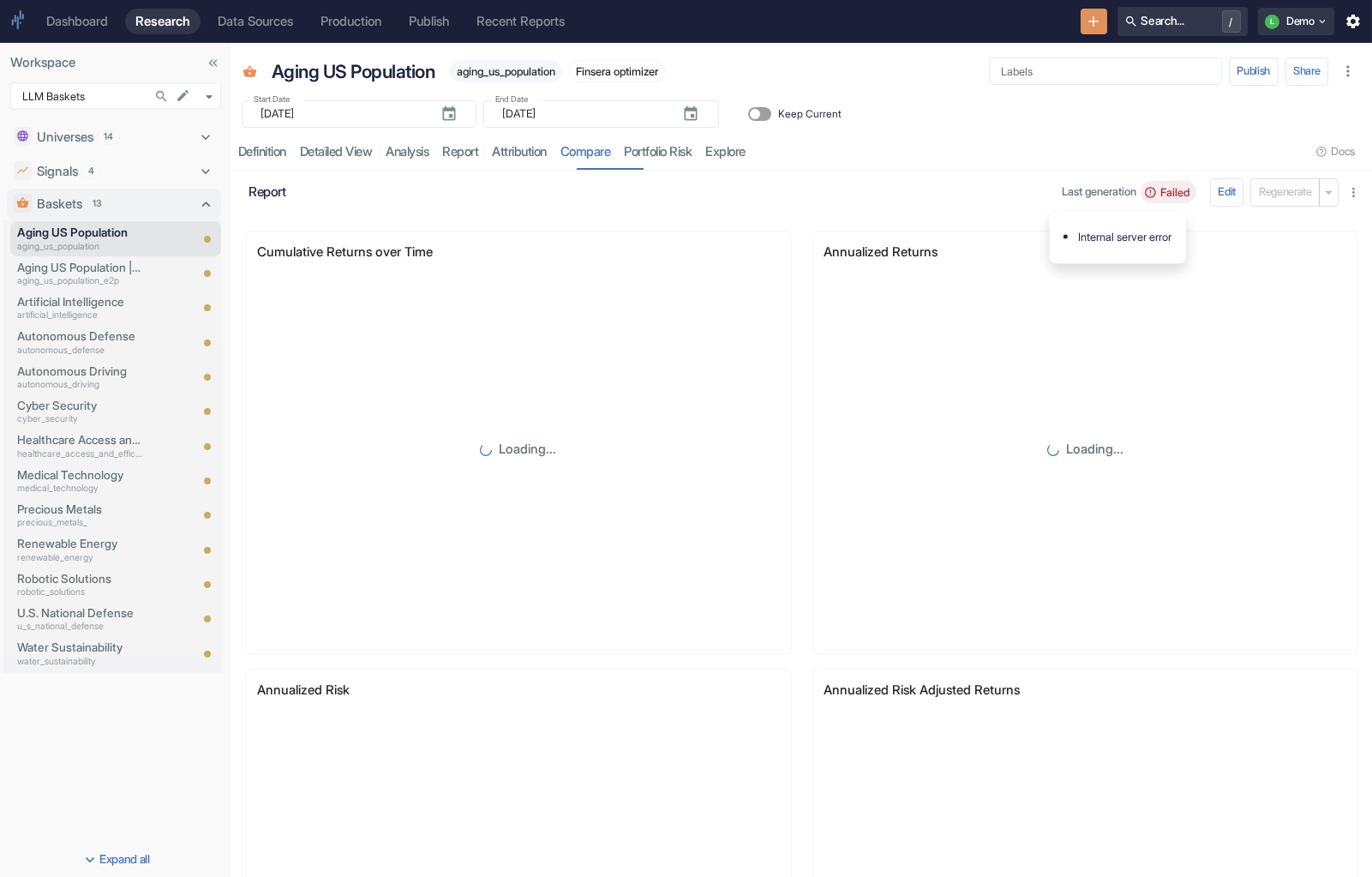 click at bounding box center [1031, 152] 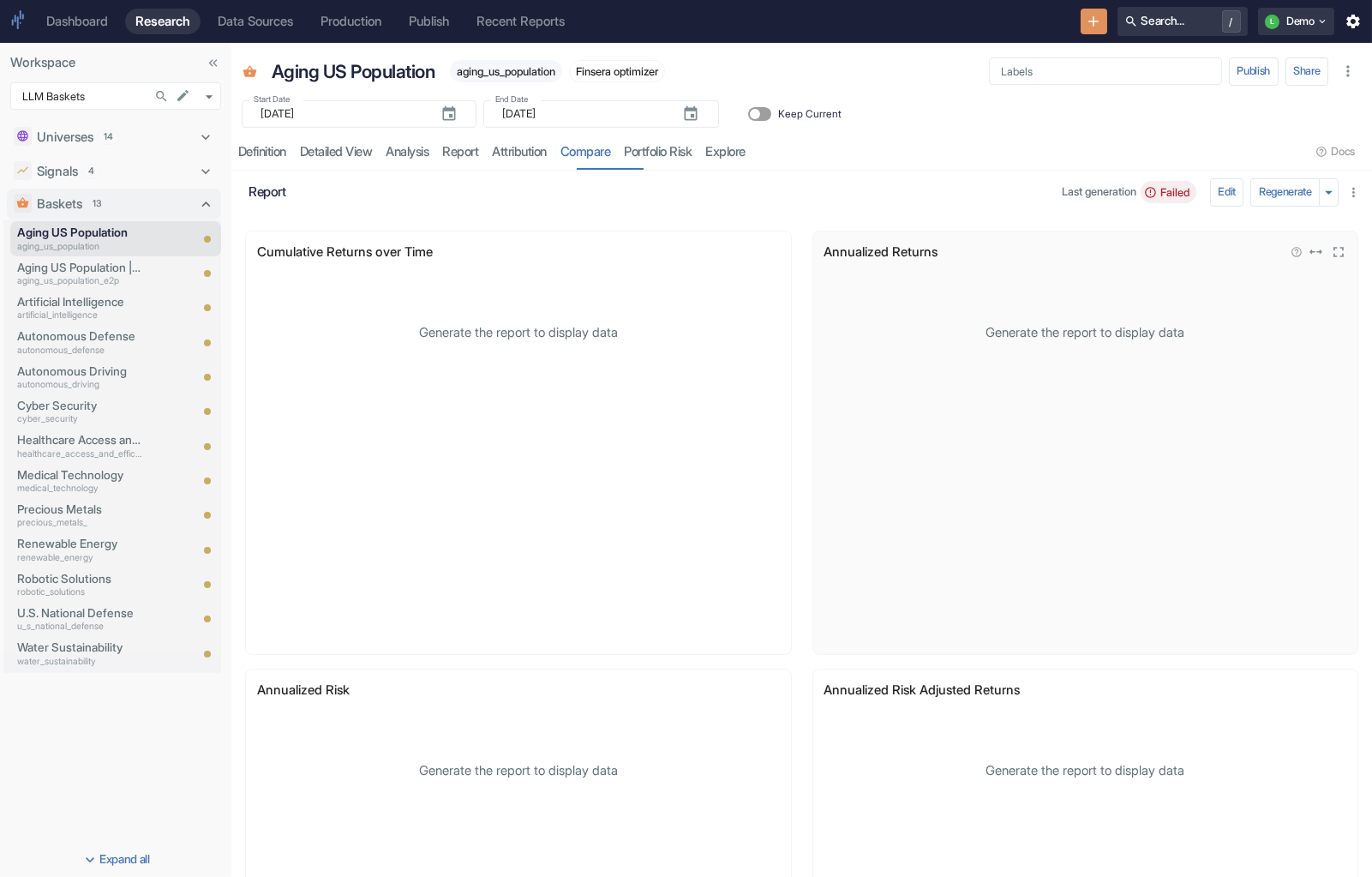 click on "Generate the report to display data" at bounding box center [1086, 460] 